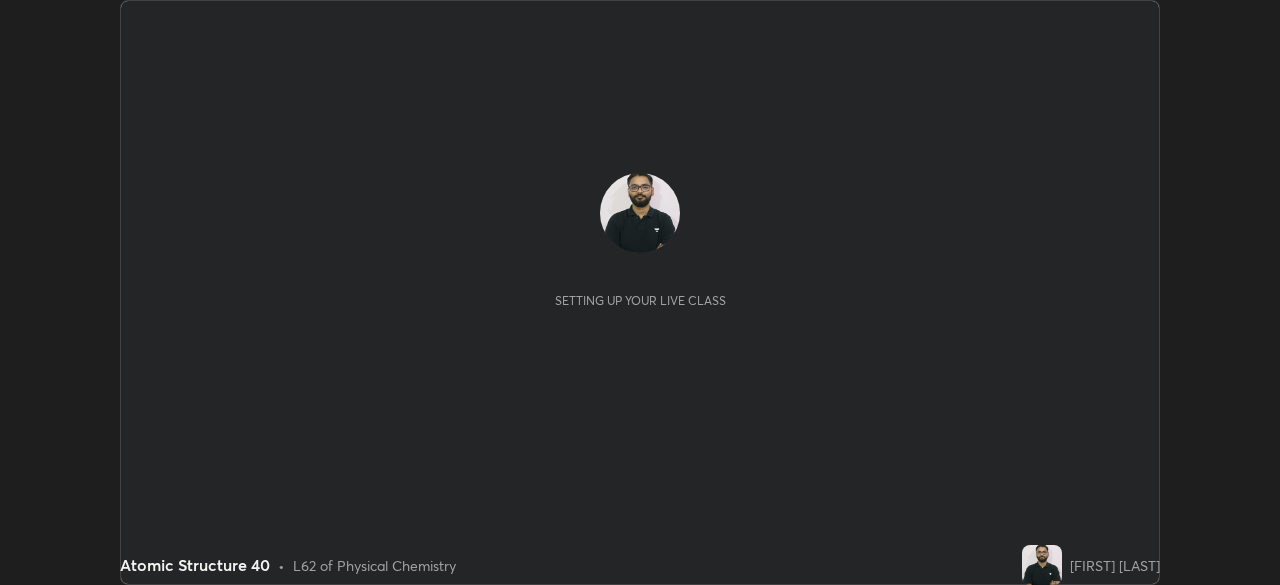 scroll, scrollTop: 0, scrollLeft: 0, axis: both 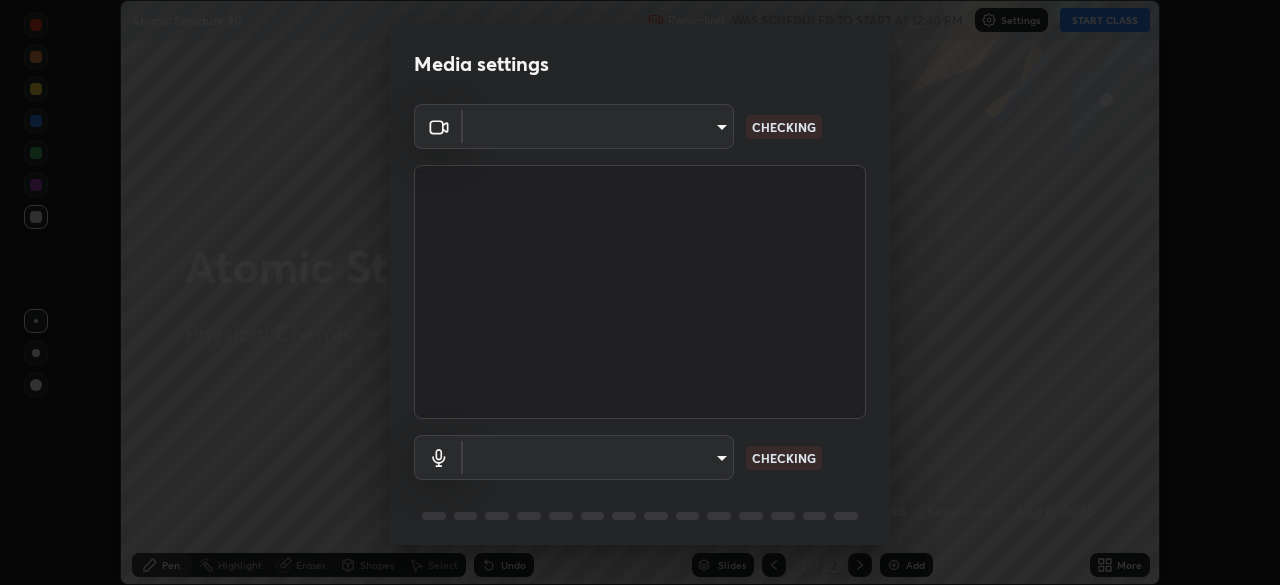 type on "ff26246e00307cbc689d7aca732bd750e33a3fe28c35a569a5f766e630f3a867" 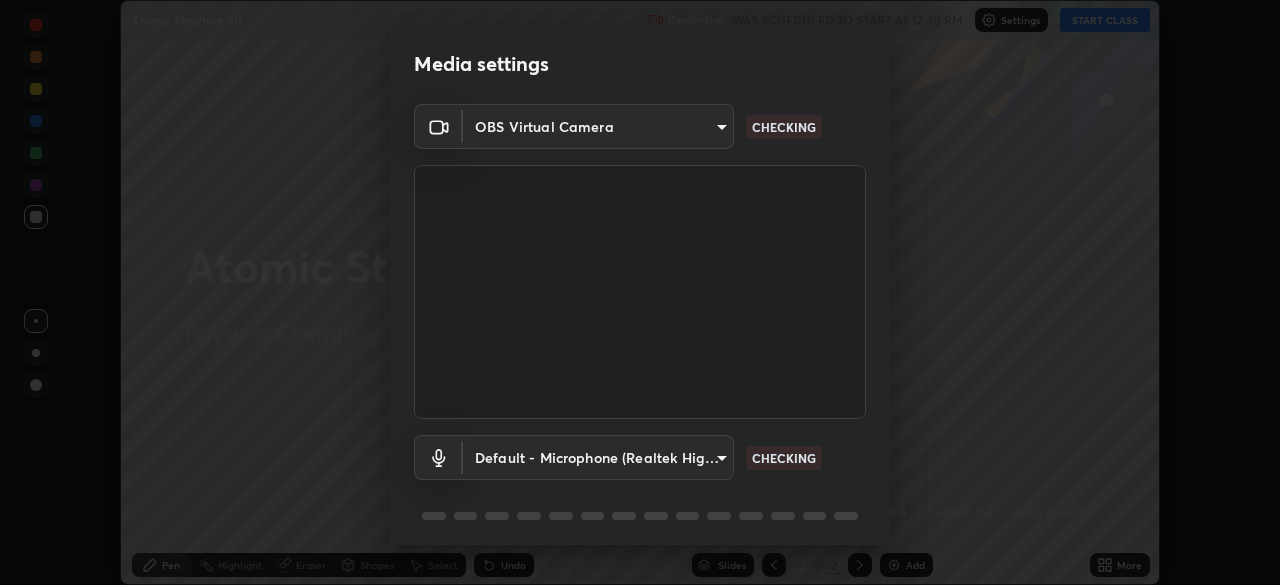 scroll, scrollTop: 71, scrollLeft: 0, axis: vertical 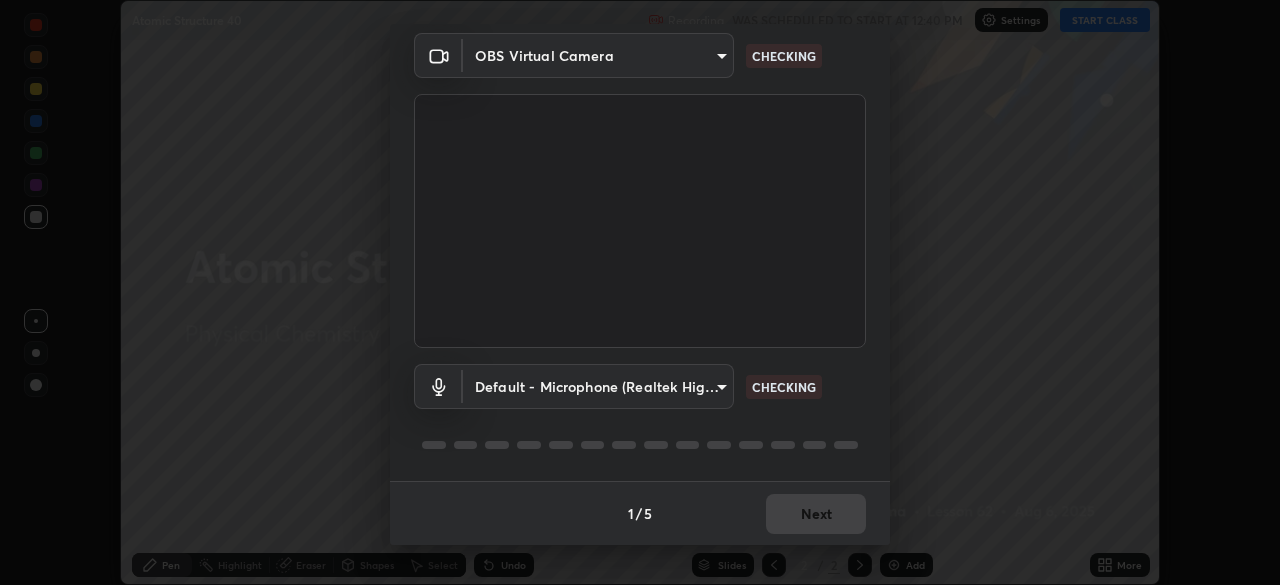 click on "Erase all Atomic Structure 40 Recording WAS SCHEDULED TO START AT  12:40 PM Settings START CLASS Setting up your live class Atomic Structure 40 • L62 of Physical Chemistry [FIRST] [LAST] Pen Highlight Eraser Shapes Select Undo Slides 2 / 2 Add More No doubts shared Encourage your learners to ask a doubt for better clarity Report an issue Reason for reporting Buffering Chat not working Audio - Video sync issue Educator video quality low ​ Attach an image Report Media settings OBS Virtual Camera [HASH] CHECKING Default - Microphone (Realtek High Definition Audio) default CHECKING 1 / 5 Next" at bounding box center (640, 292) 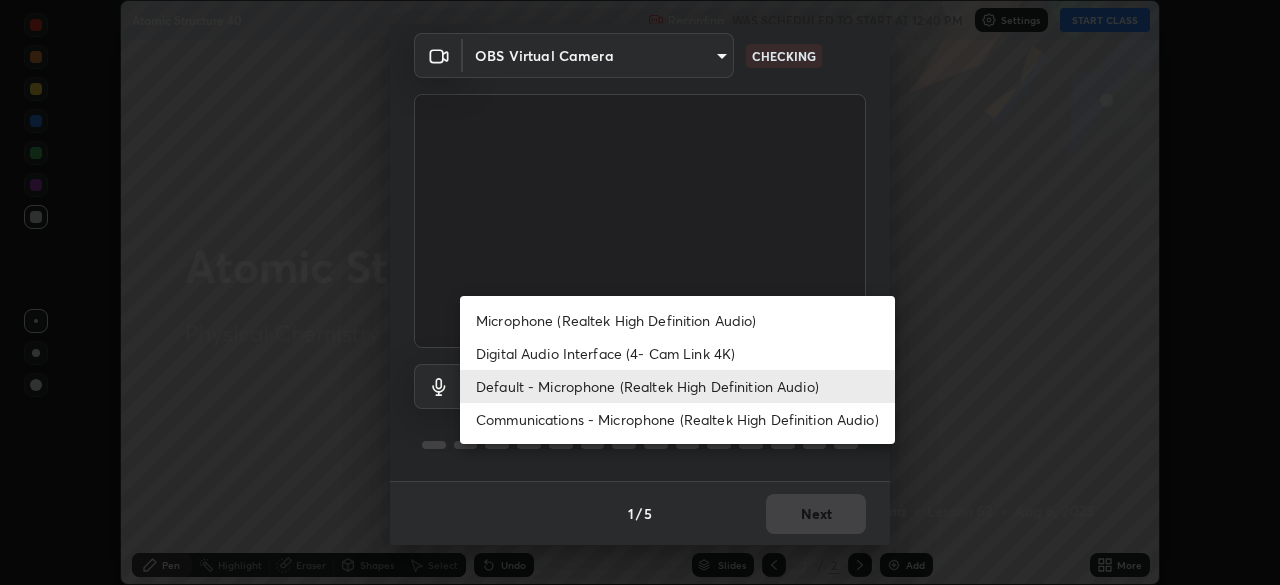 click on "Digital Audio Interface (4- Cam Link 4K)" at bounding box center [677, 353] 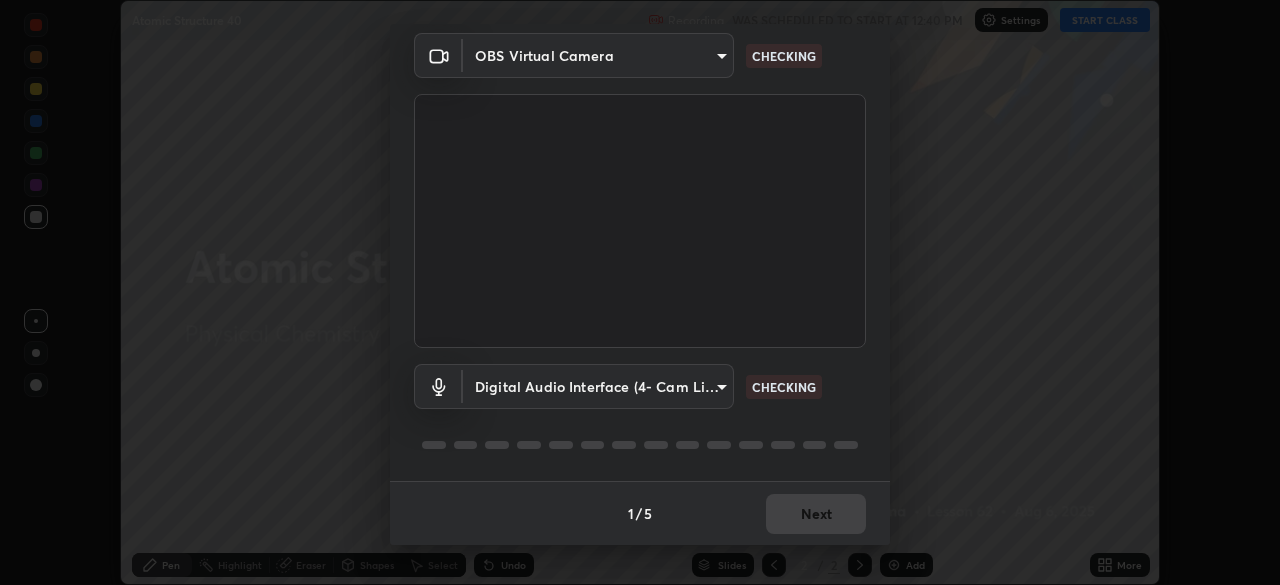click on "Erase all Atomic Structure 40 Recording WAS SCHEDULED TO START AT  12:40 PM Settings START CLASS Setting up your live class Atomic Structure 40 • L62 of Physical Chemistry [FIRST] [LAST] Pen Highlight Eraser Shapes Select Undo Slides 2 / 2 Add More No doubts shared Encourage your learners to ask a doubt for better clarity Report an issue Reason for reporting Buffering Chat not working Audio - Video sync issue Educator video quality low ​ Attach an image Report Media settings OBS Virtual Camera [HASH] CHECKING Digital Audio Interface (4- Cam Link 4K) [HASH] CHECKING 1 / 5 Next" at bounding box center (640, 292) 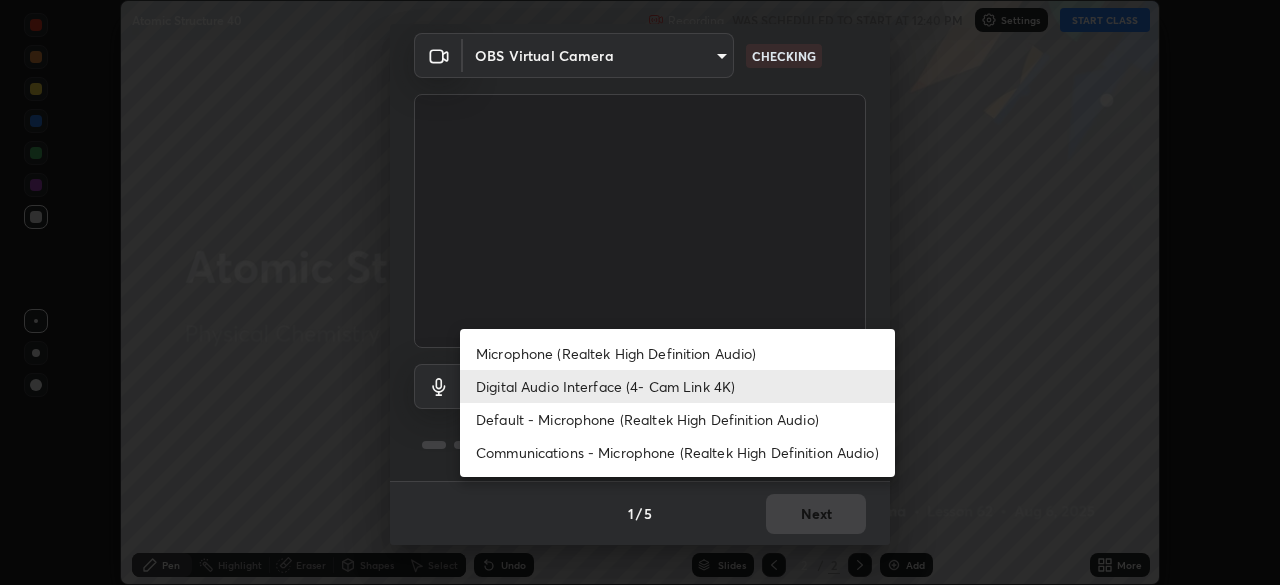click on "Default - Microphone (Realtek High Definition Audio)" at bounding box center [677, 419] 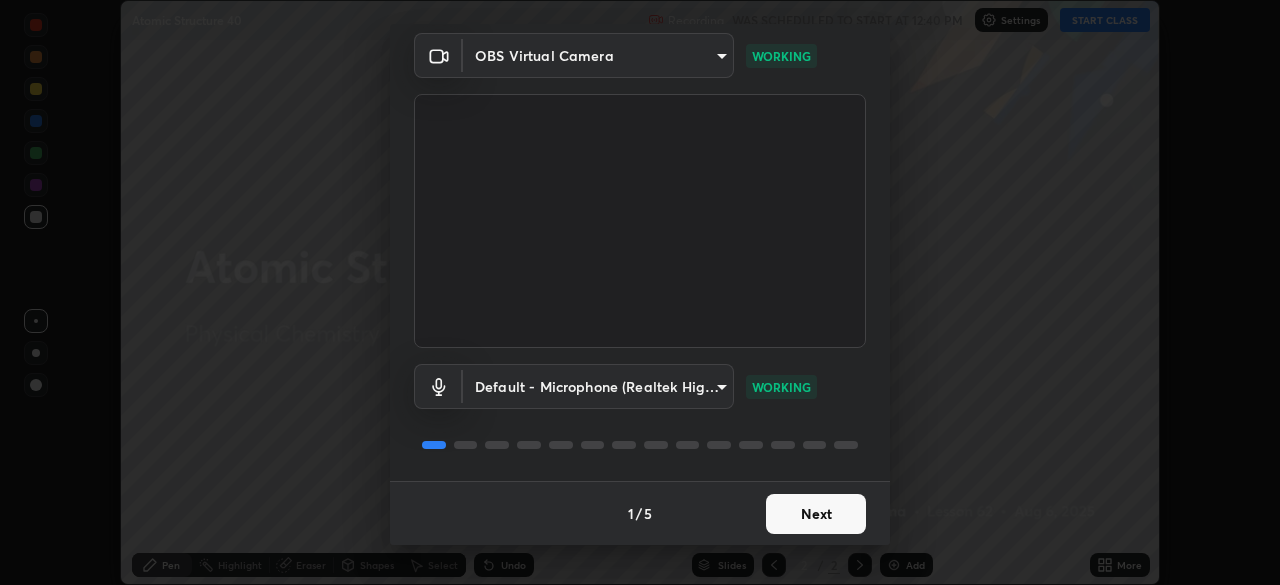 click on "Next" at bounding box center (816, 514) 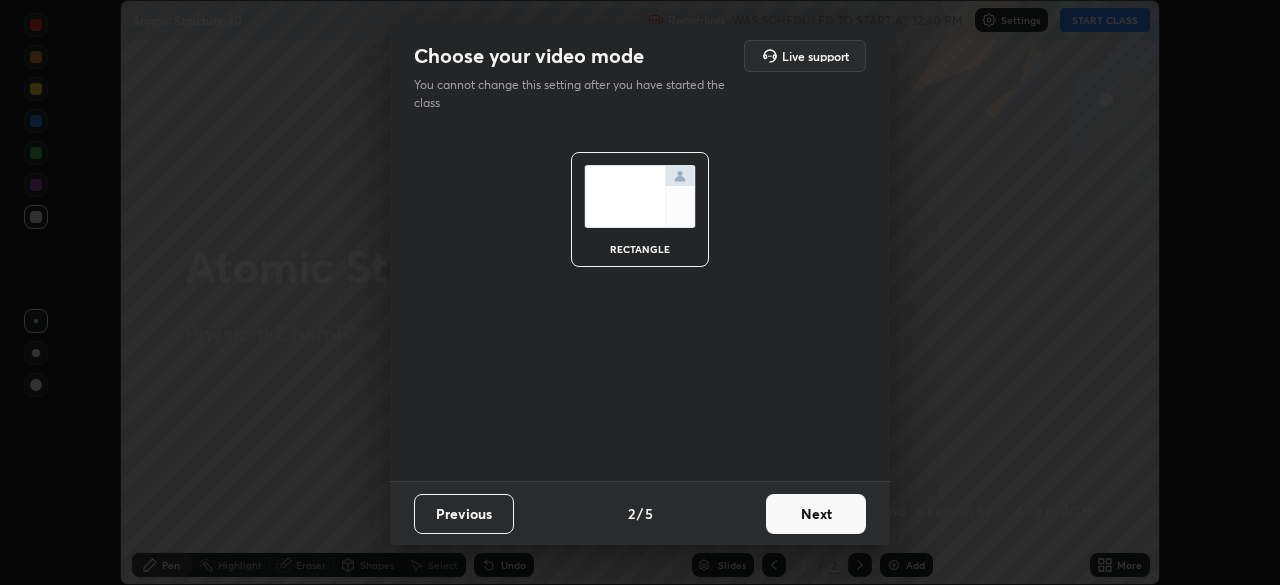 scroll, scrollTop: 0, scrollLeft: 0, axis: both 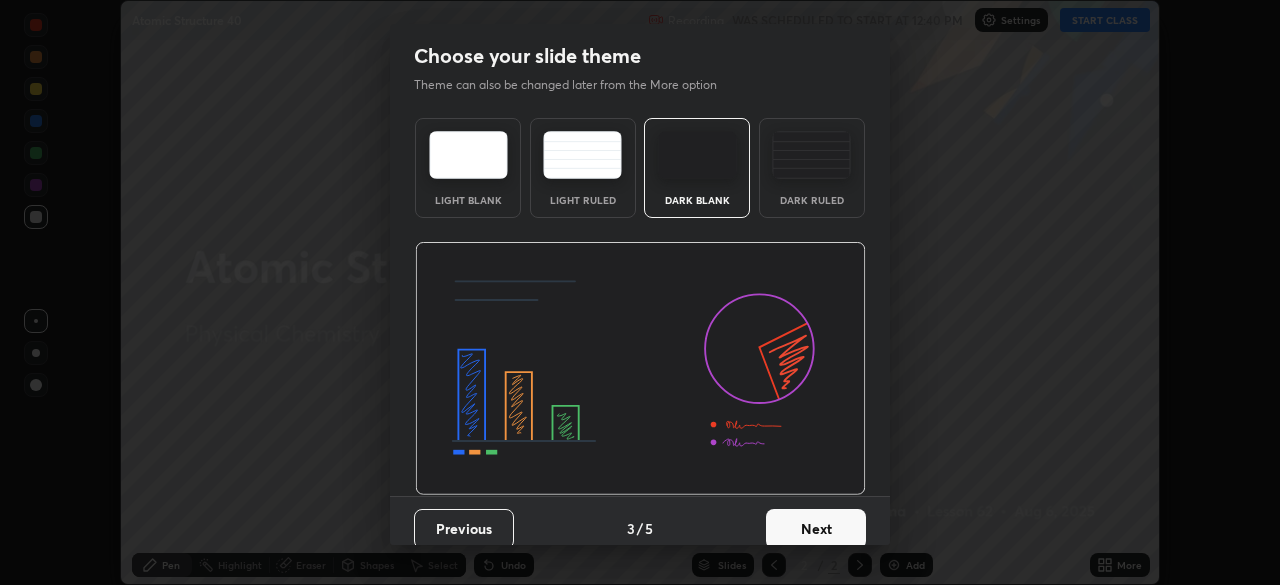 click on "Next" at bounding box center [816, 529] 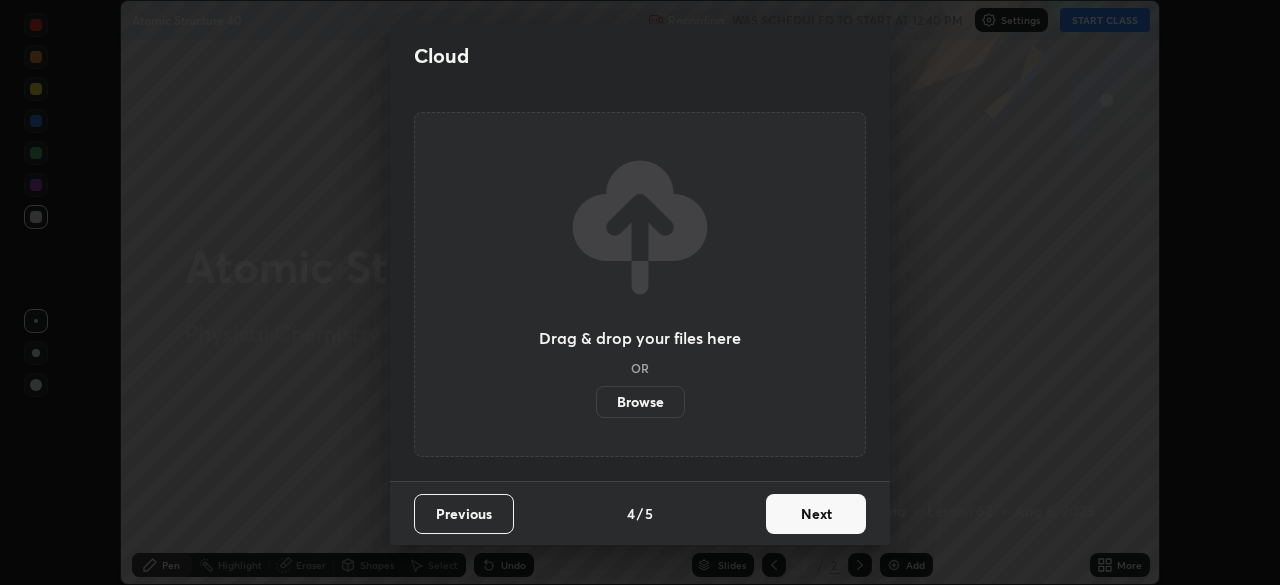 click on "Next" at bounding box center [816, 514] 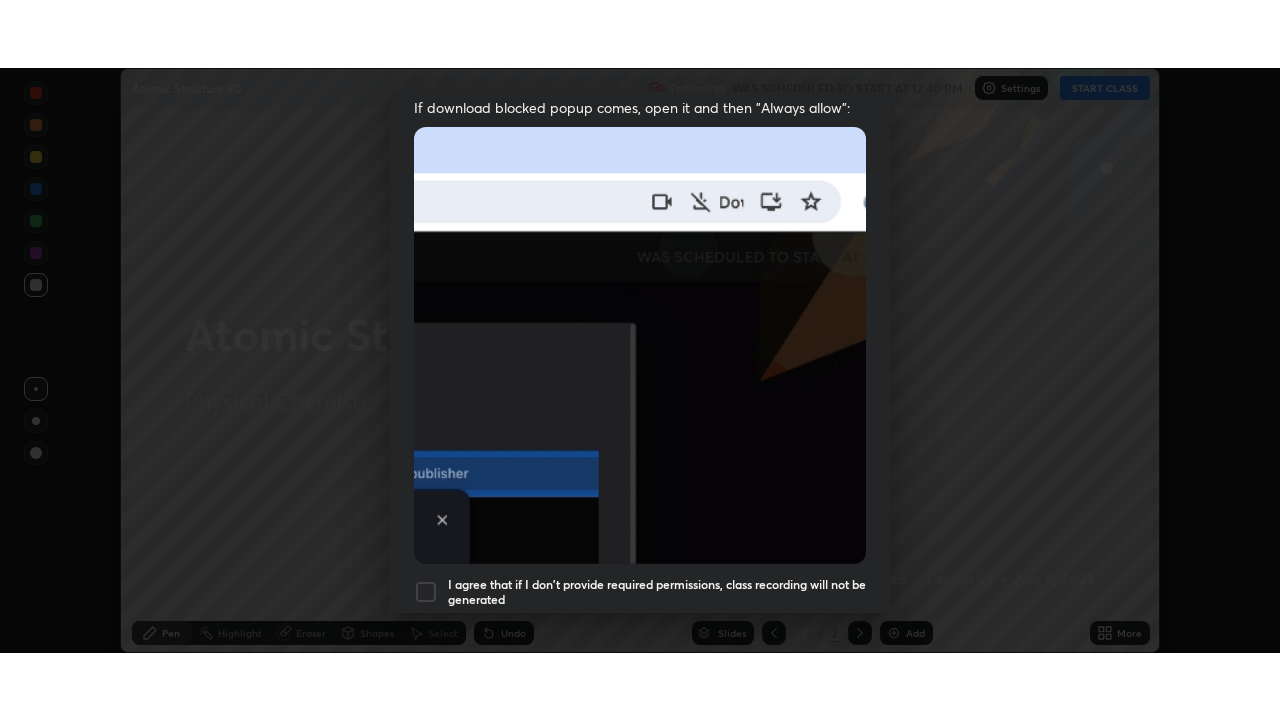 scroll, scrollTop: 479, scrollLeft: 0, axis: vertical 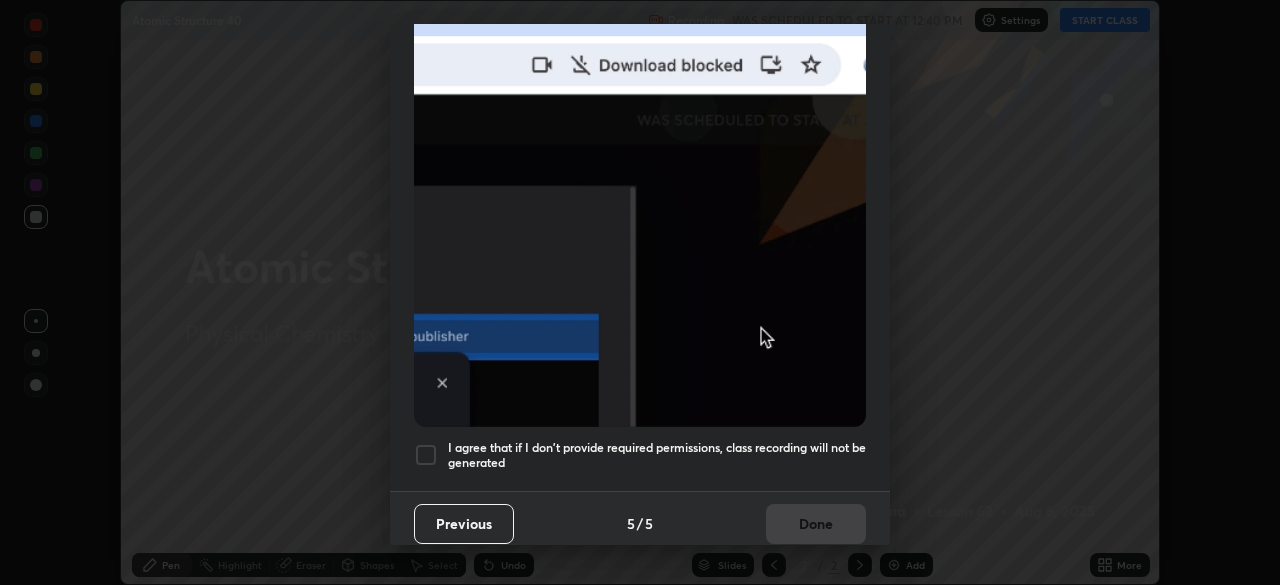 click on "I agree that if I don't provide required permissions, class recording will not be generated" at bounding box center [657, 455] 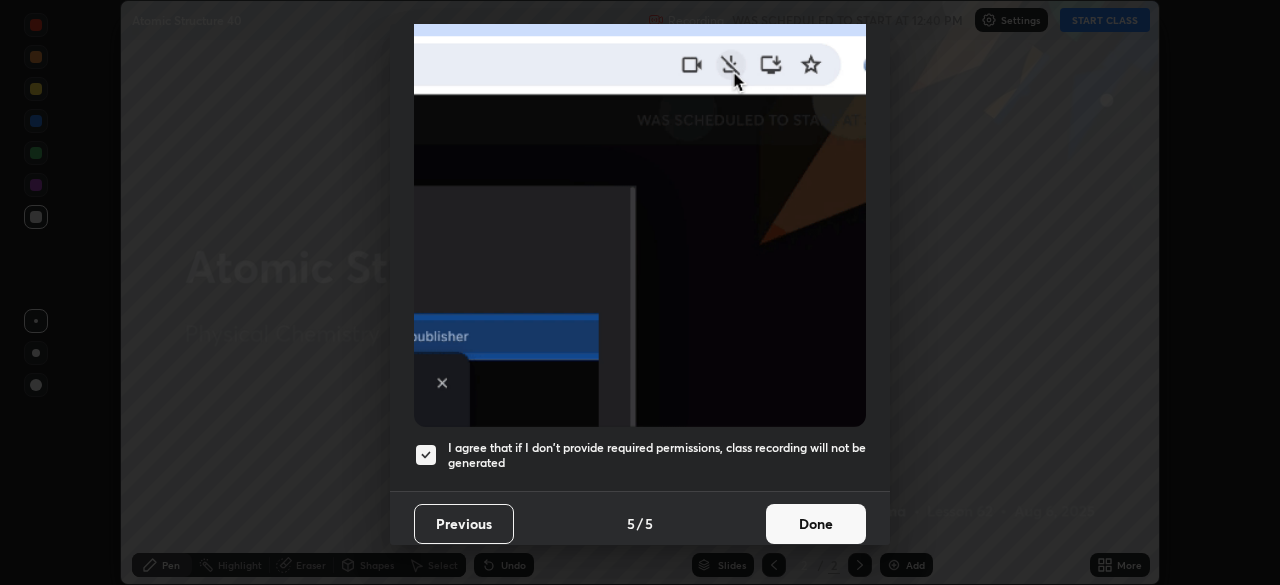 click on "Done" at bounding box center [816, 524] 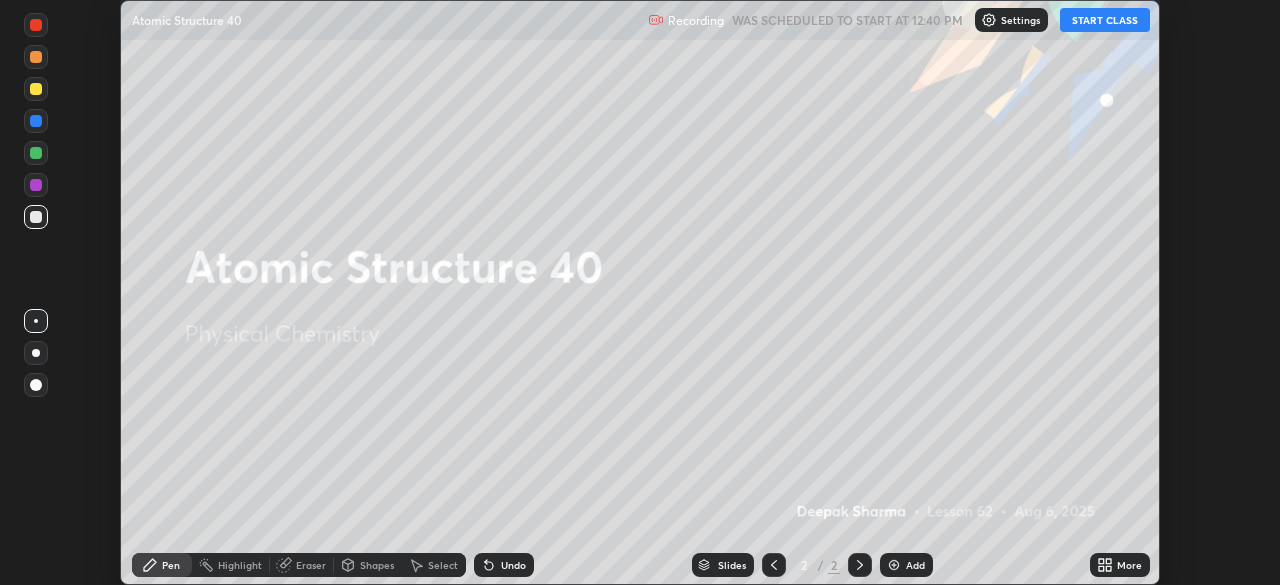 click on "START CLASS" at bounding box center (1105, 20) 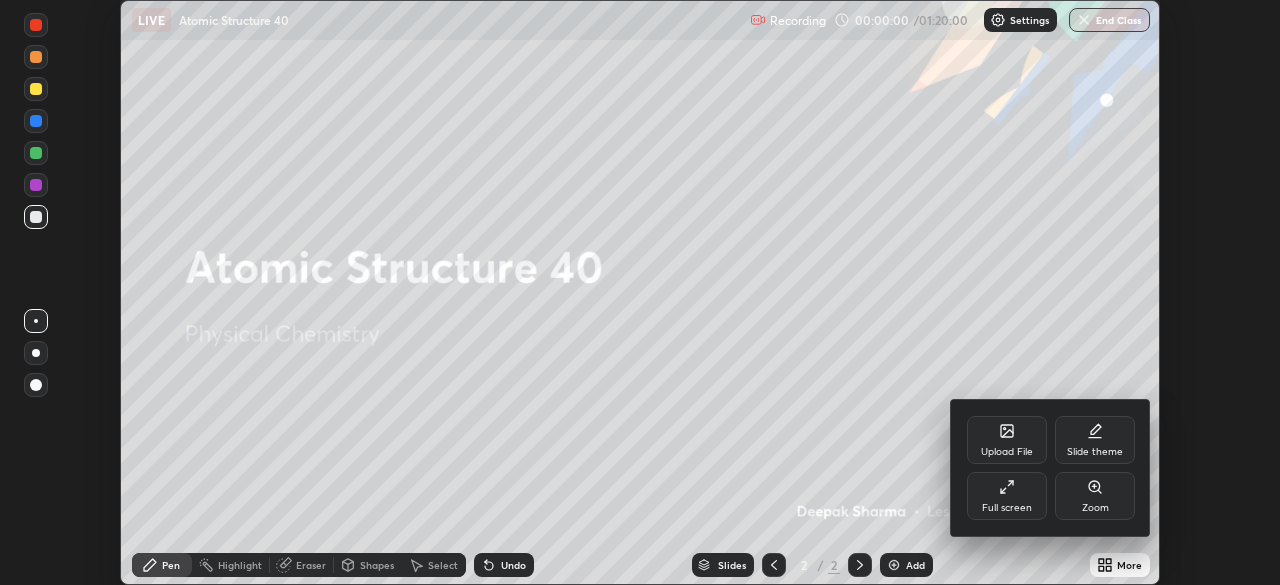 click on "Full screen" at bounding box center [1007, 508] 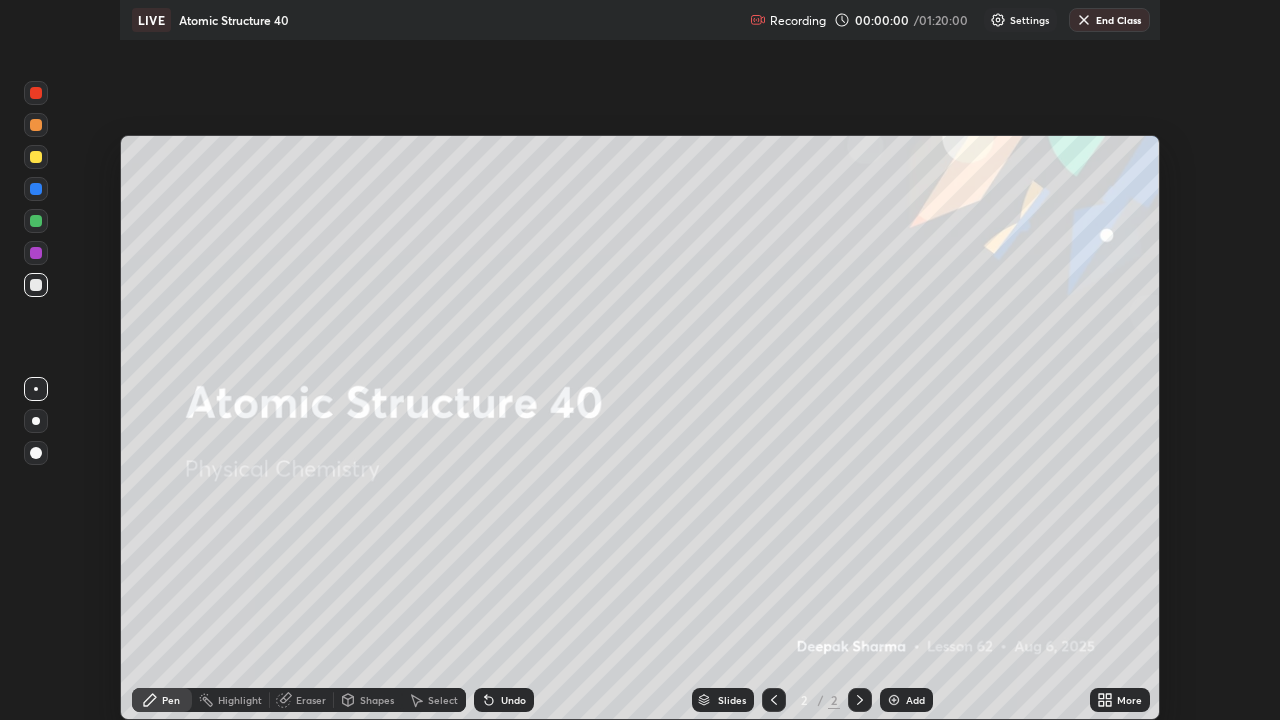 scroll, scrollTop: 99280, scrollLeft: 98720, axis: both 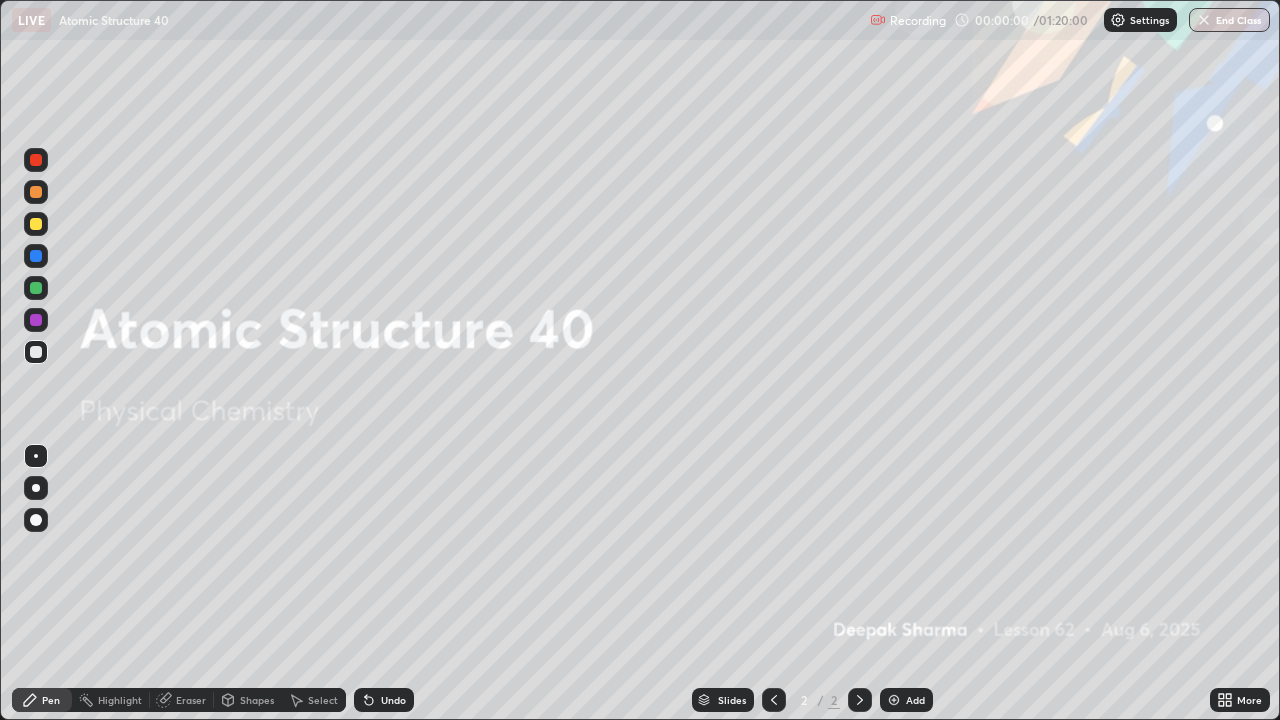 click on "Add" at bounding box center (915, 700) 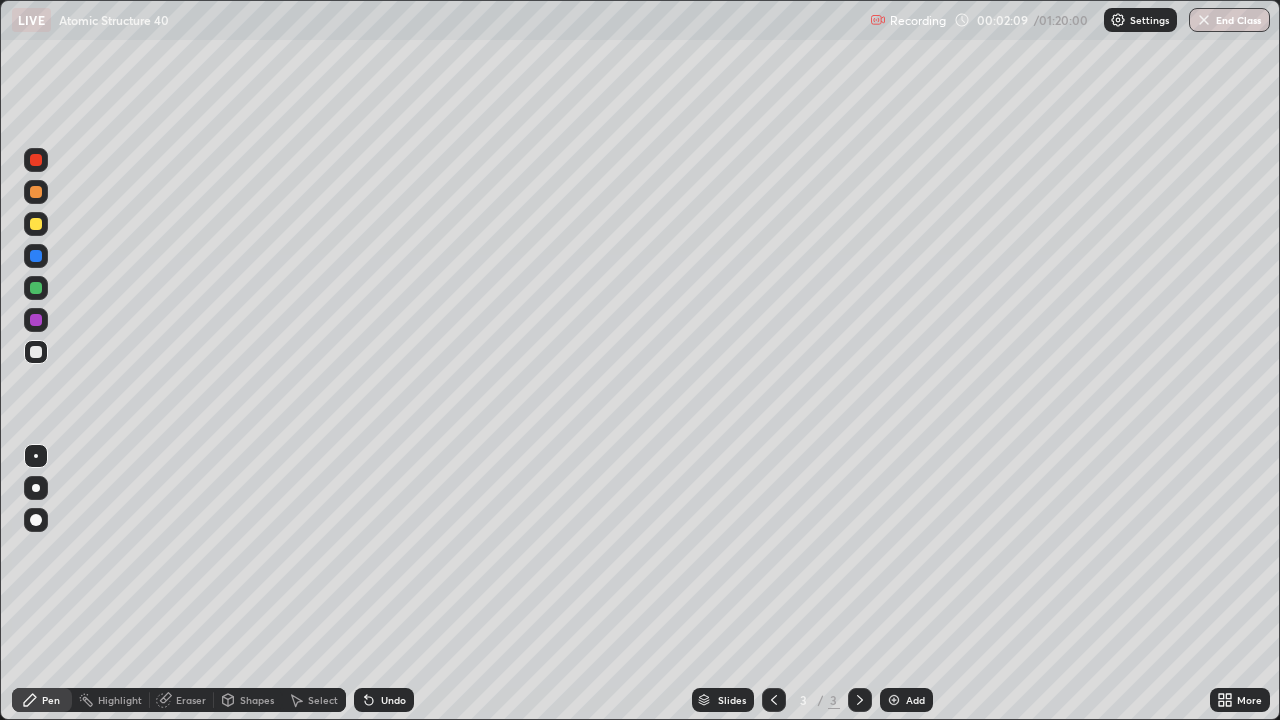 click at bounding box center [36, 224] 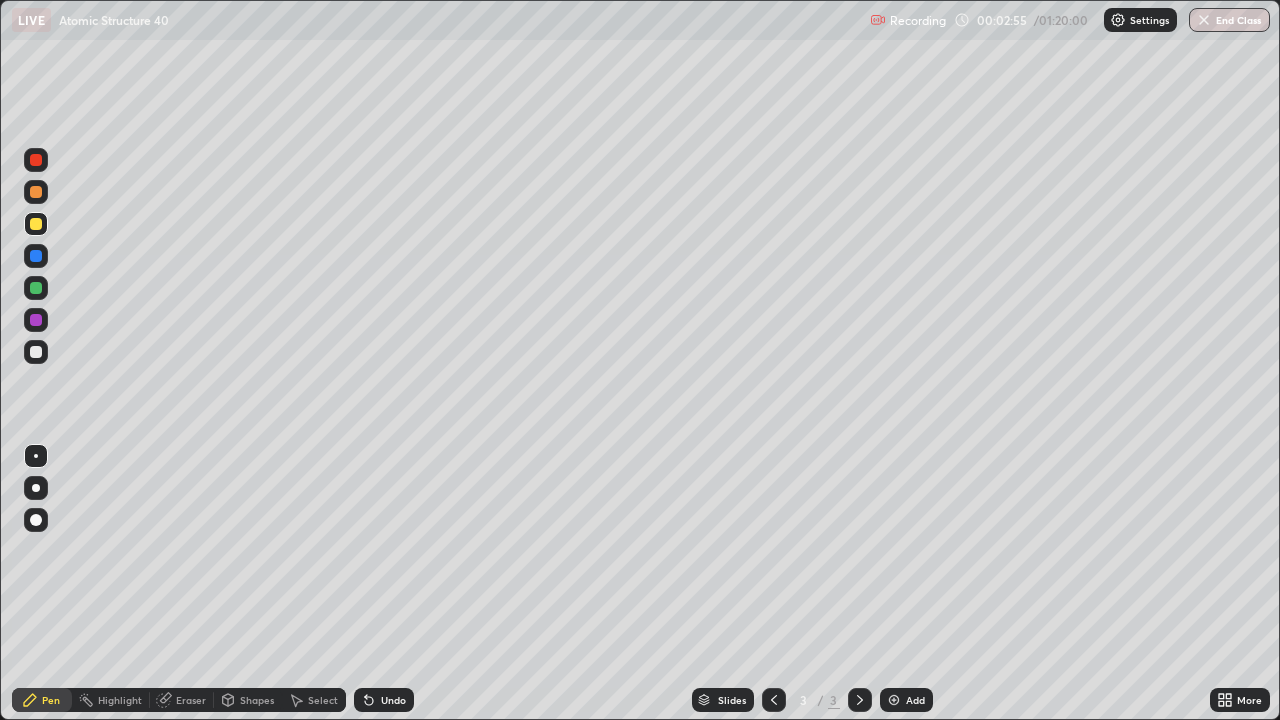 click on "Undo" at bounding box center (384, 700) 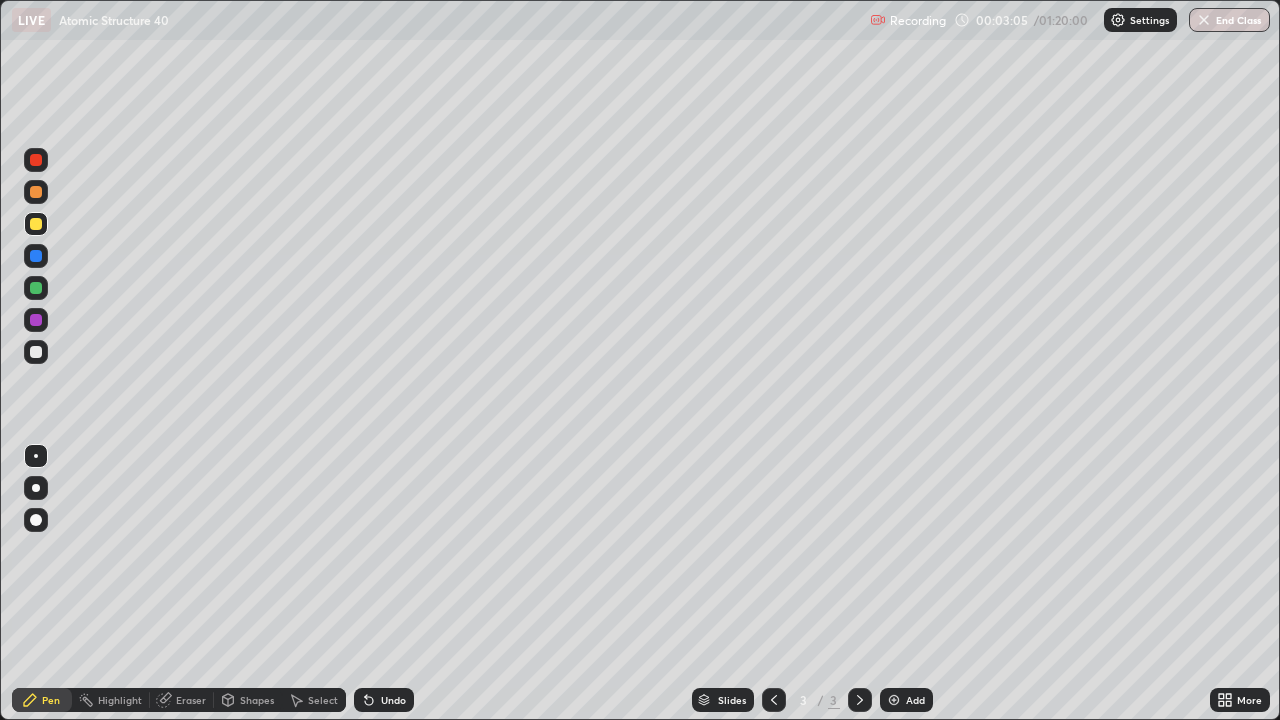 click at bounding box center (894, 700) 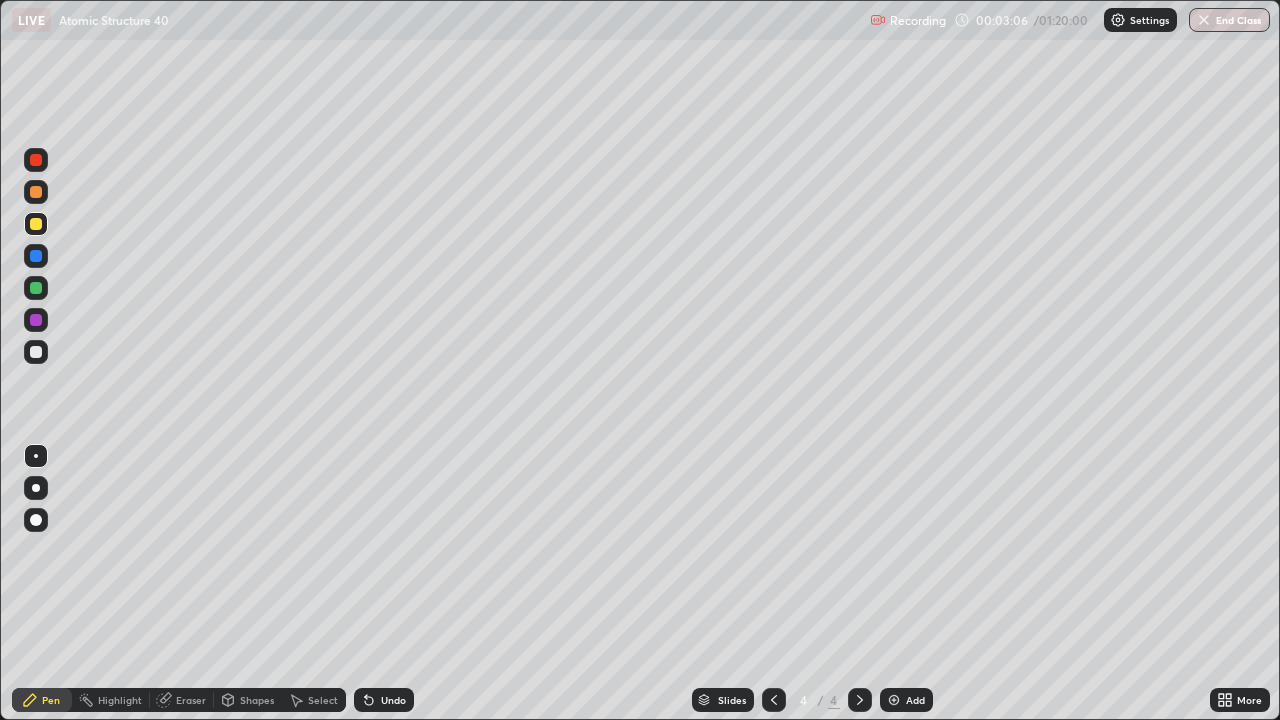 click on "Shapes" at bounding box center (257, 700) 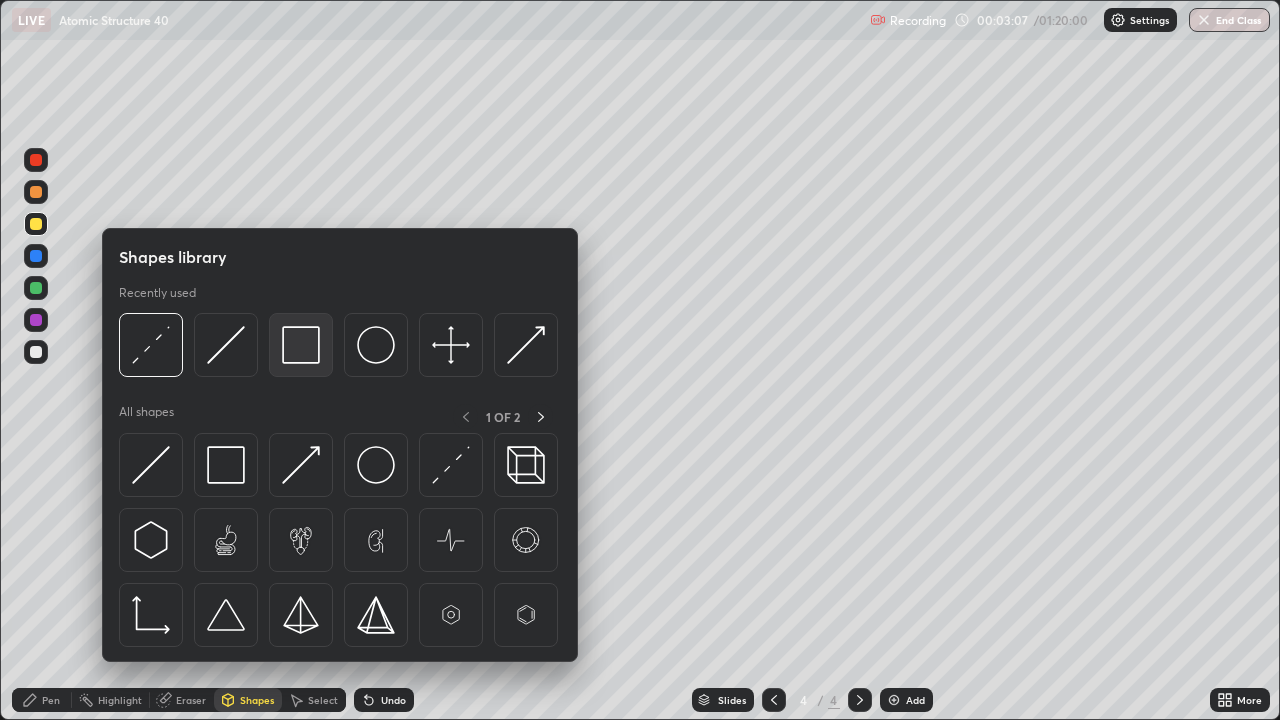 click at bounding box center [301, 345] 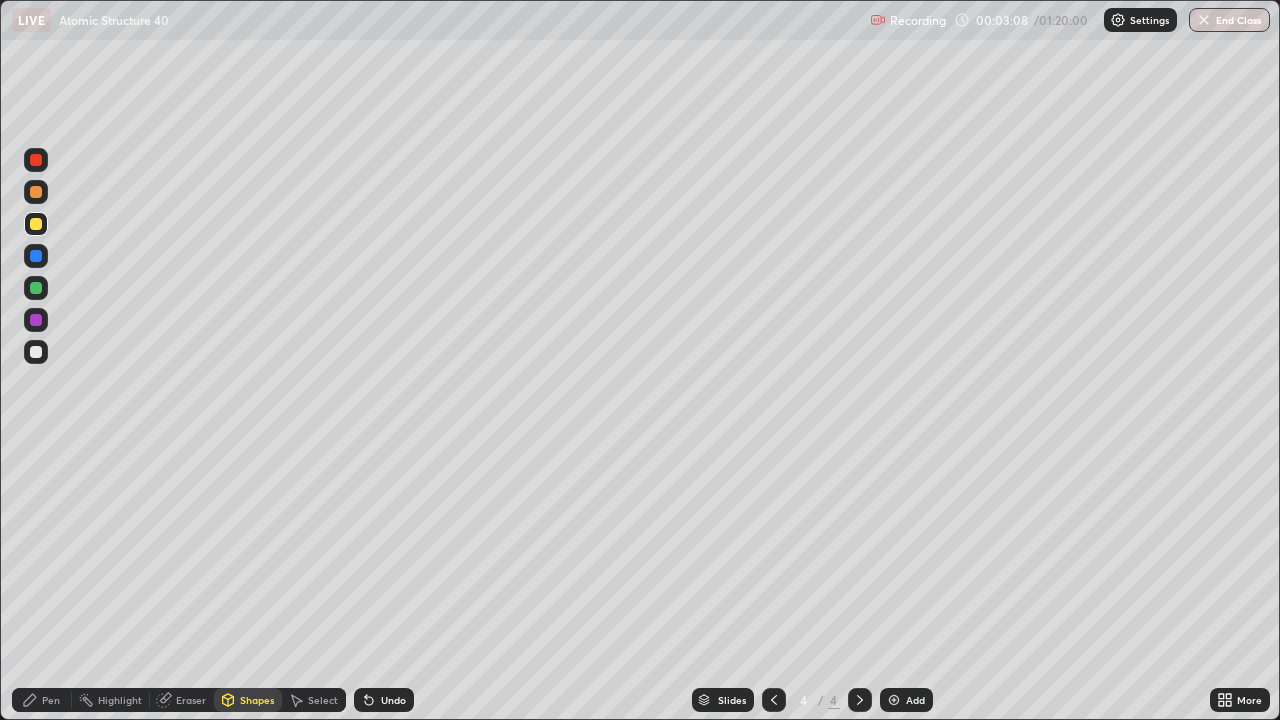 click at bounding box center [36, 320] 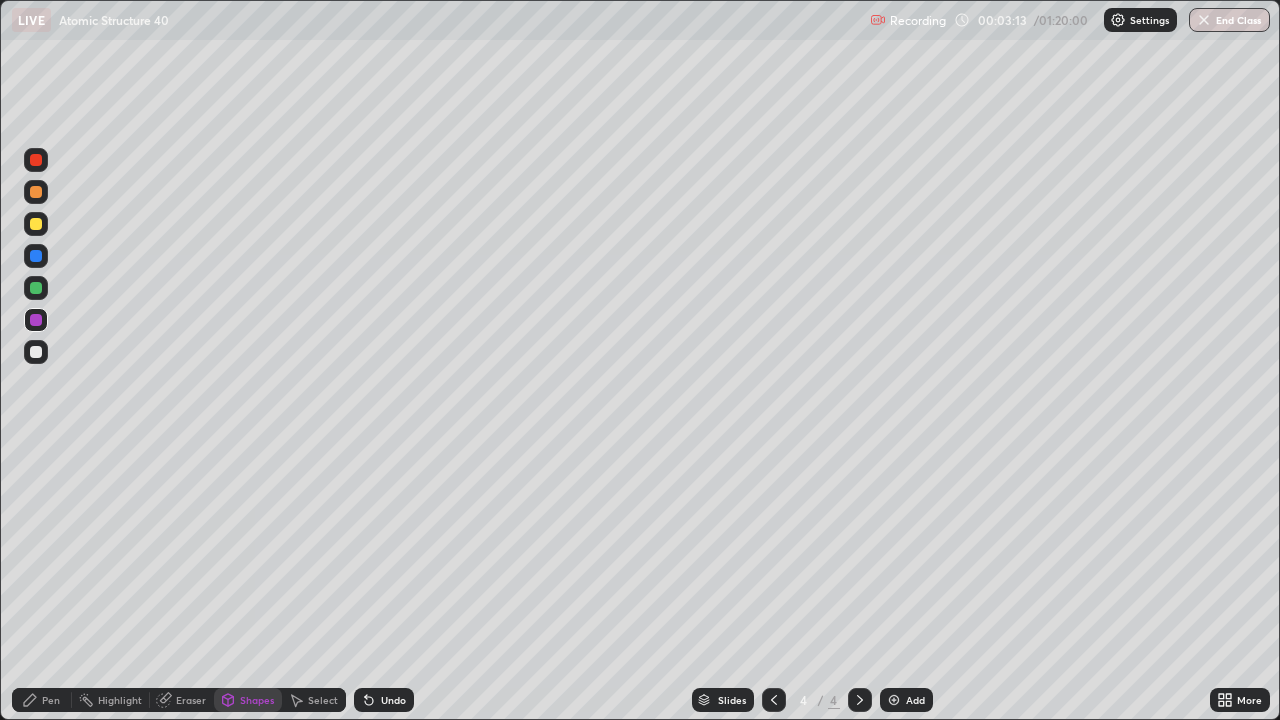 click on "Eraser" at bounding box center [191, 700] 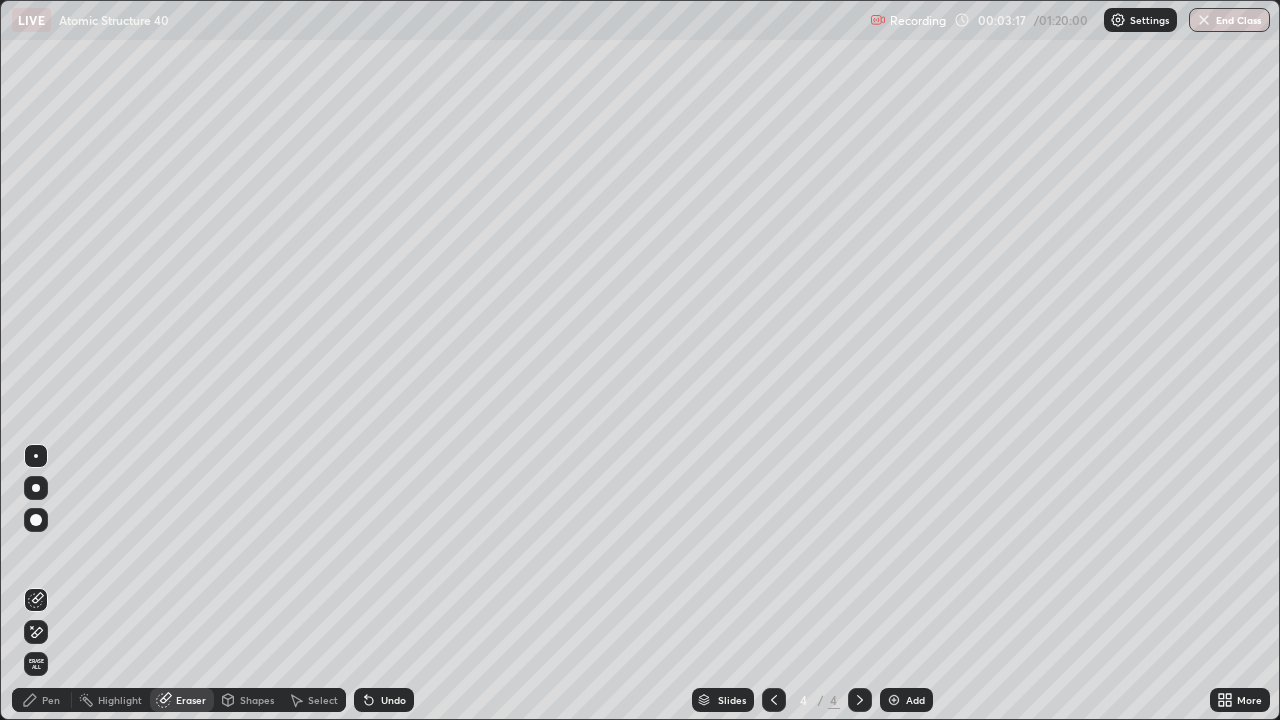 click on "Pen" at bounding box center [51, 700] 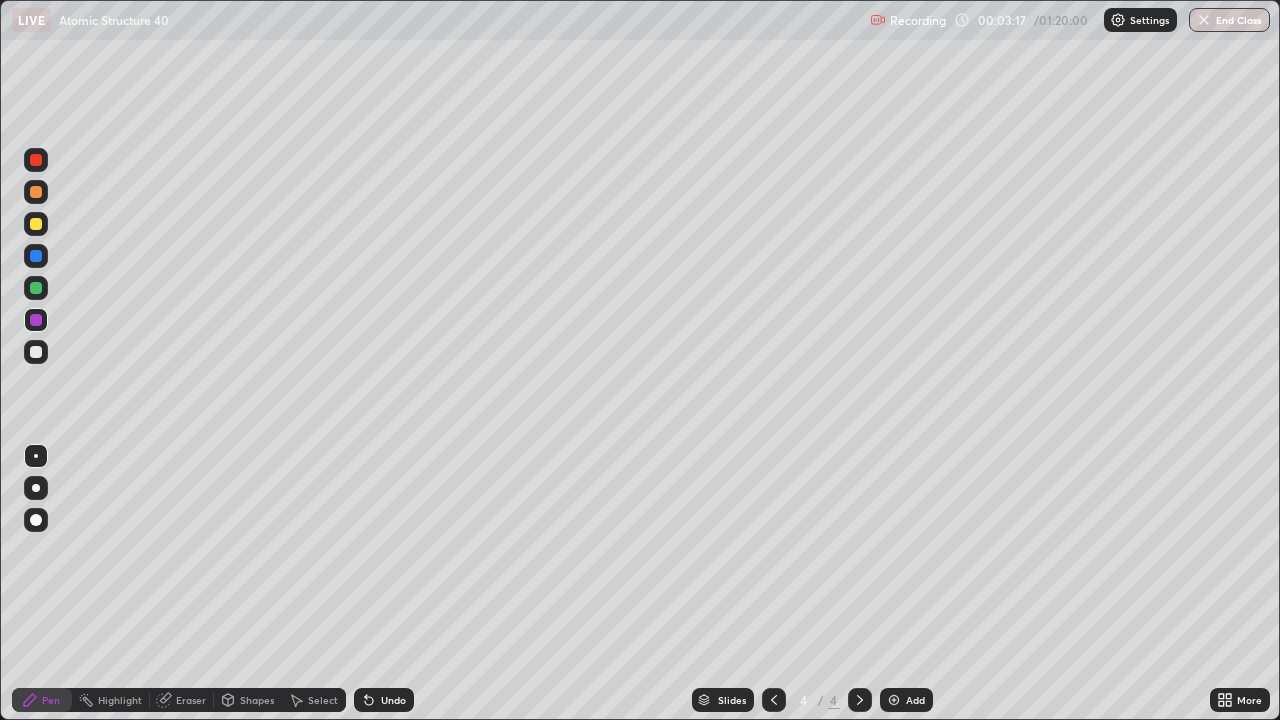 click at bounding box center [36, 352] 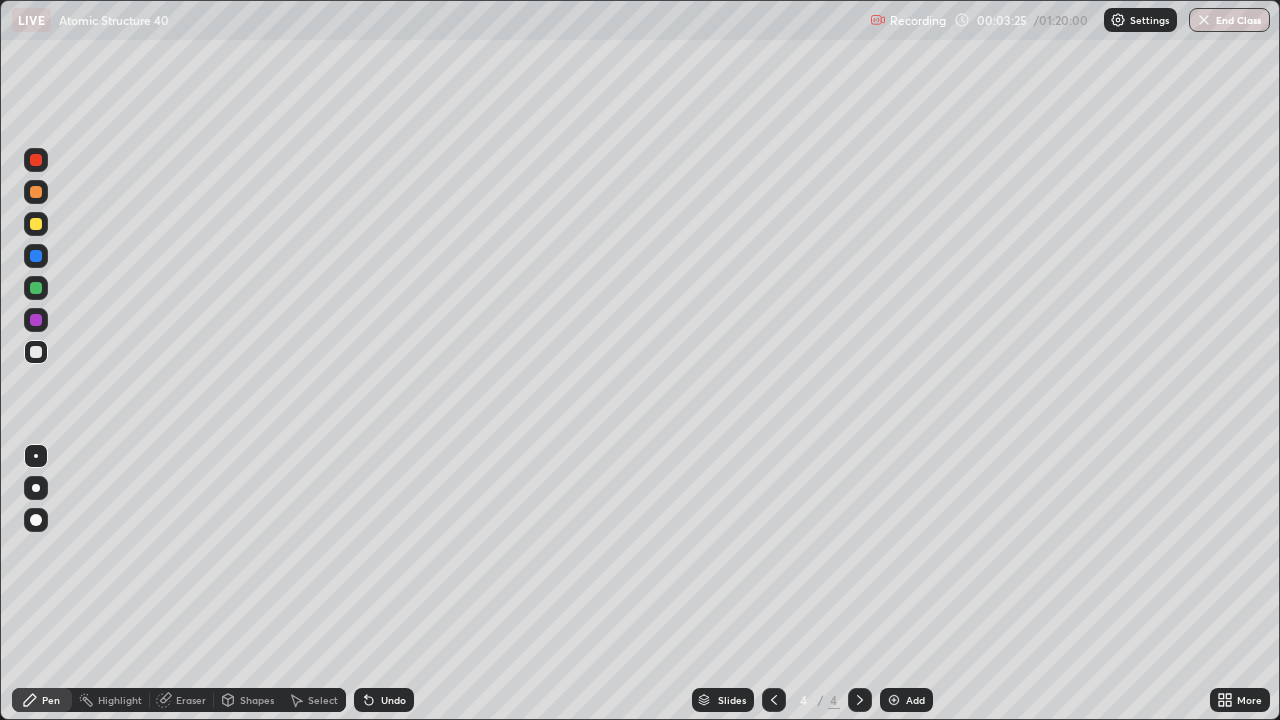 click on "Undo" at bounding box center [384, 700] 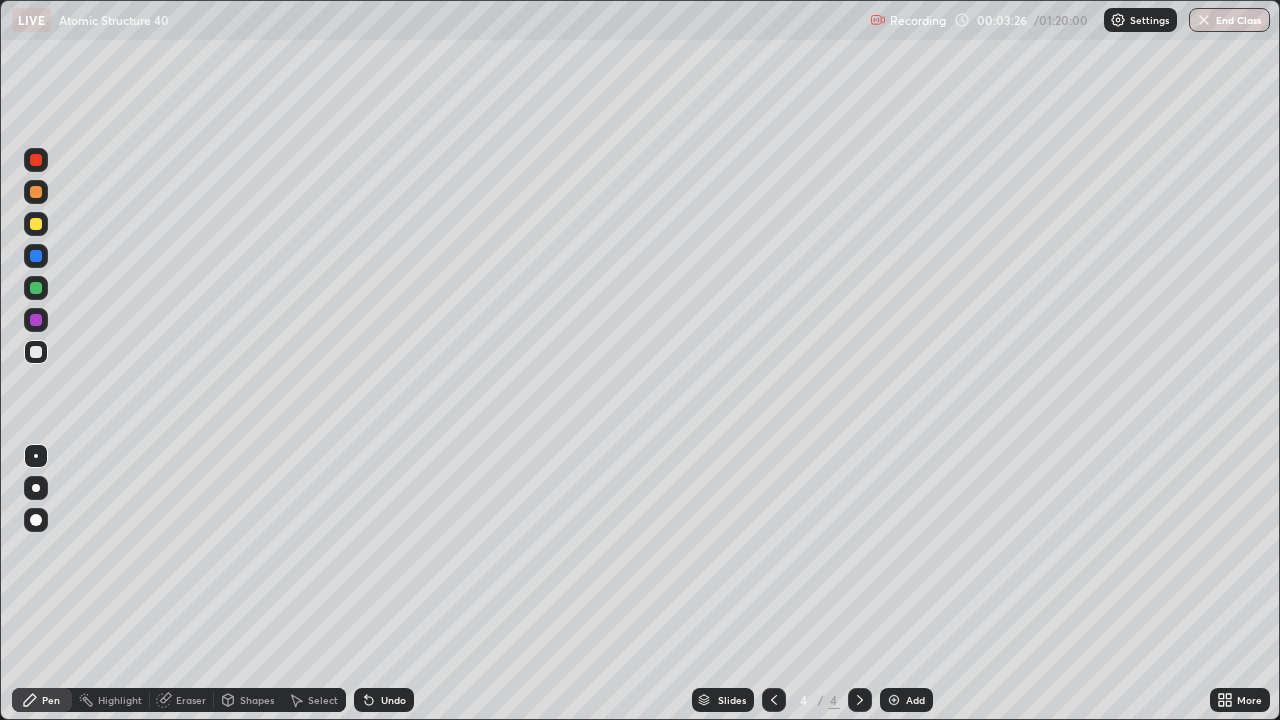 click on "Undo" at bounding box center [393, 700] 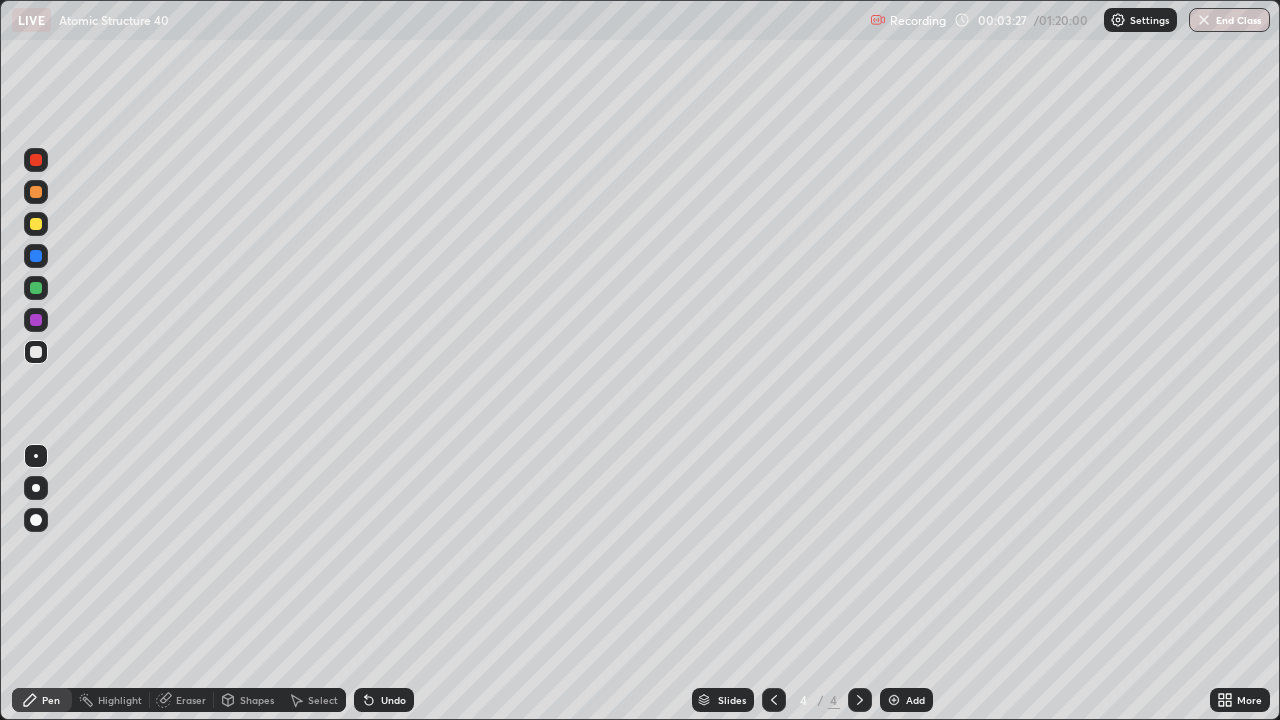 click on "Undo" at bounding box center (384, 700) 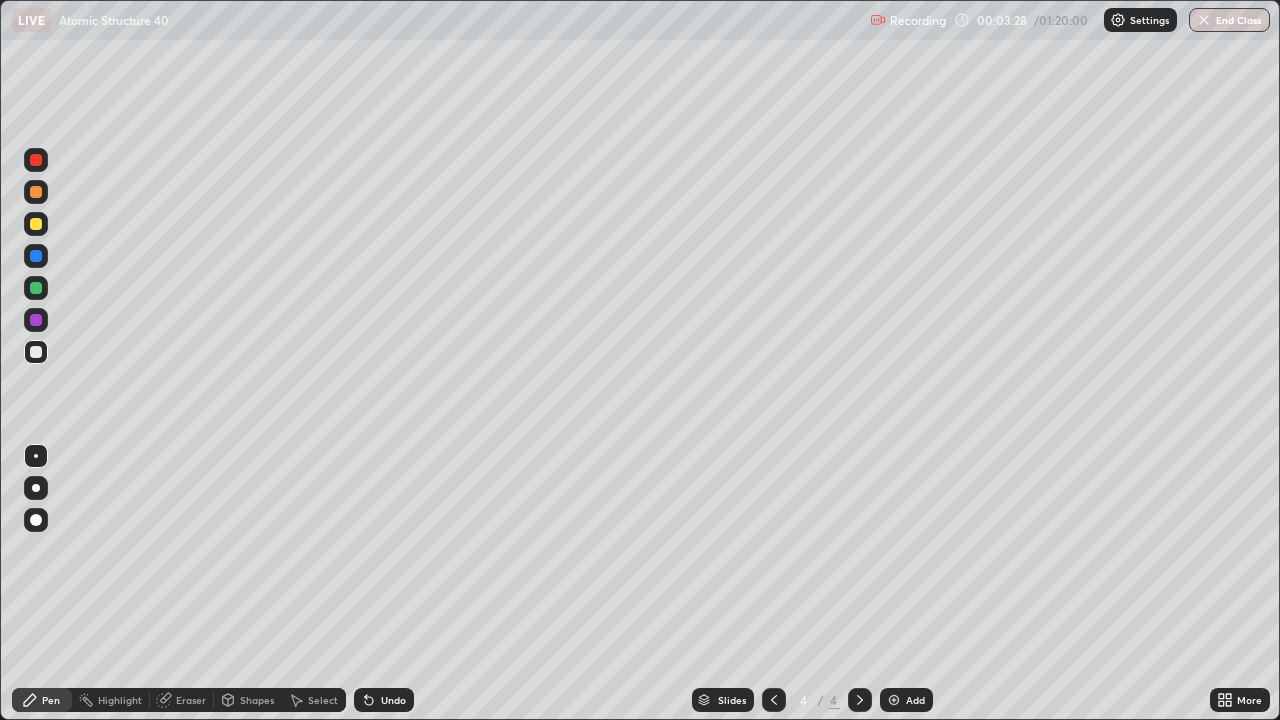 click on "Shapes" at bounding box center [257, 700] 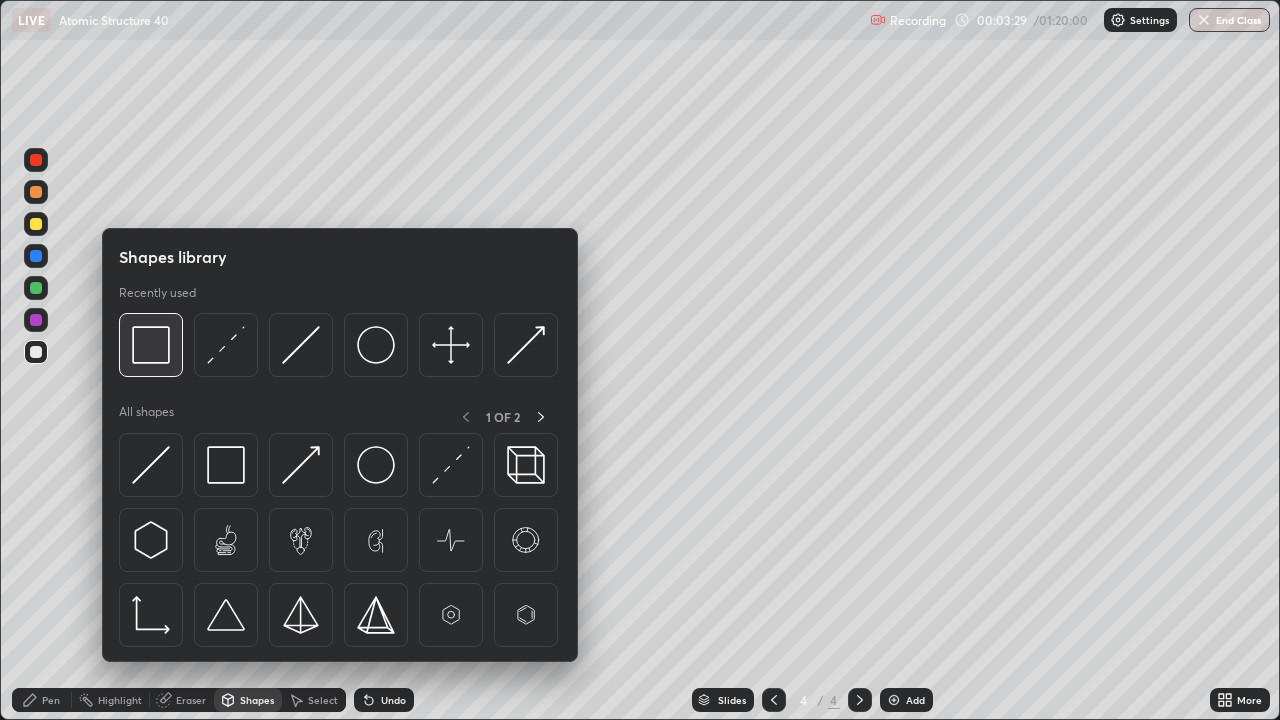 click at bounding box center (151, 345) 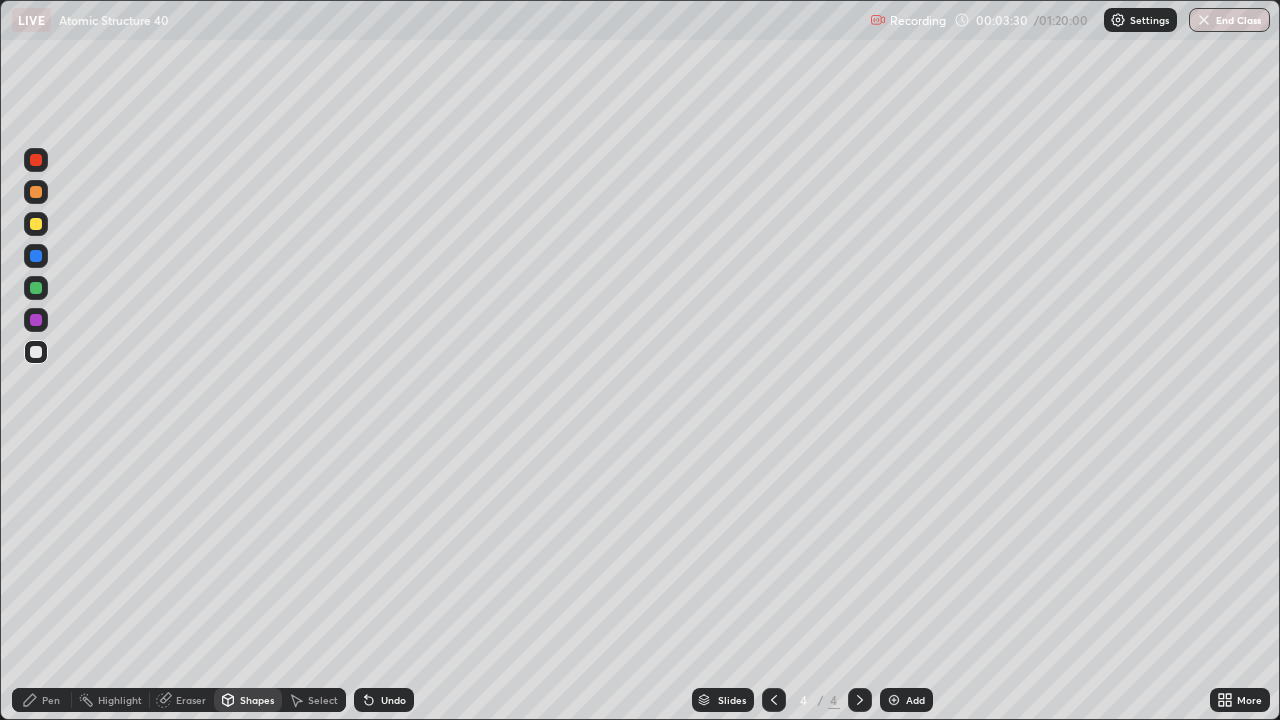 click at bounding box center (36, 320) 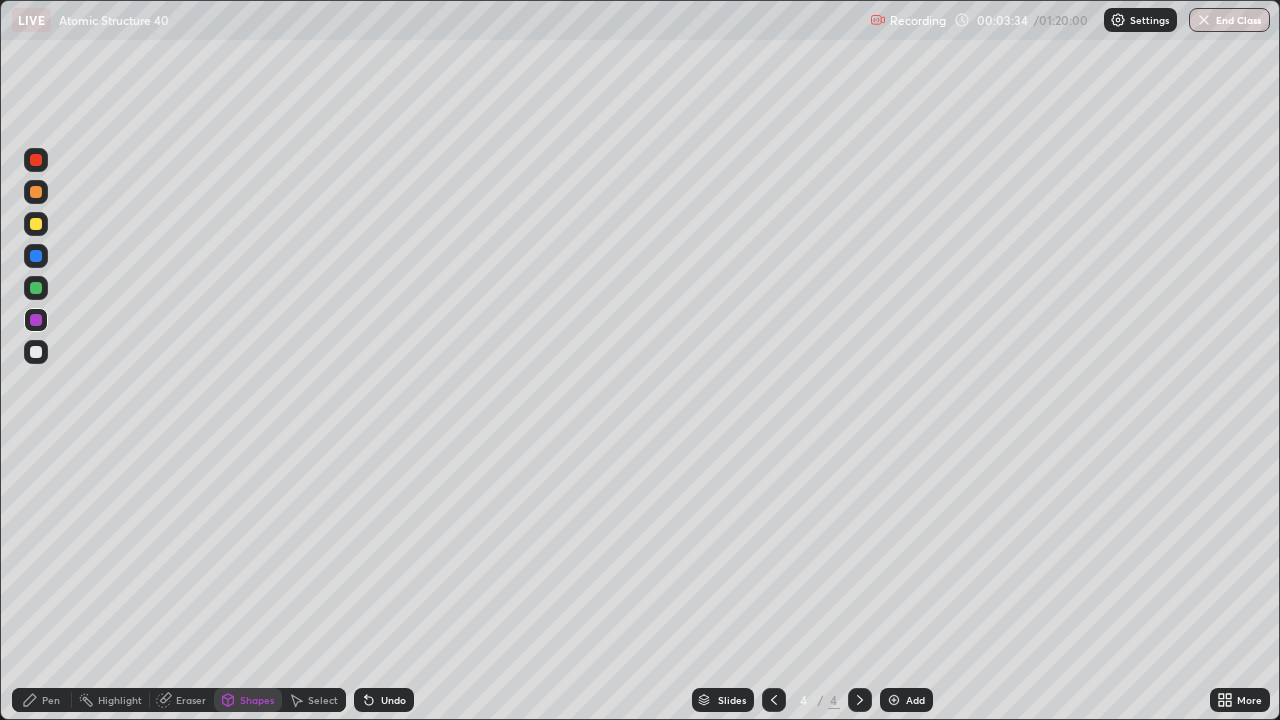 click on "Eraser" at bounding box center (191, 700) 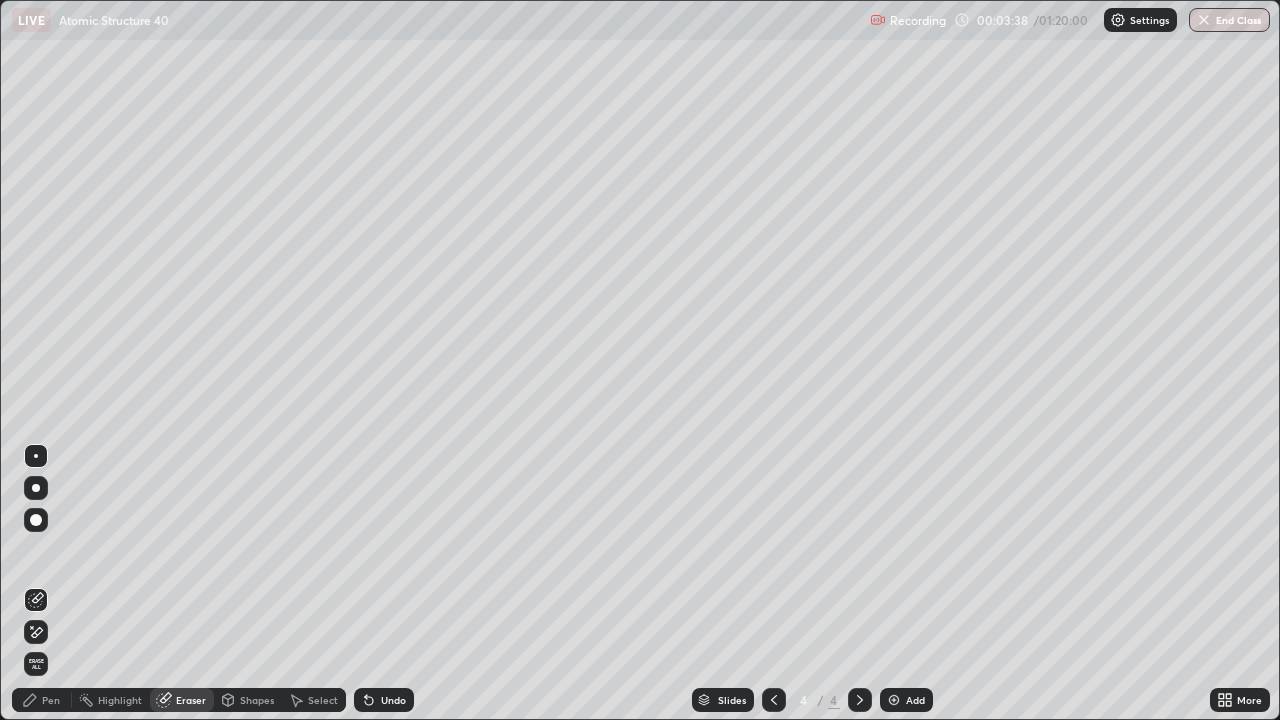 click on "Pen" at bounding box center (51, 700) 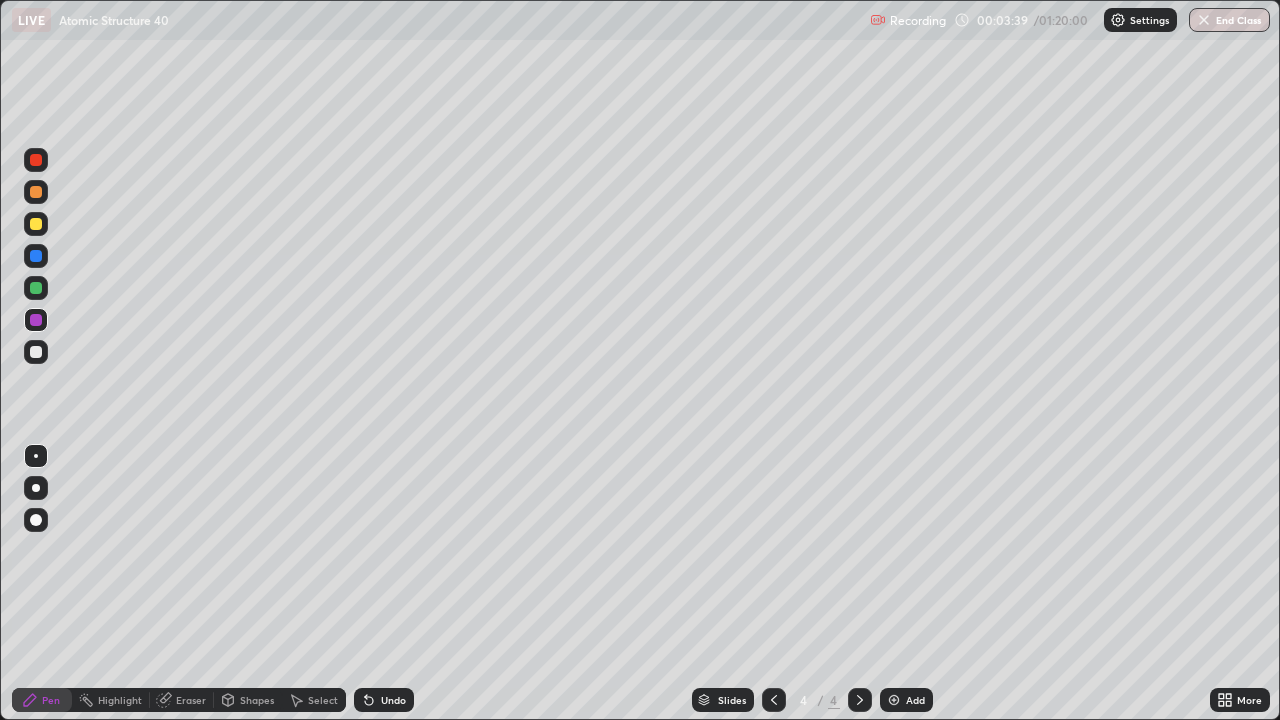 click at bounding box center (36, 352) 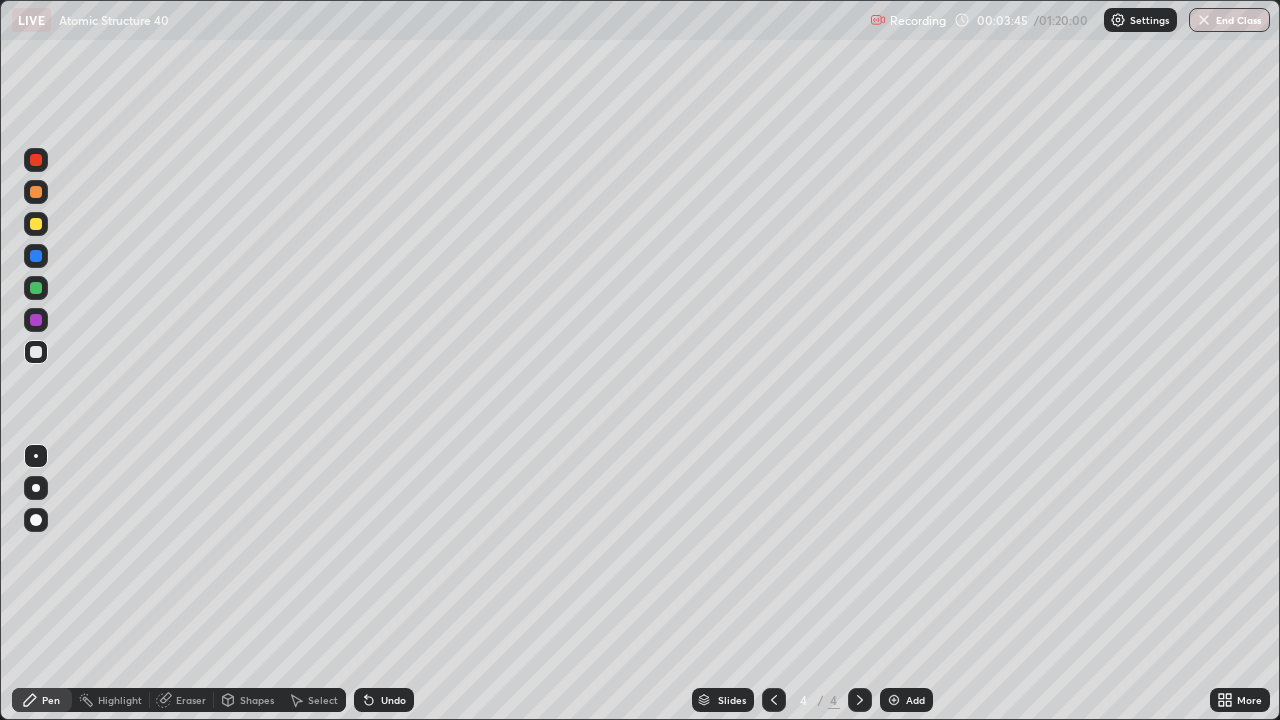 click on "Undo" at bounding box center [393, 700] 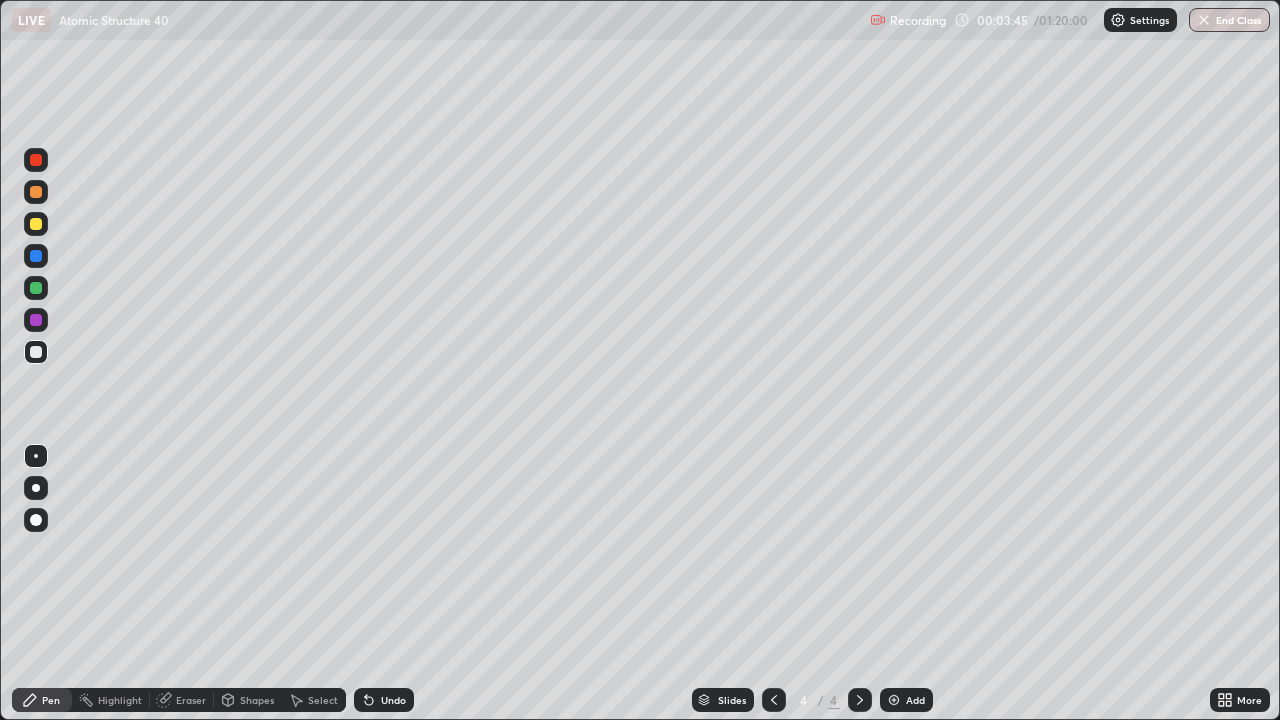 click on "Undo" at bounding box center (384, 700) 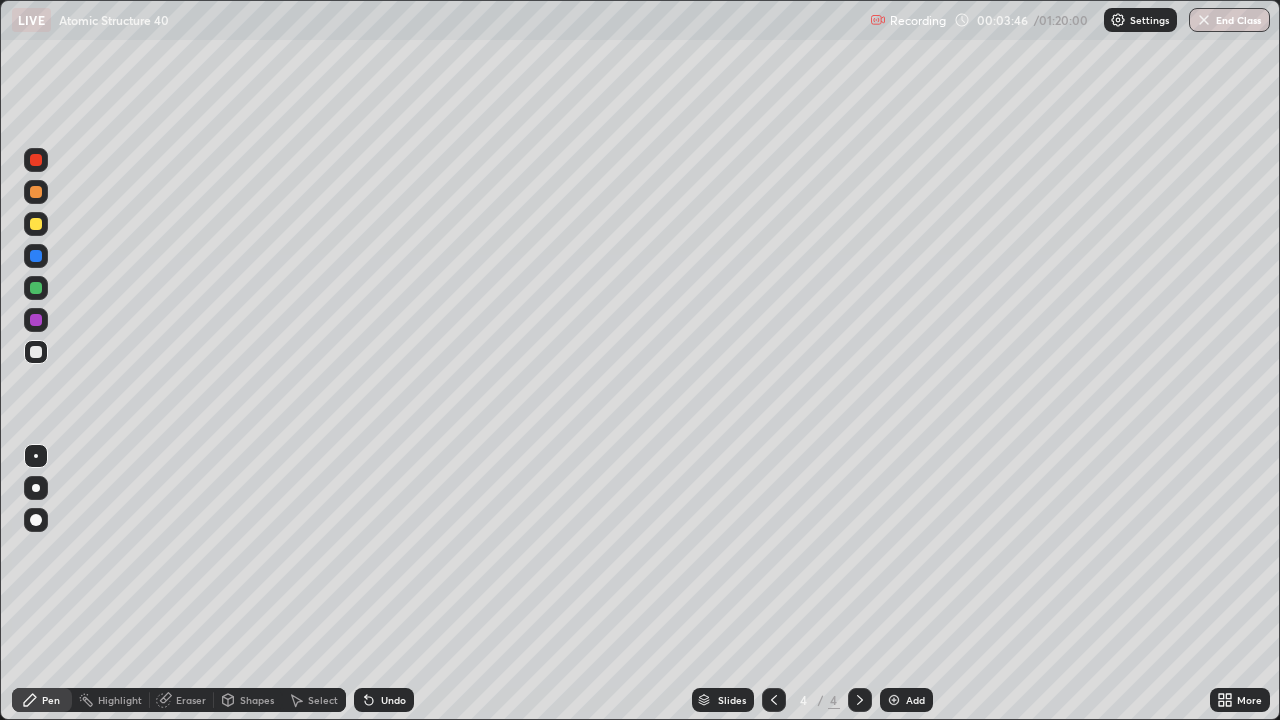 click on "Undo" at bounding box center (384, 700) 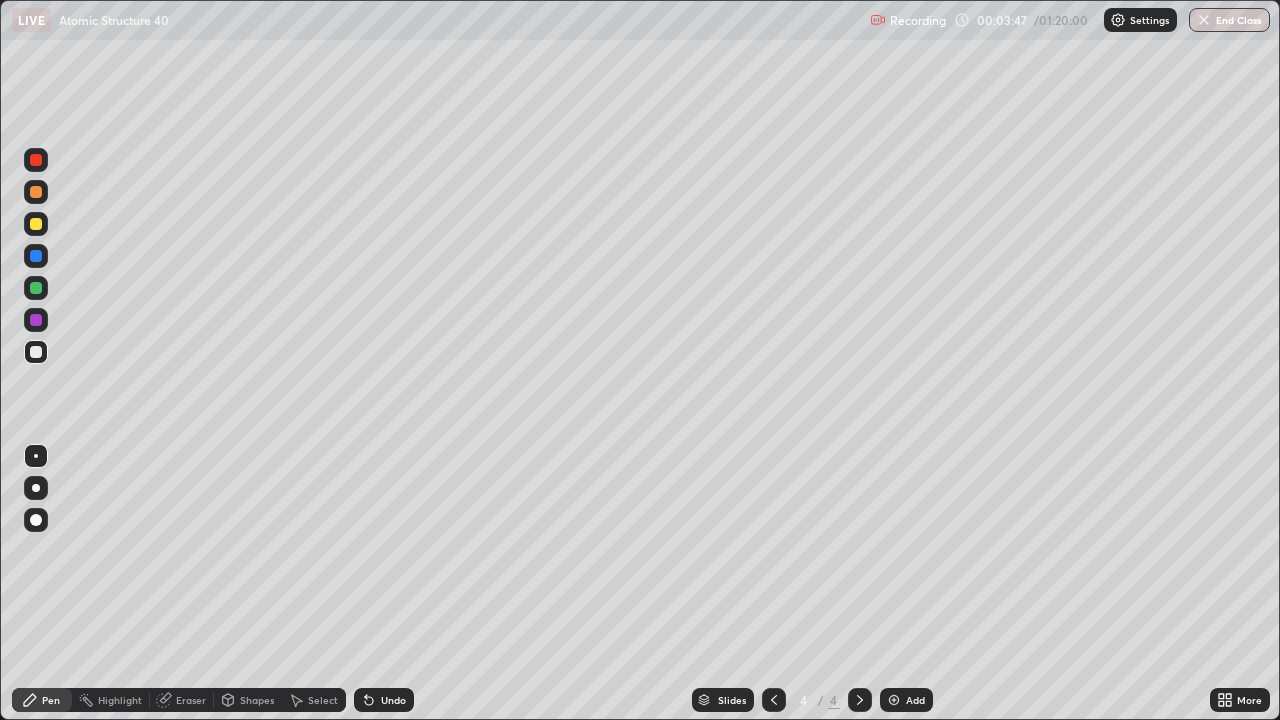 click 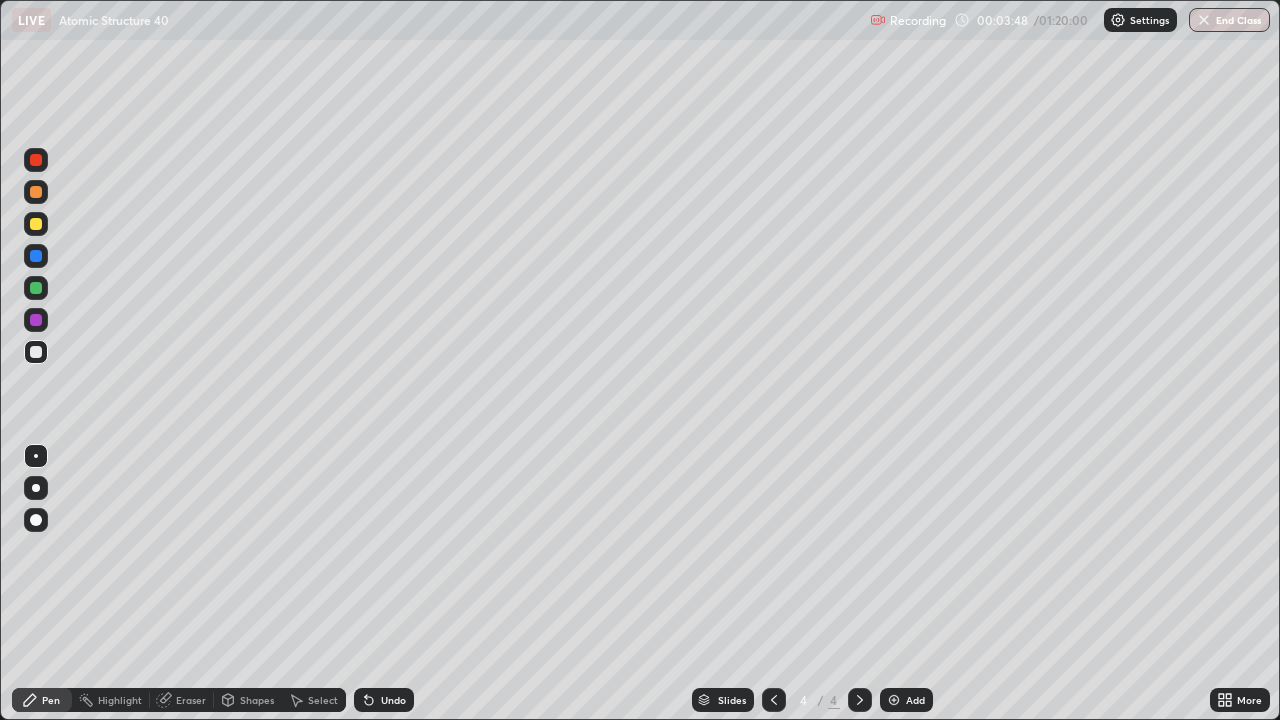 click on "Undo" at bounding box center (384, 700) 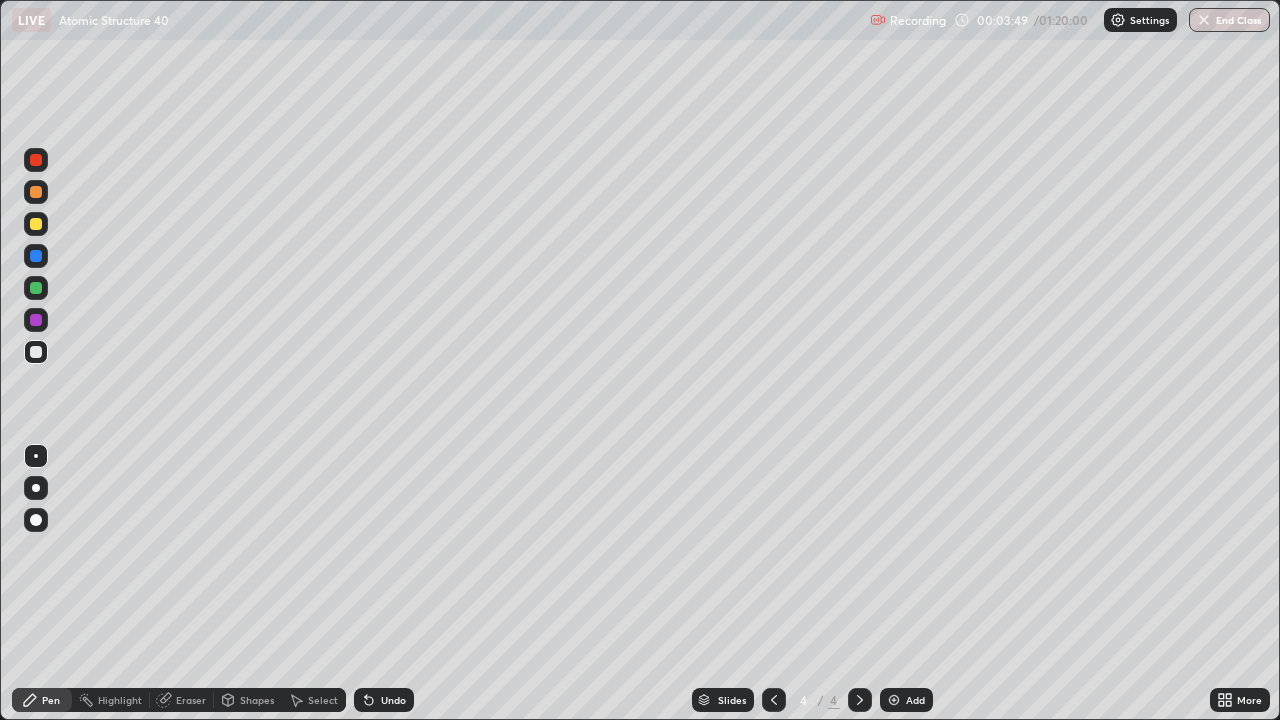 click on "Shapes" at bounding box center (257, 700) 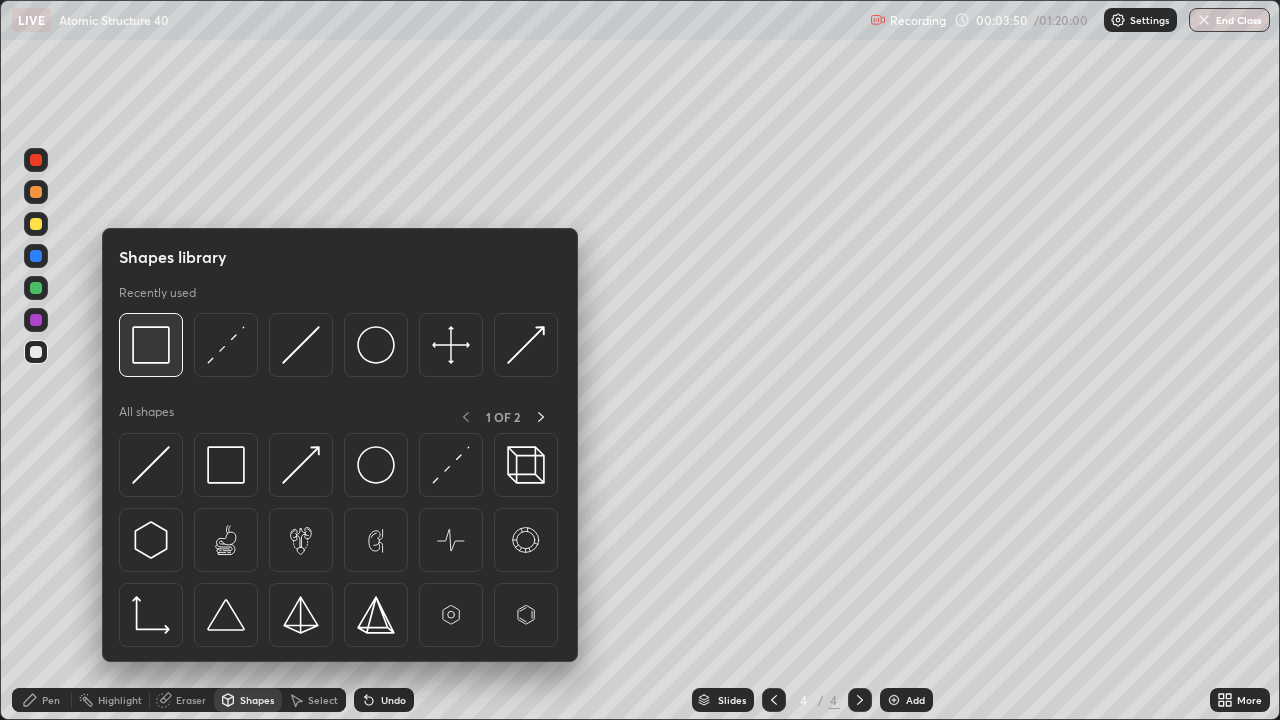 click at bounding box center [151, 345] 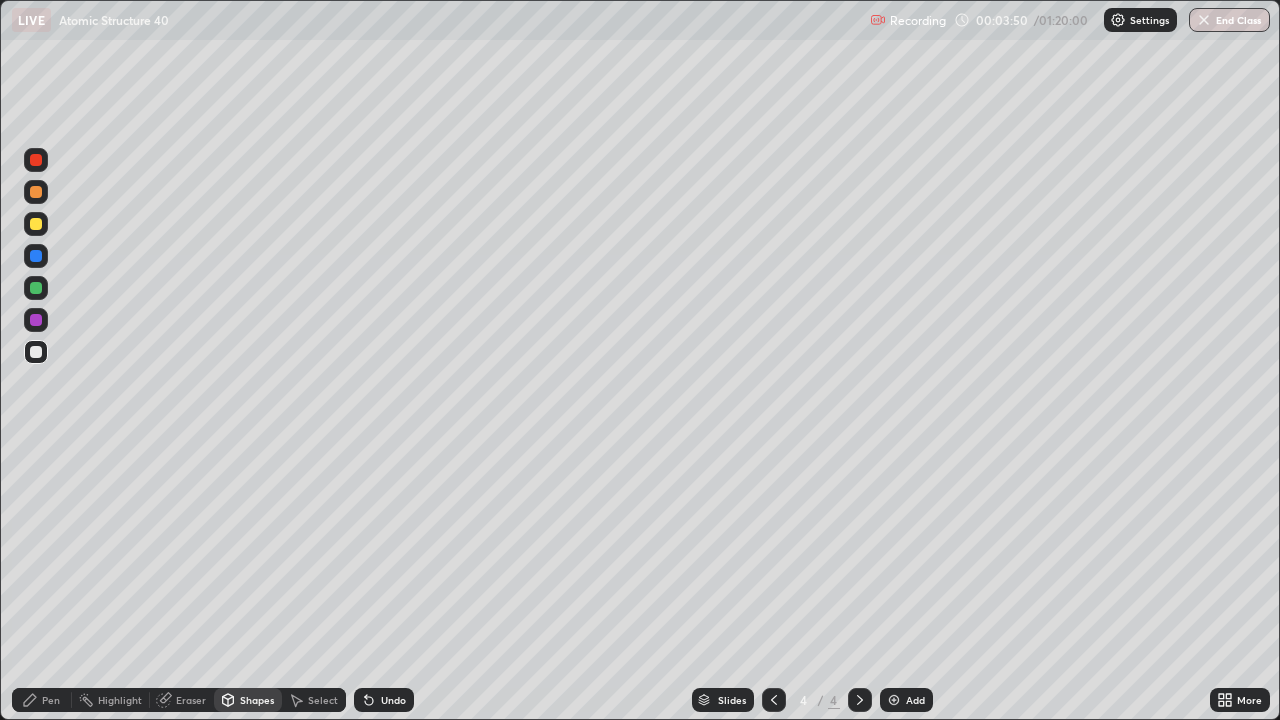 click at bounding box center (36, 320) 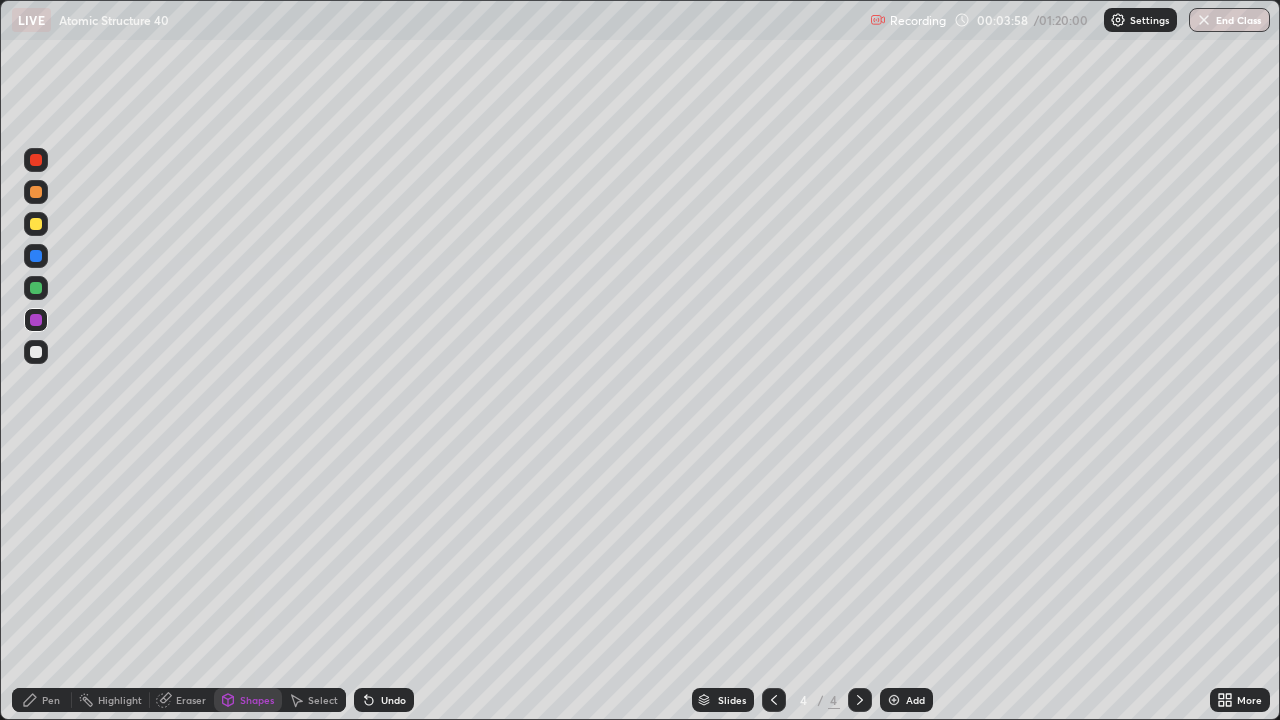 click on "Eraser" at bounding box center [182, 700] 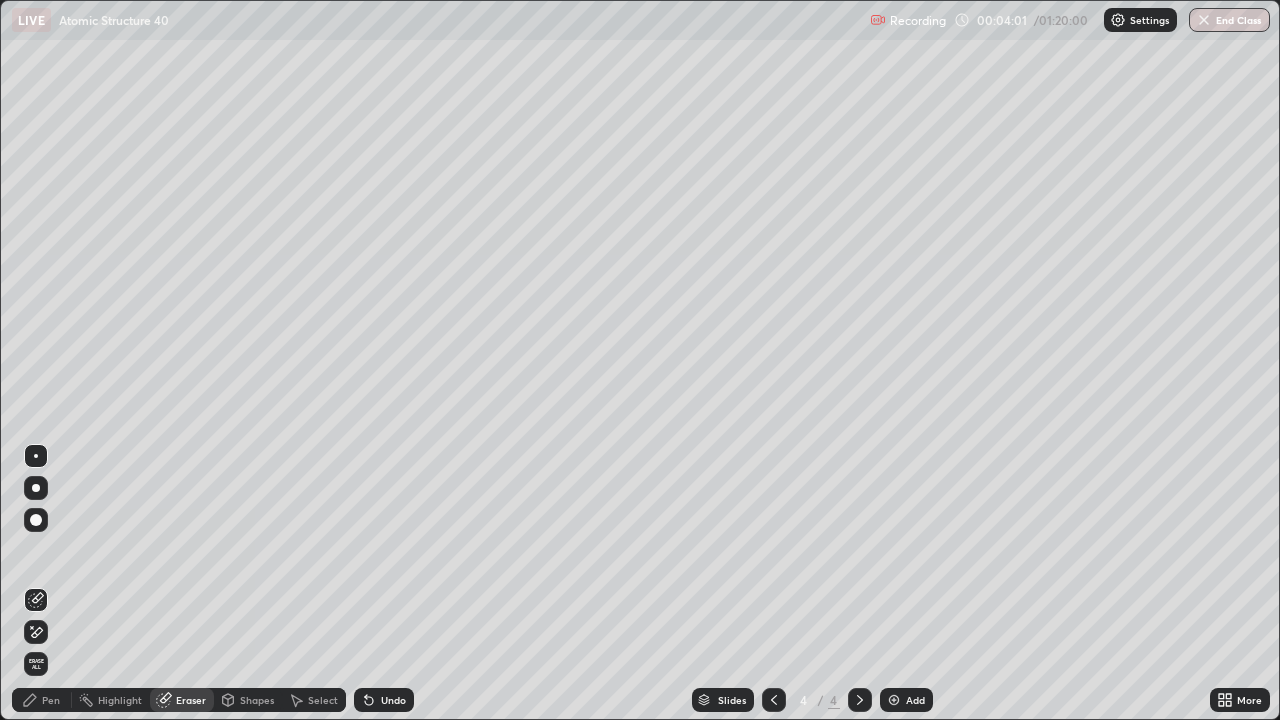click on "Pen" at bounding box center [51, 700] 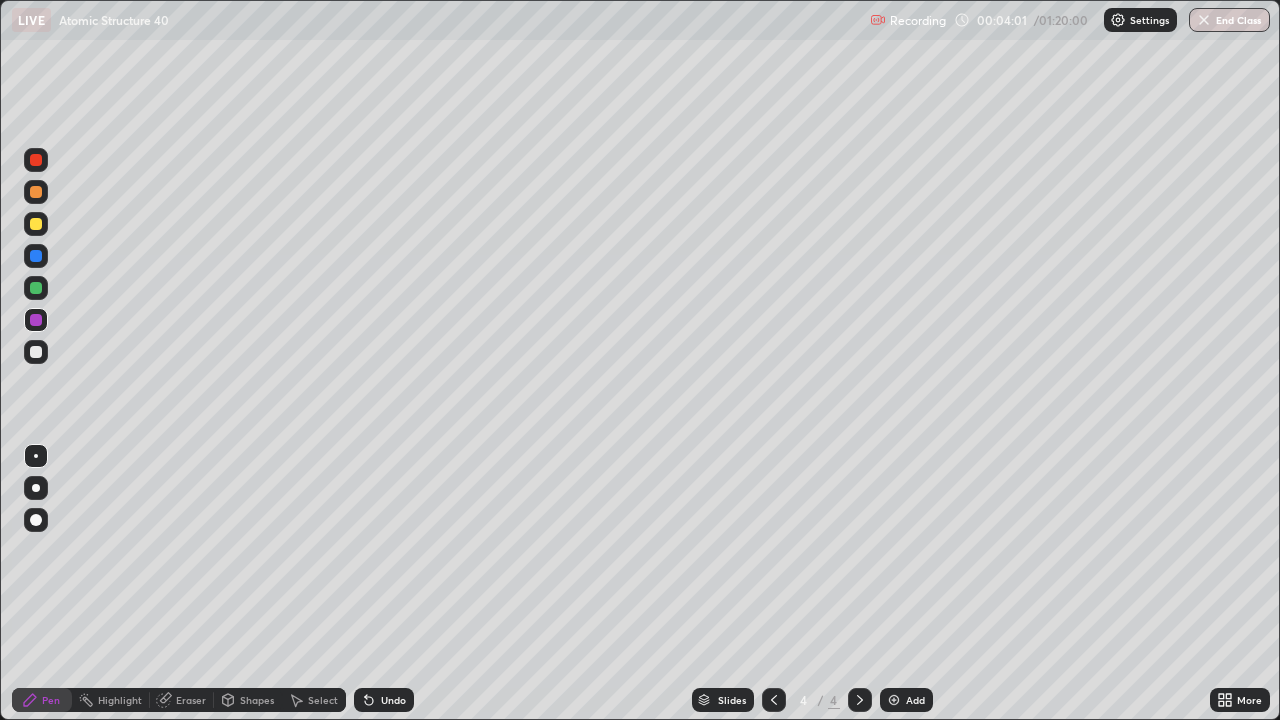 click at bounding box center [36, 352] 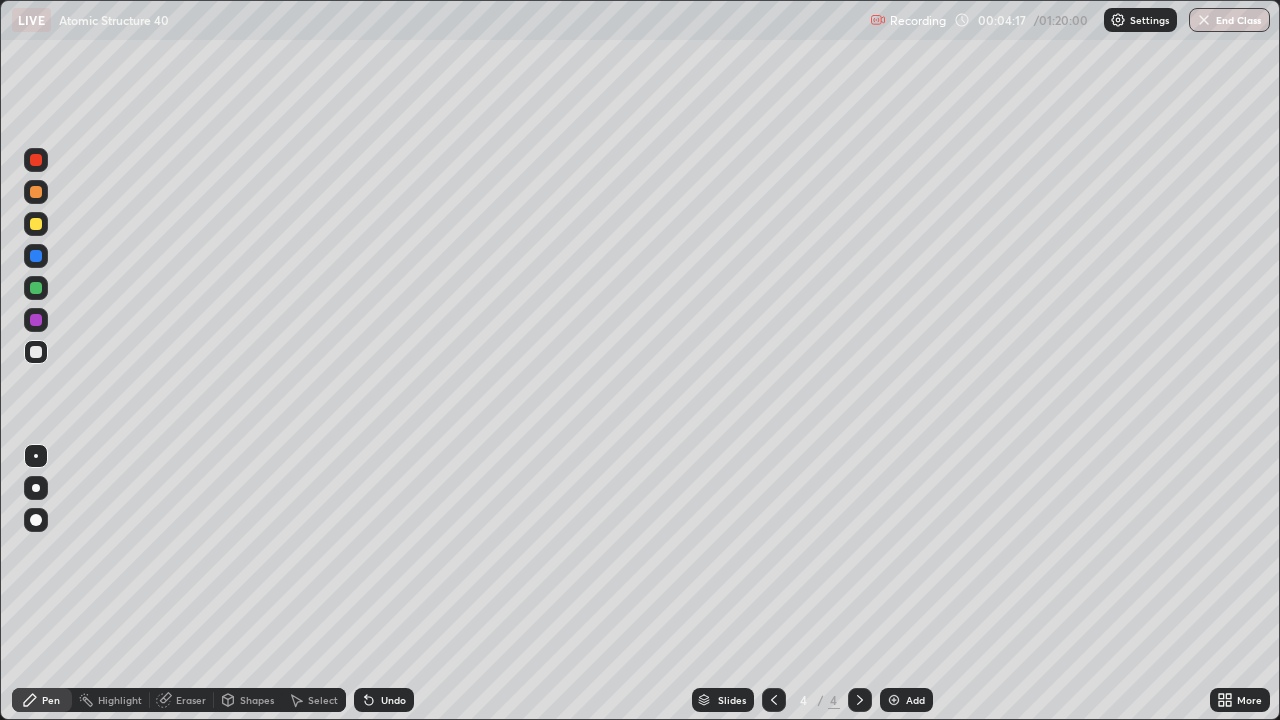 click at bounding box center (36, 288) 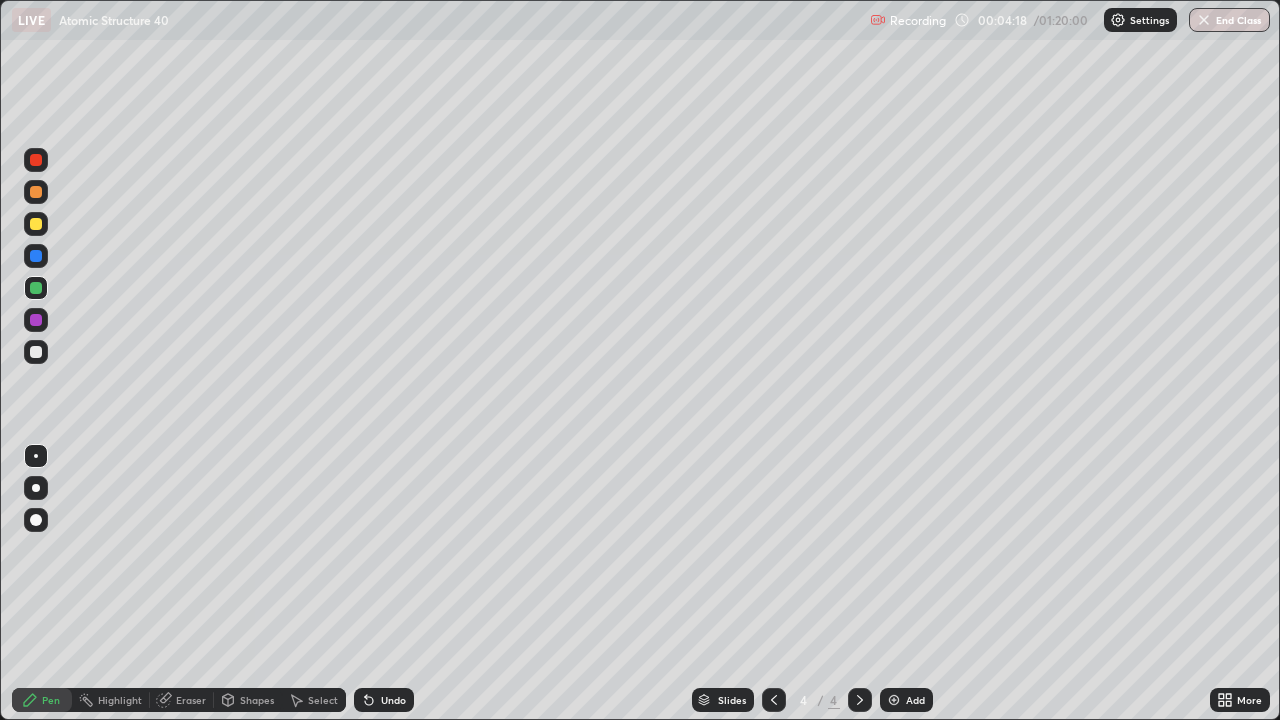 click on "Shapes" at bounding box center (257, 700) 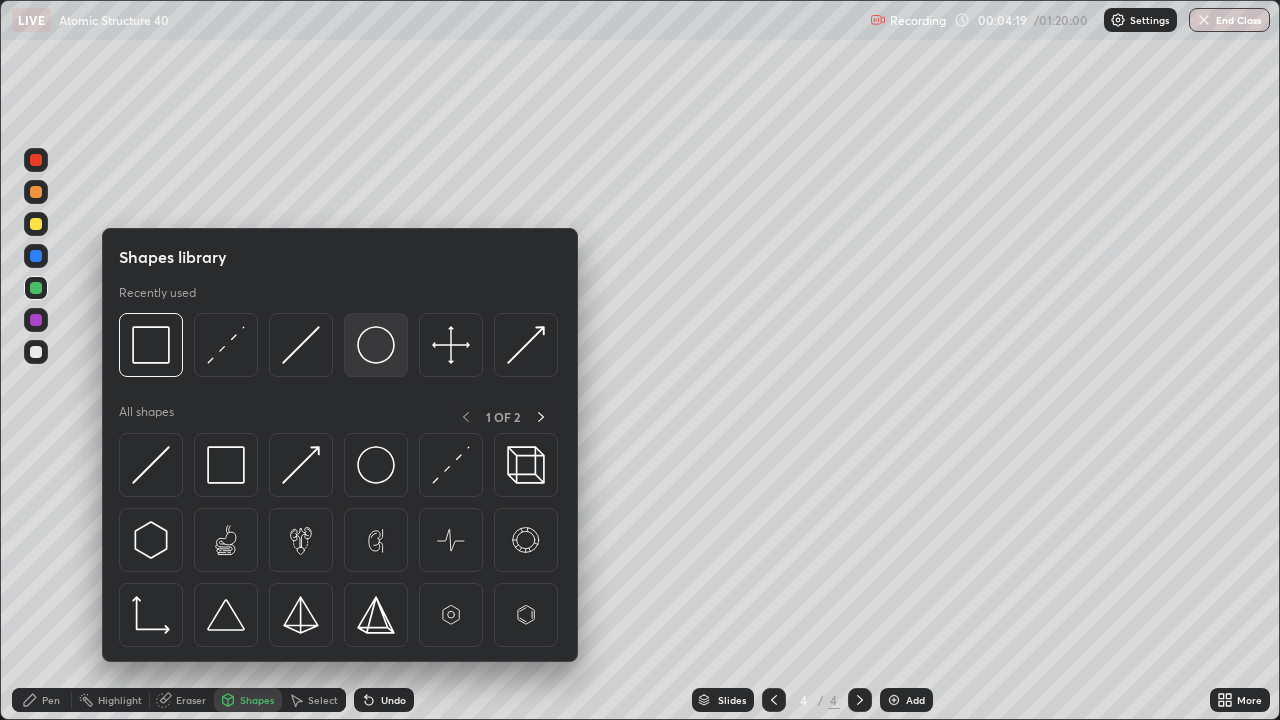 click at bounding box center (376, 345) 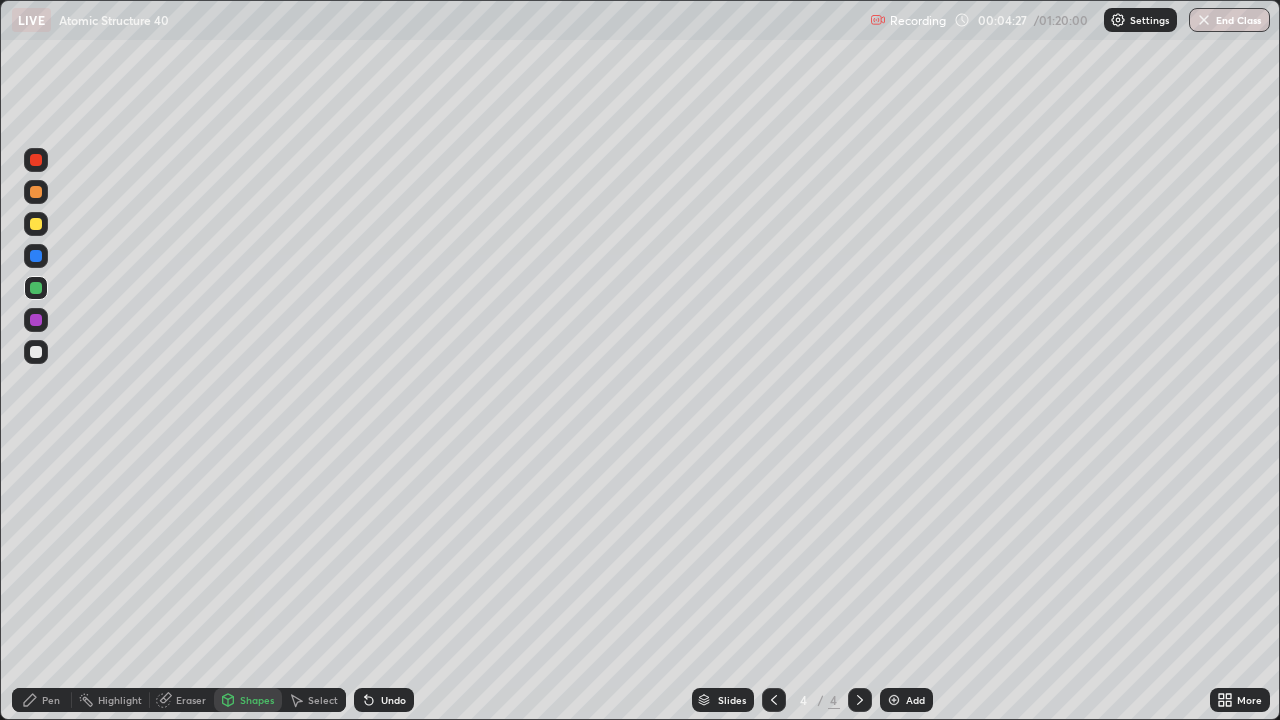 click on "Undo" at bounding box center (393, 700) 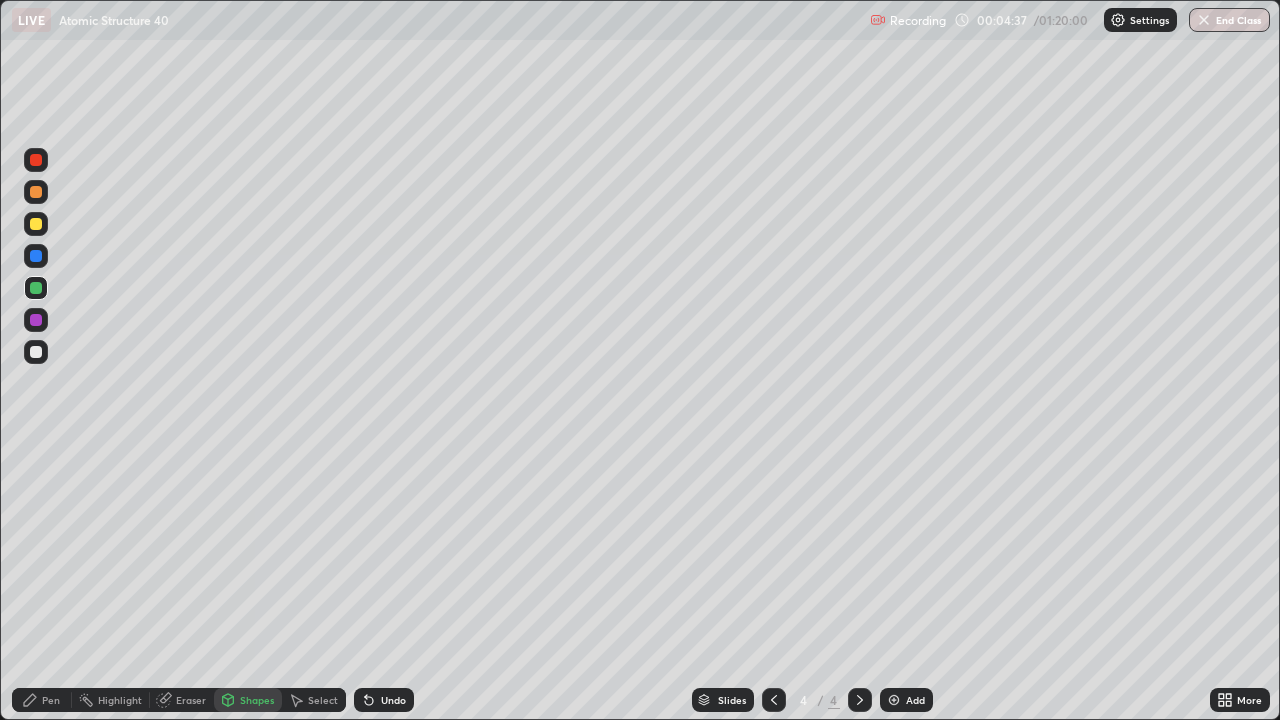 click on "Undo" at bounding box center [384, 700] 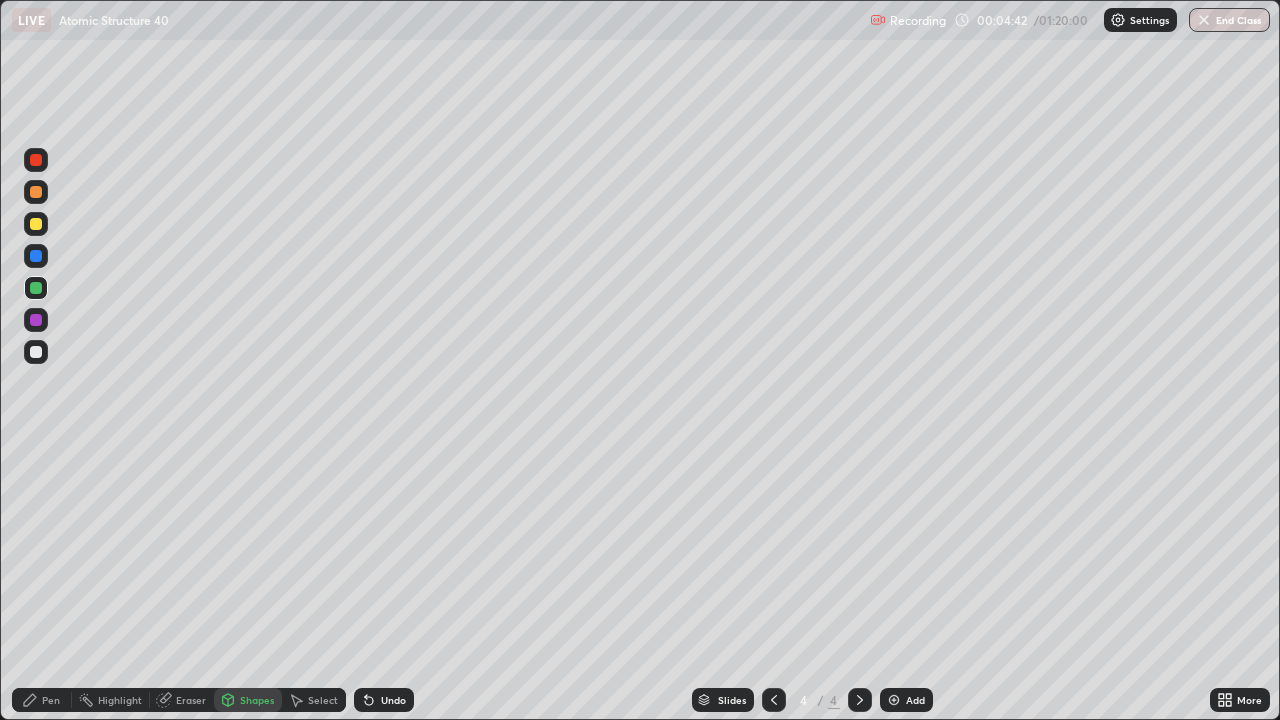 click on "Pen" at bounding box center (51, 700) 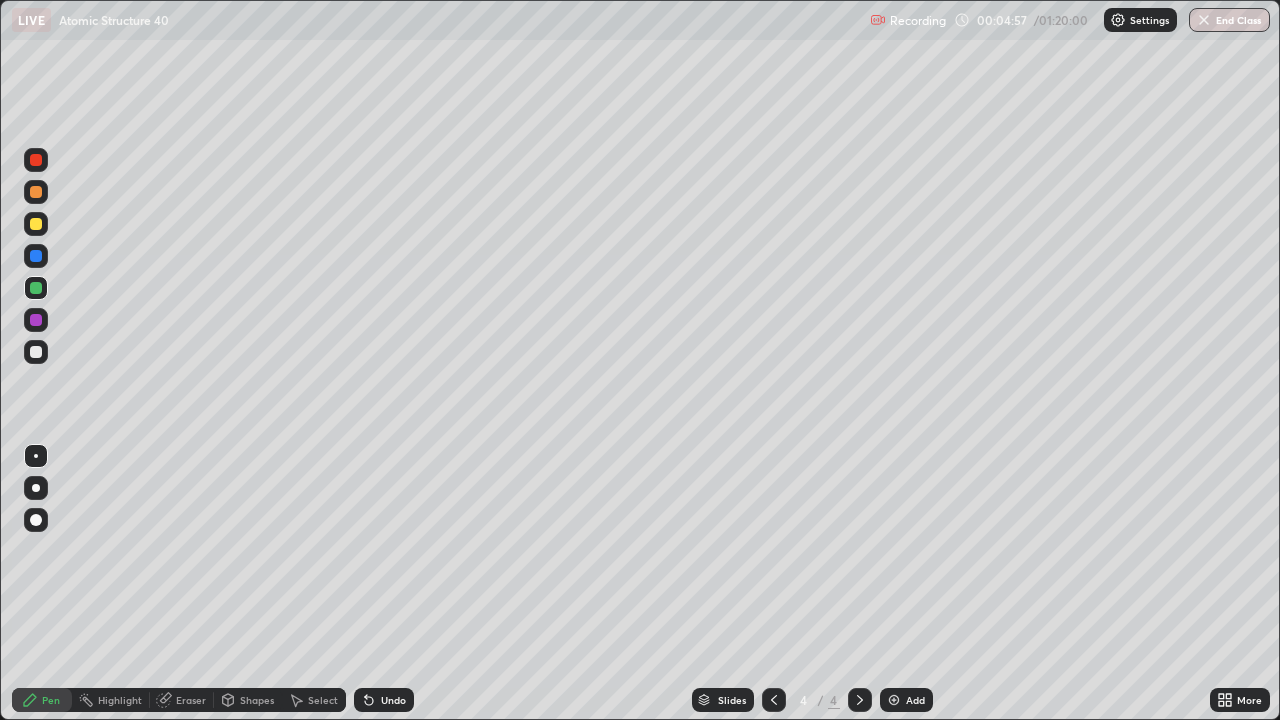 click at bounding box center (36, 352) 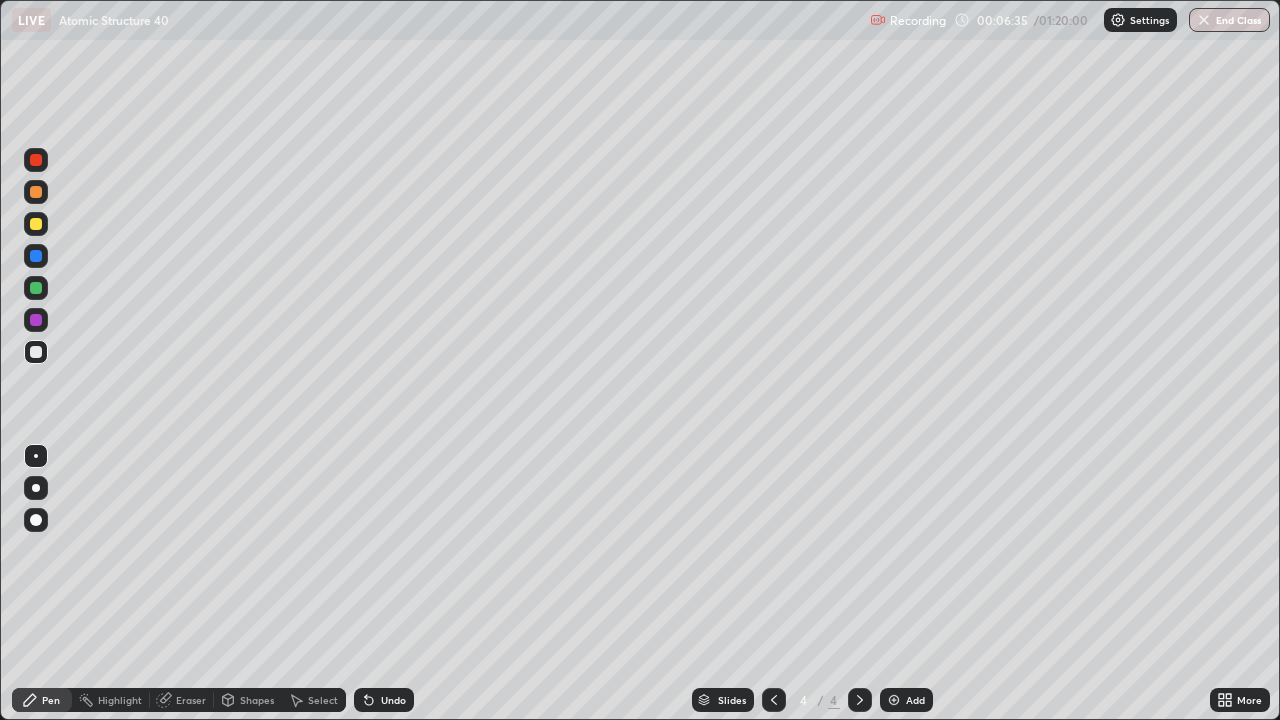 click at bounding box center [36, 224] 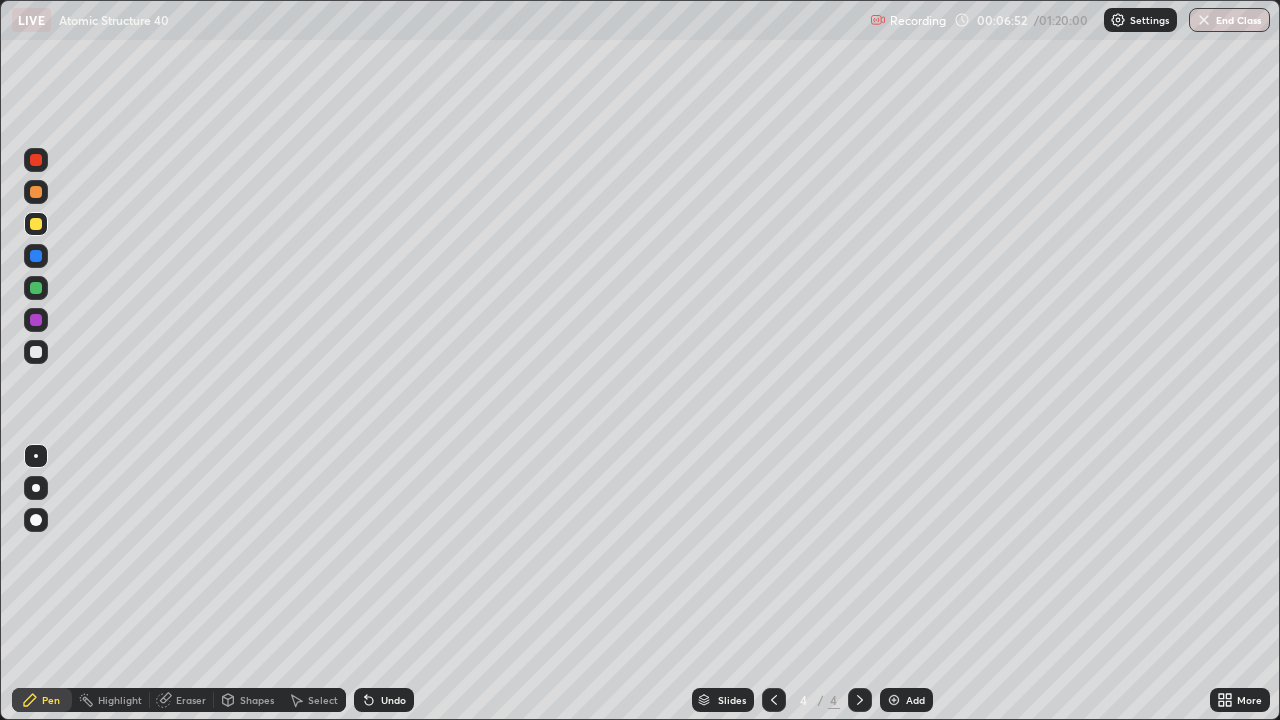 click at bounding box center (36, 192) 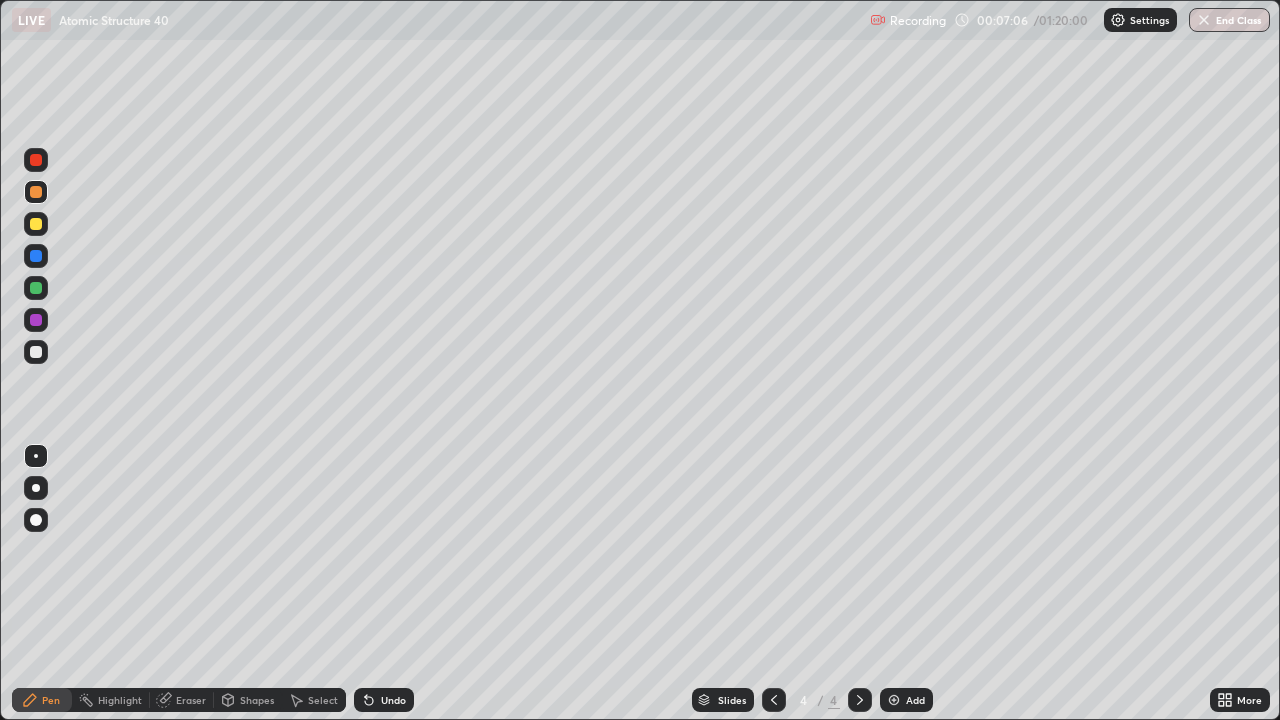 click on "Undo" at bounding box center (393, 700) 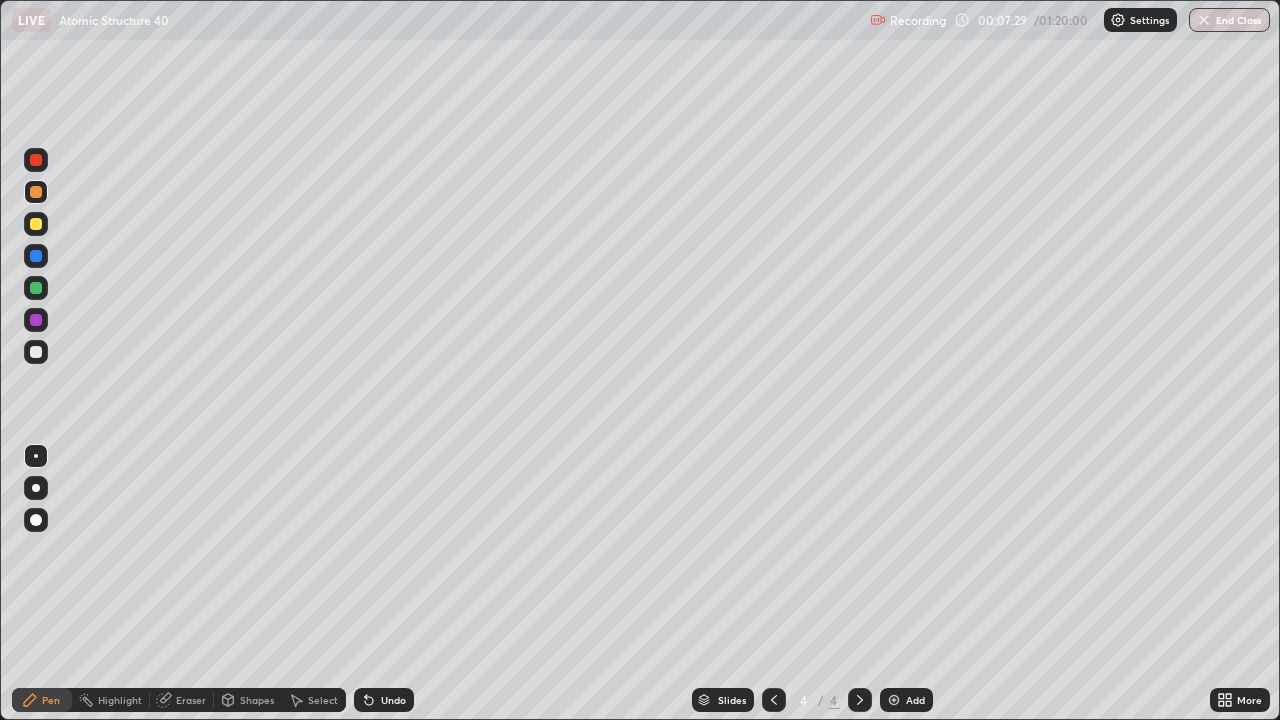 click at bounding box center [36, 160] 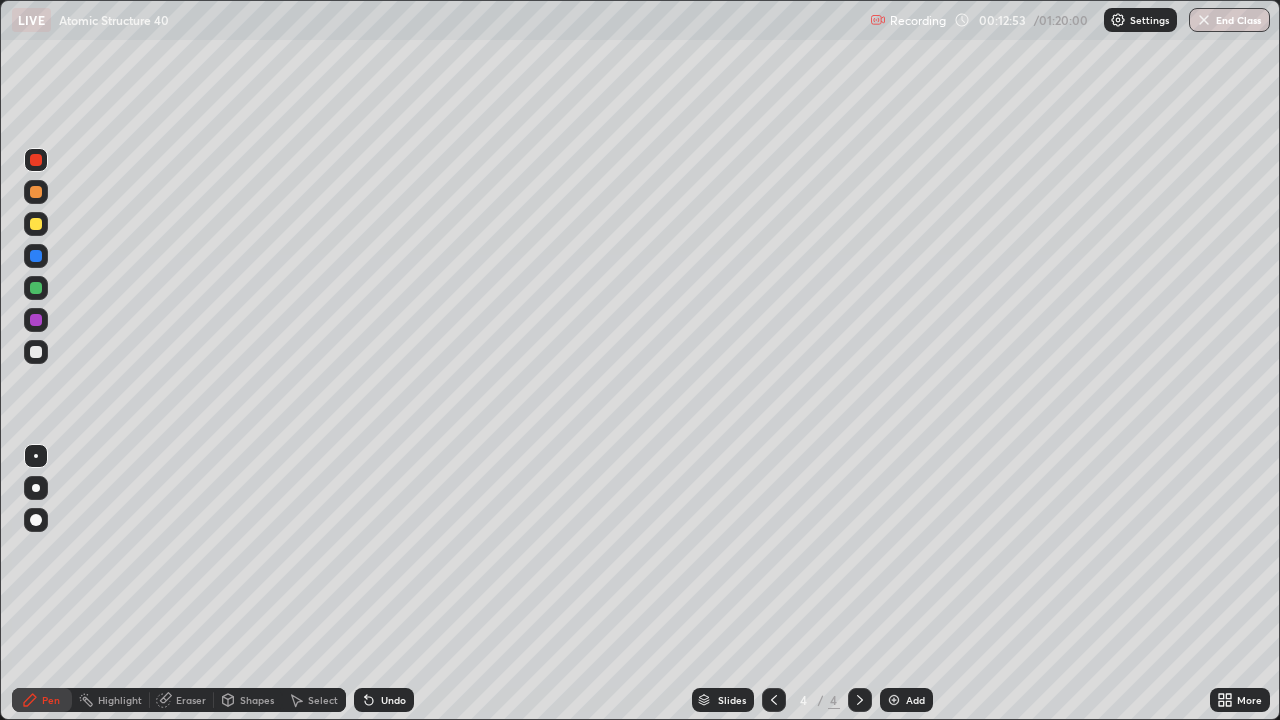 click at bounding box center (894, 700) 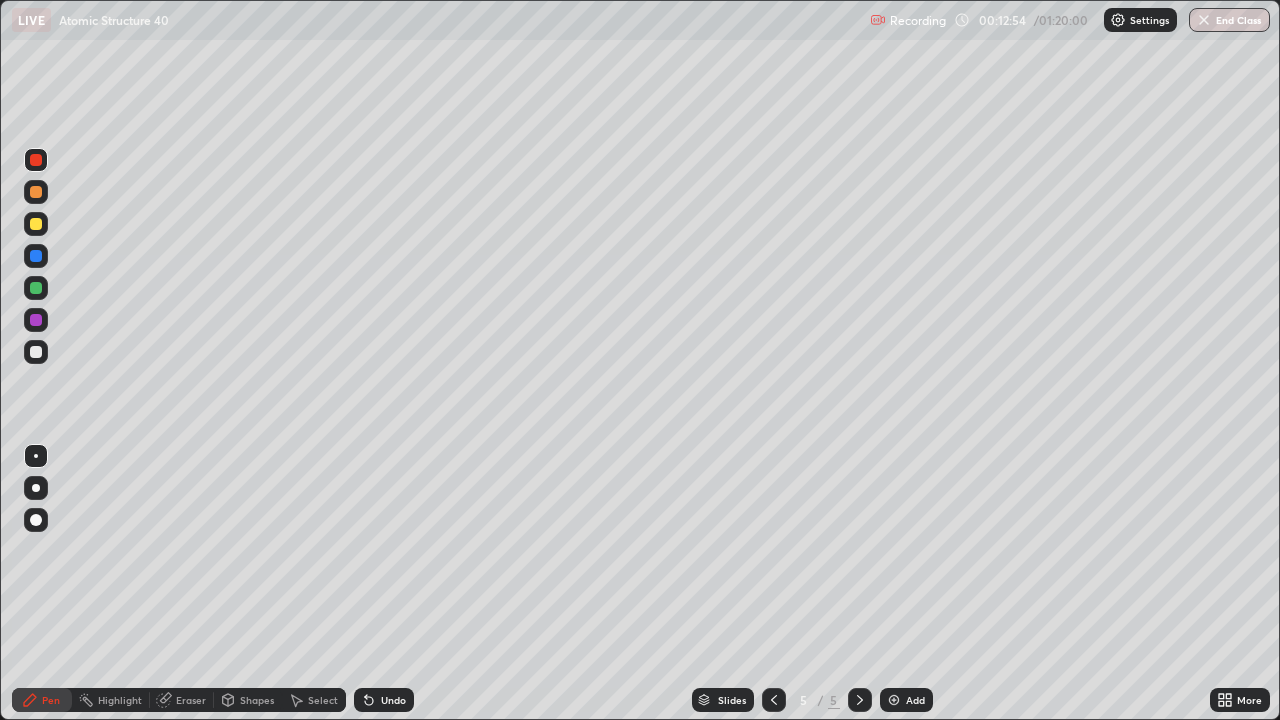 click at bounding box center [36, 224] 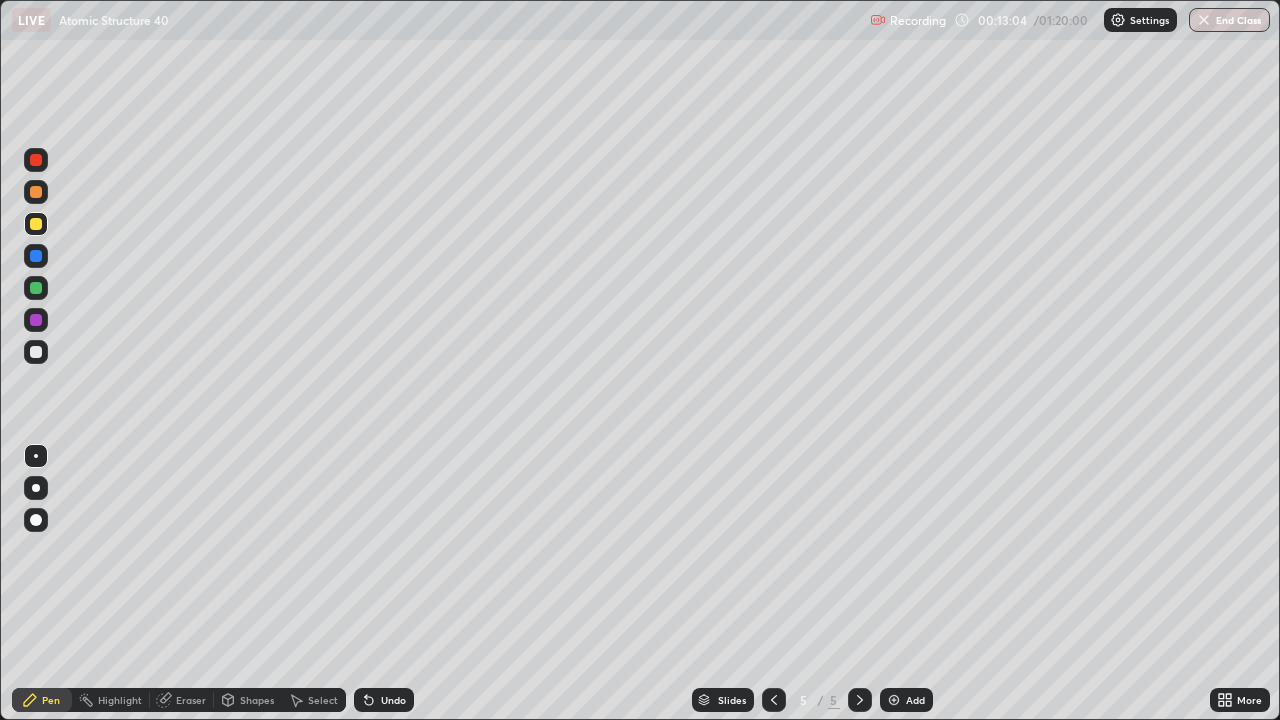 click at bounding box center [36, 288] 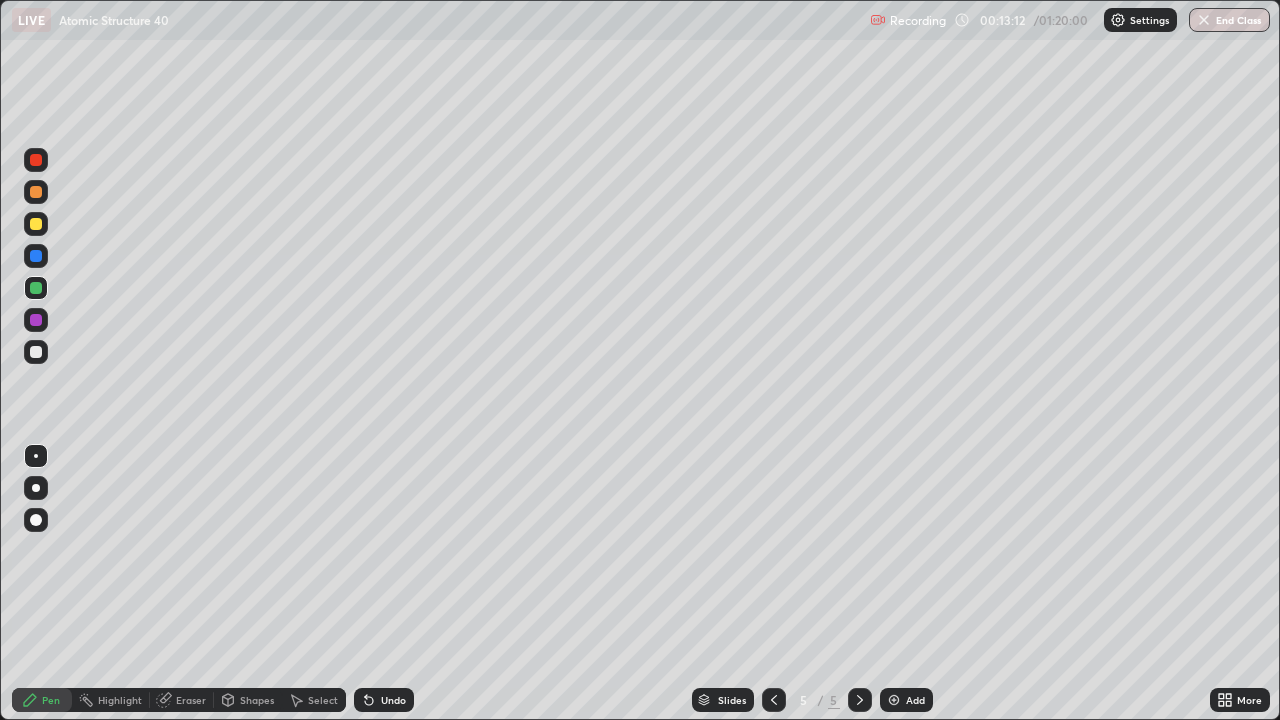 click on "Undo" at bounding box center (384, 700) 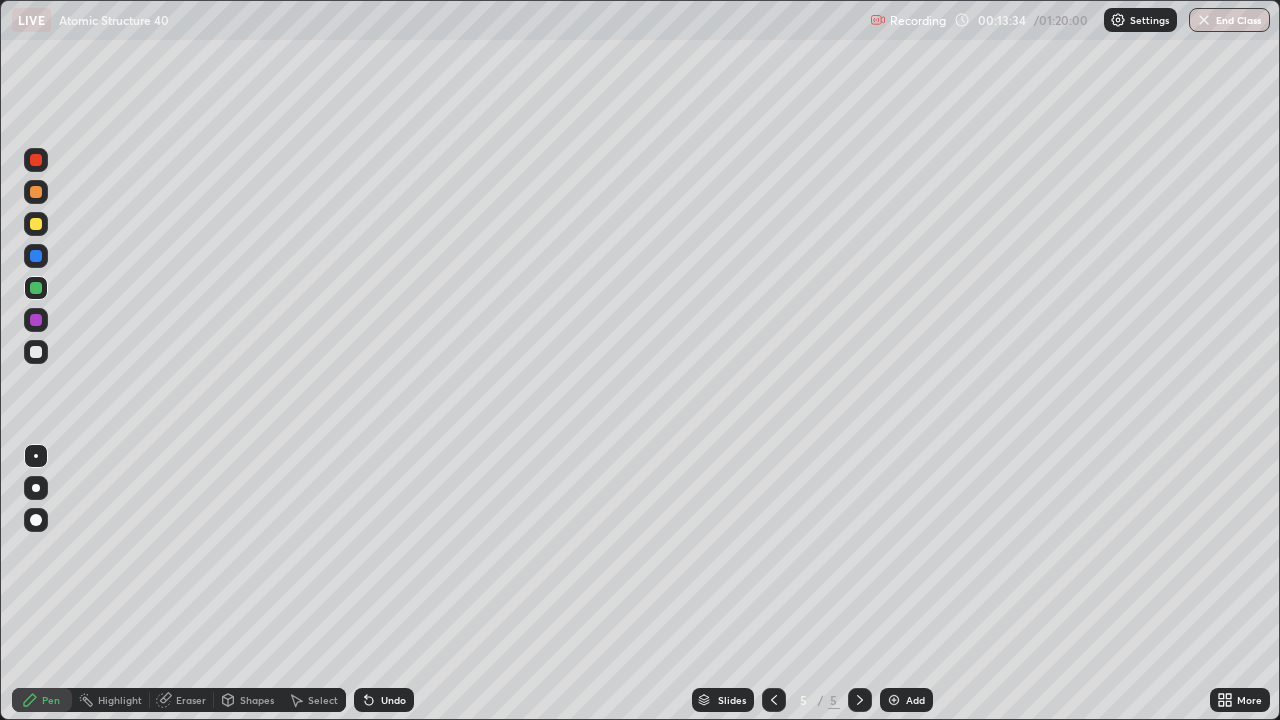 click at bounding box center (36, 352) 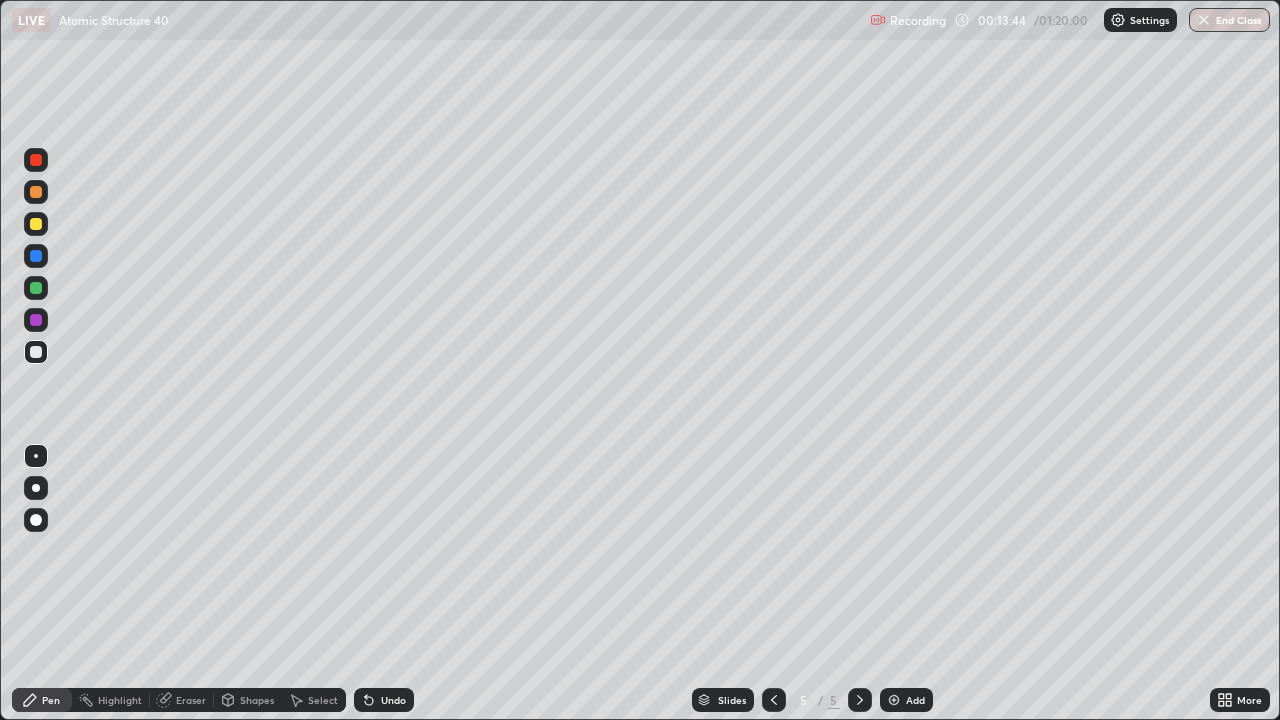 click 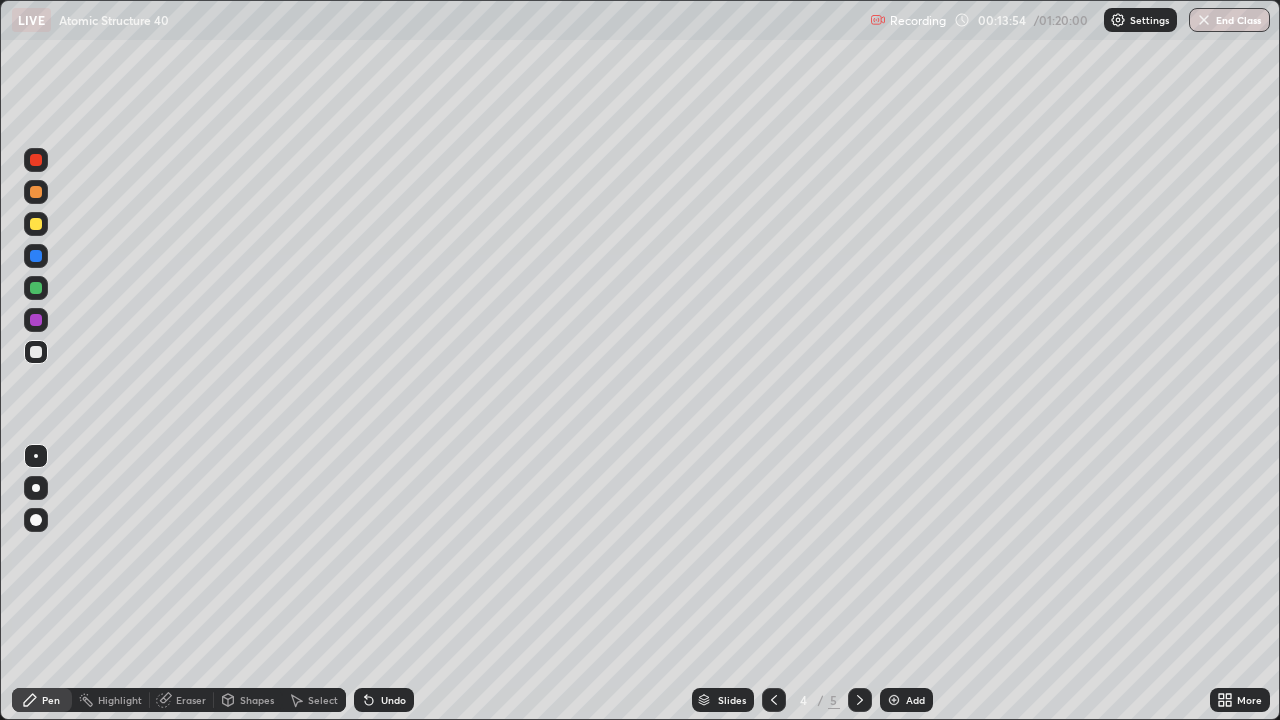 click at bounding box center [860, 700] 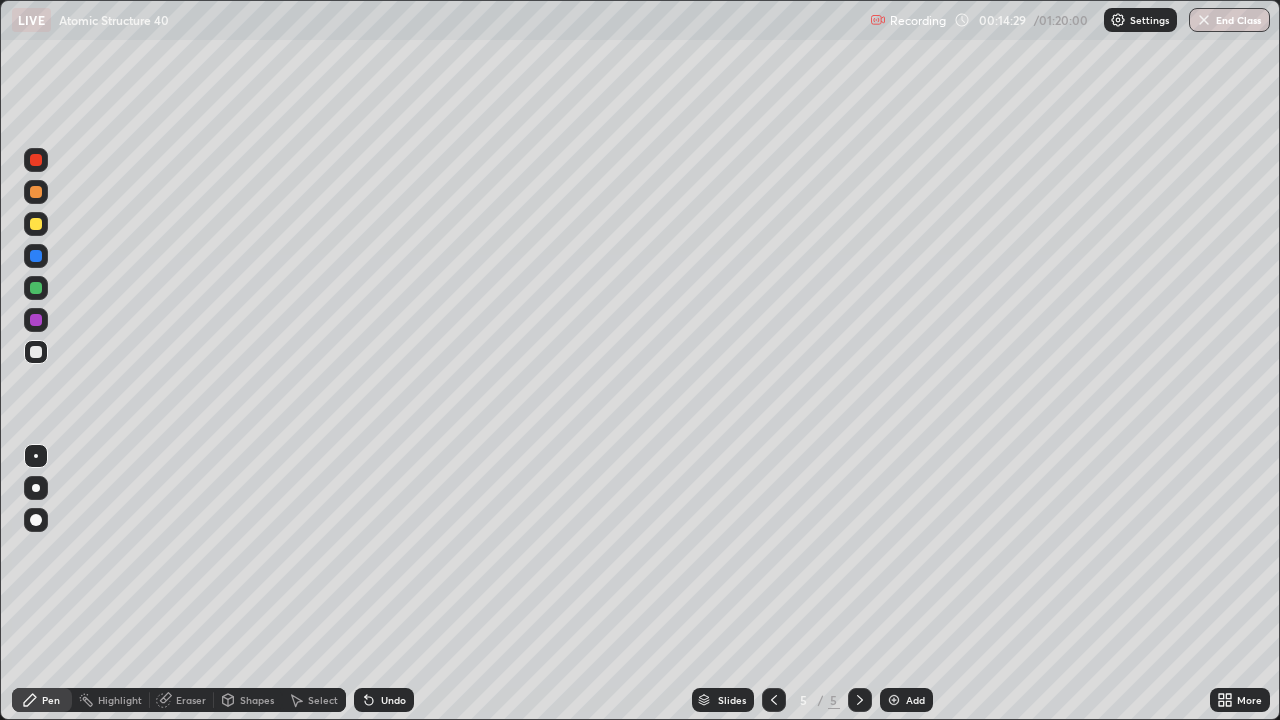 click on "Add" at bounding box center [906, 700] 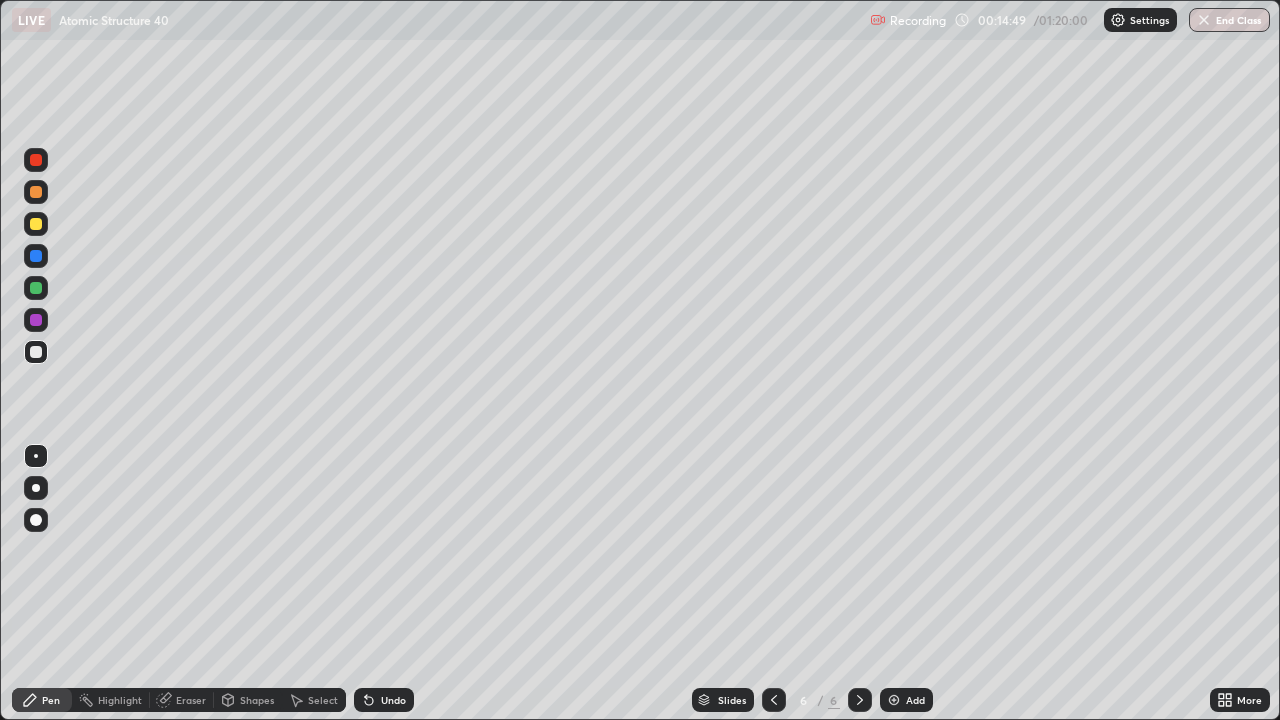 click 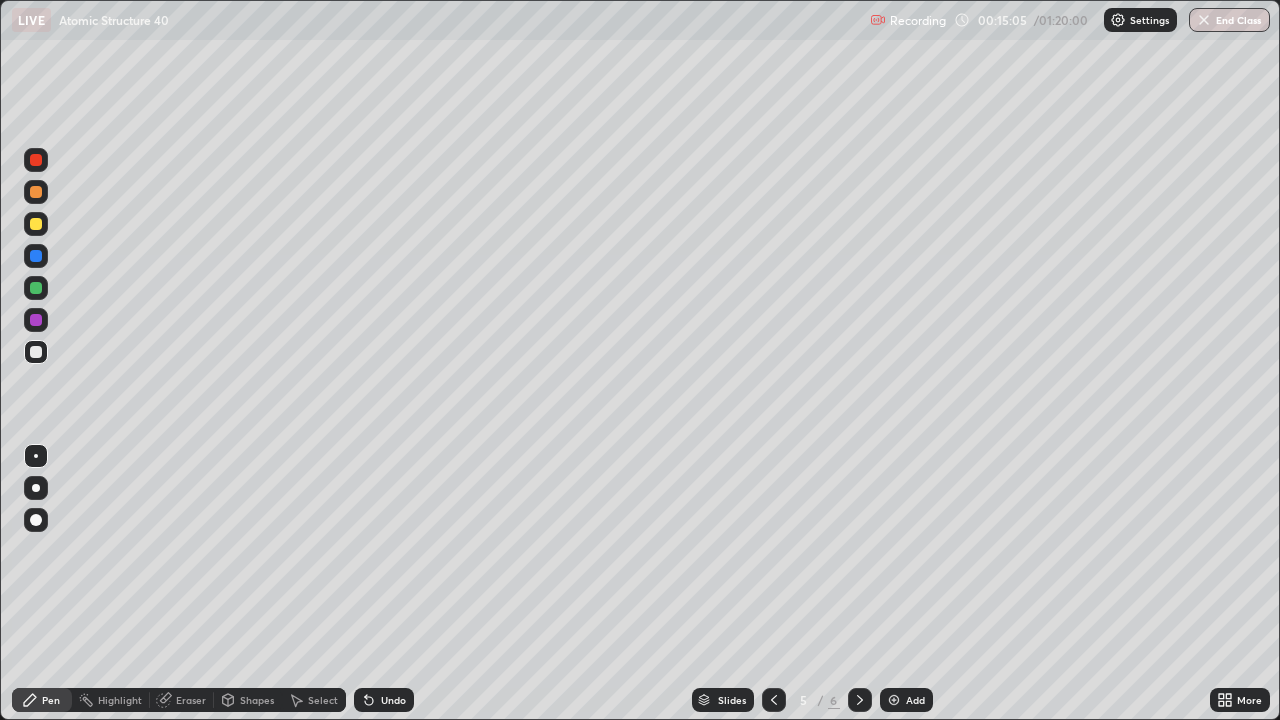 click at bounding box center [36, 320] 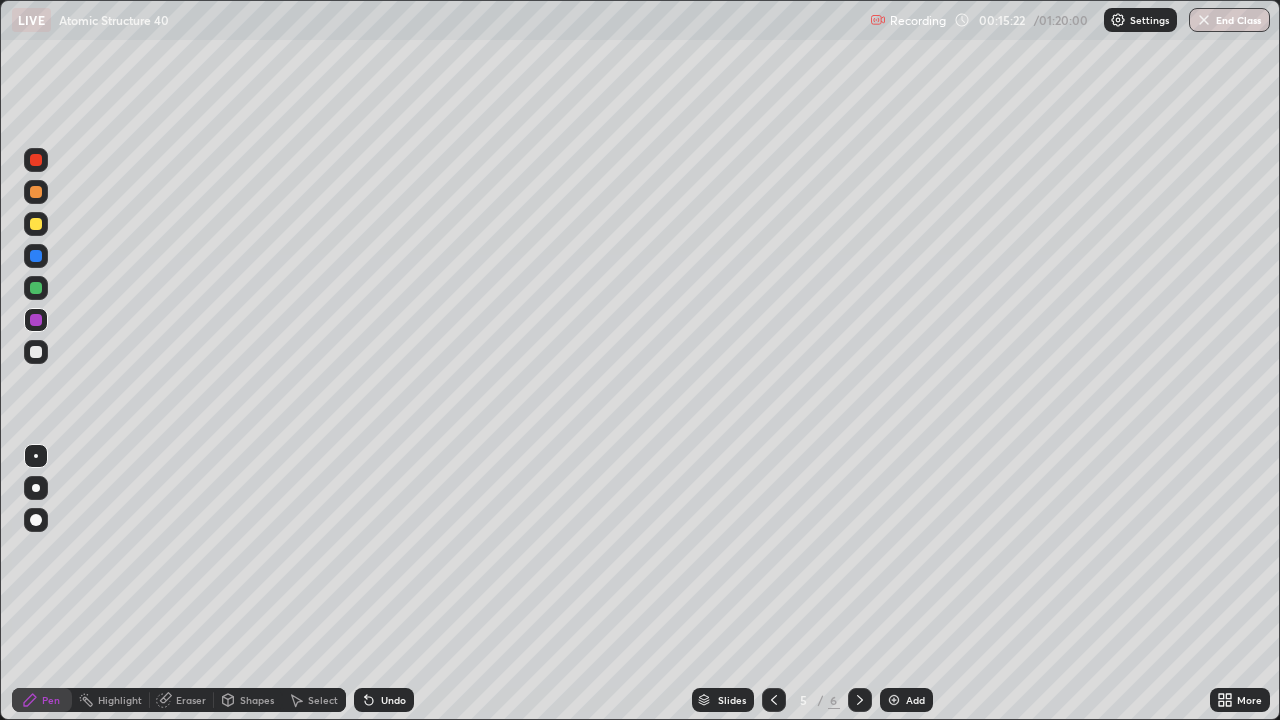 click on "Undo" at bounding box center [393, 700] 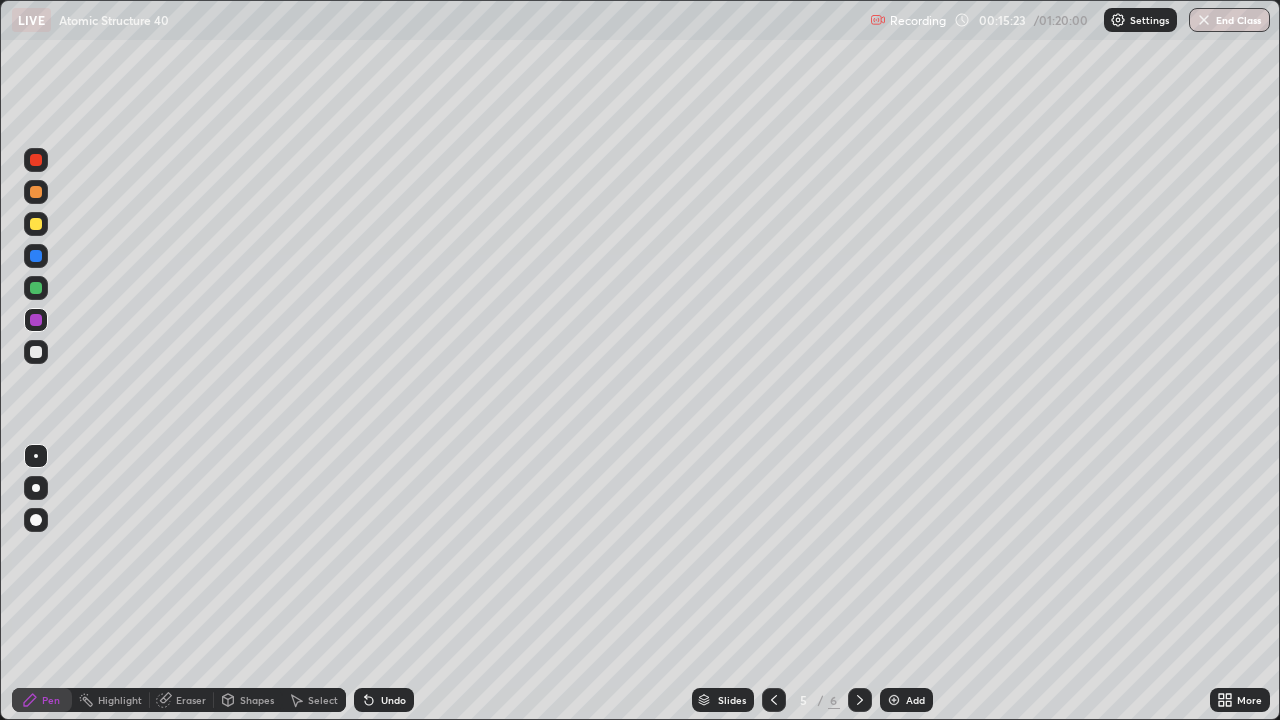 click at bounding box center (36, 352) 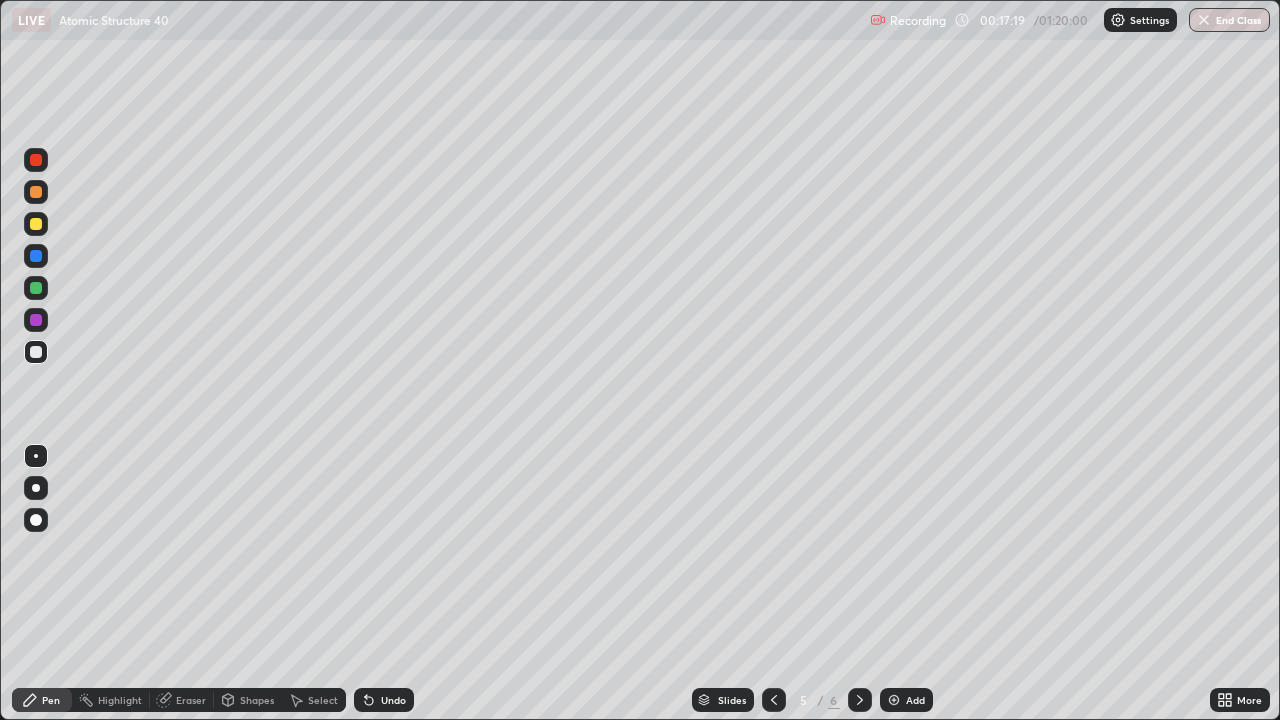click on "Add" at bounding box center [906, 700] 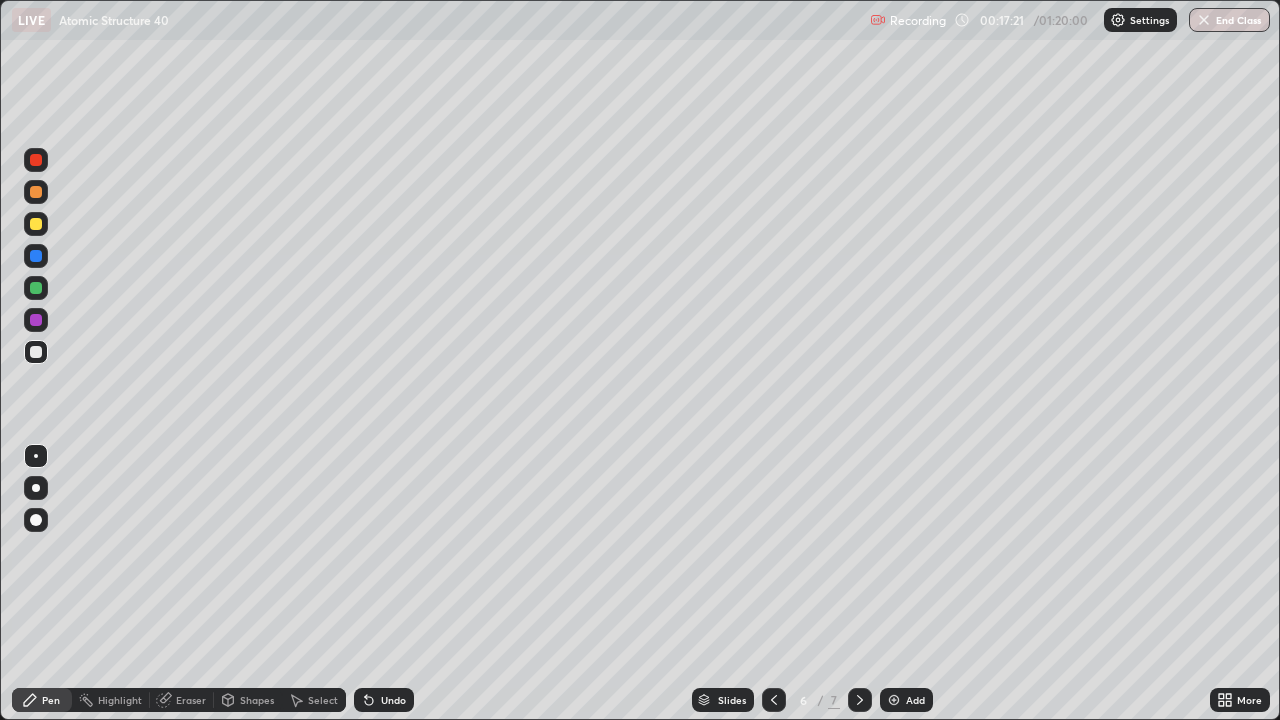 click at bounding box center (36, 224) 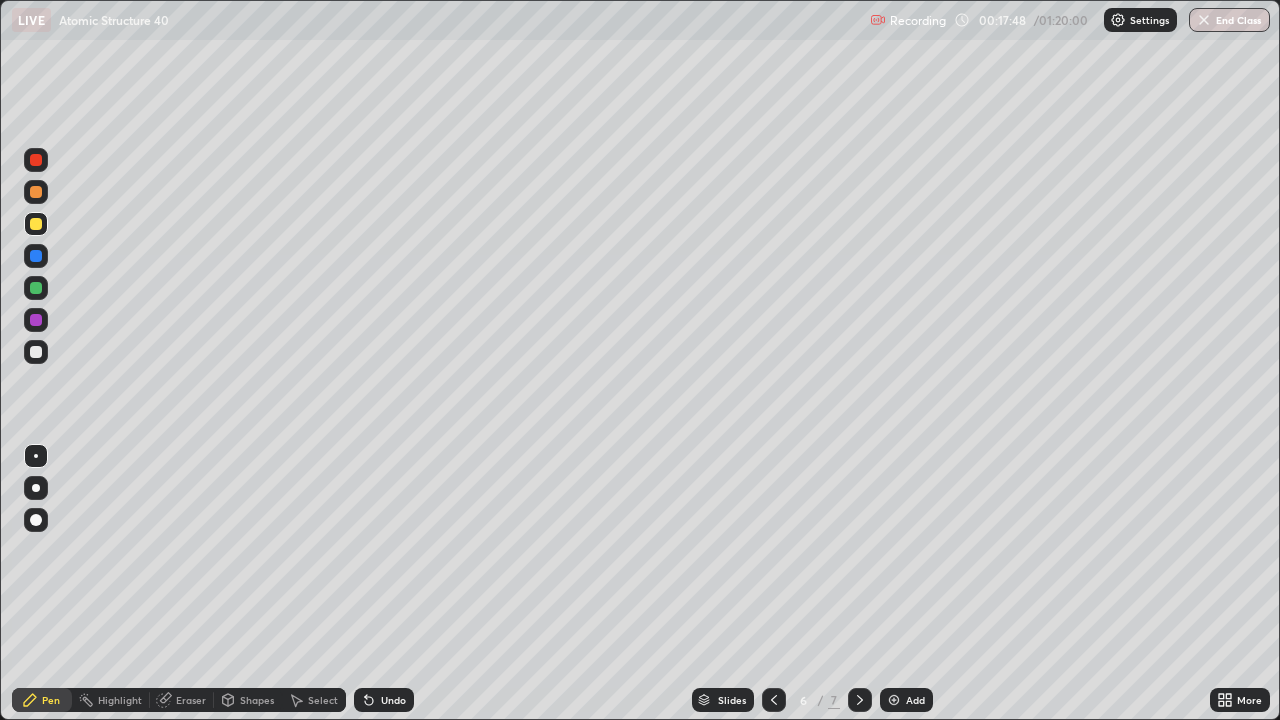 click at bounding box center [36, 288] 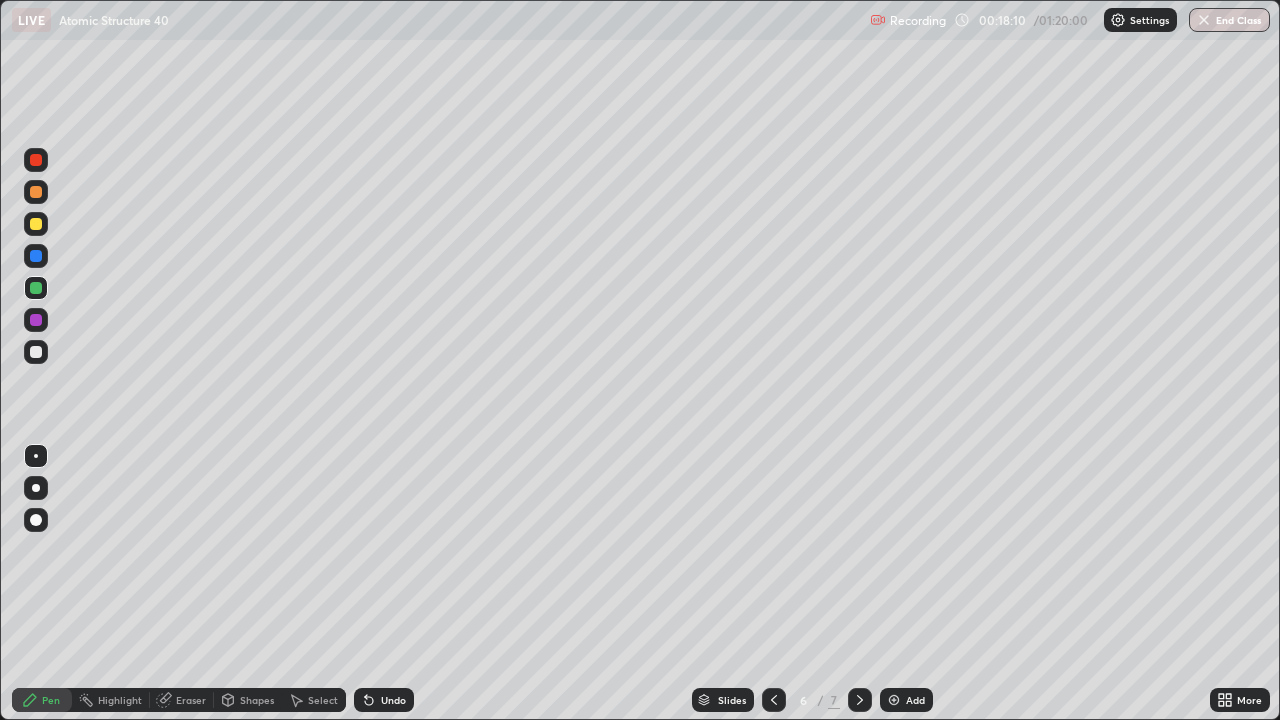 click at bounding box center [36, 192] 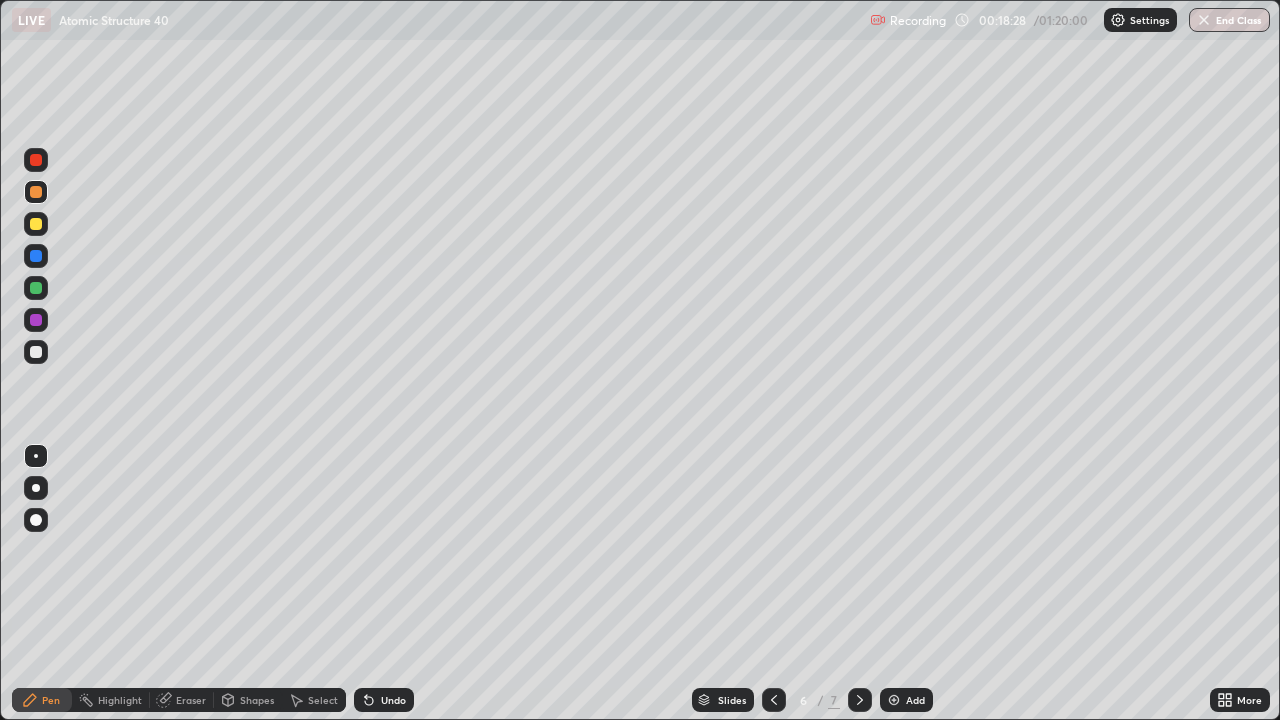 click at bounding box center [36, 288] 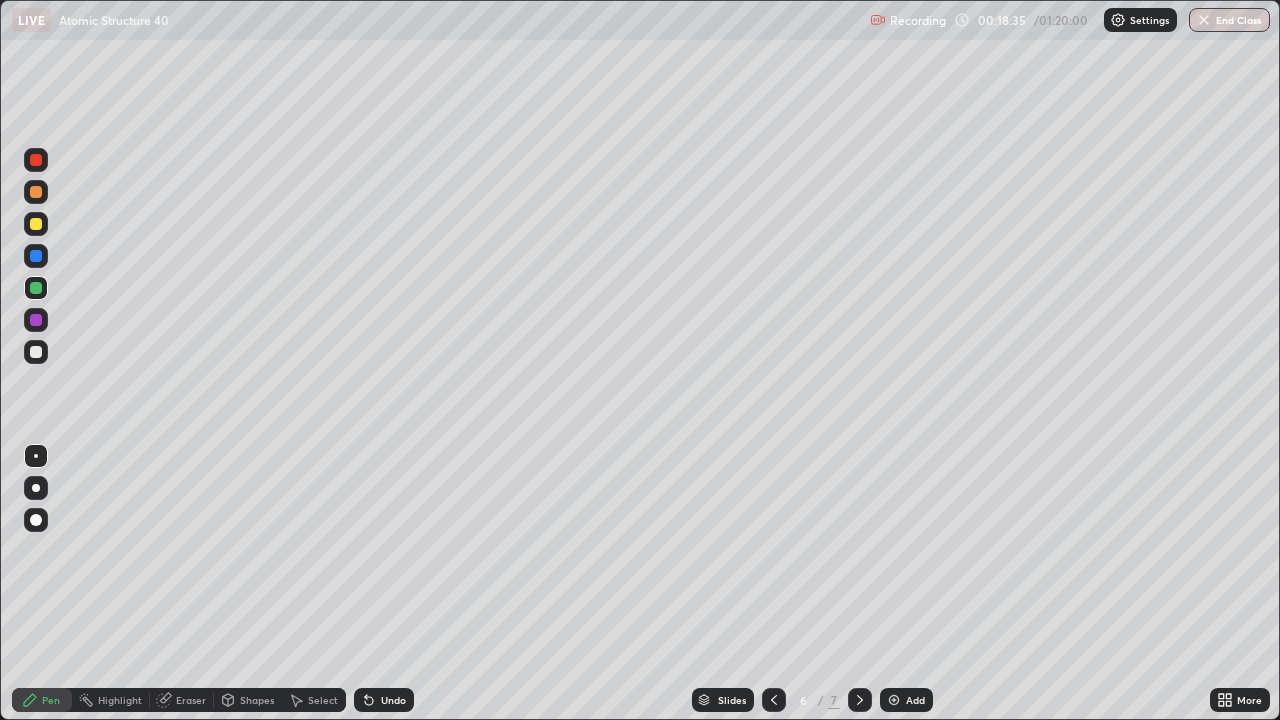 click at bounding box center [36, 320] 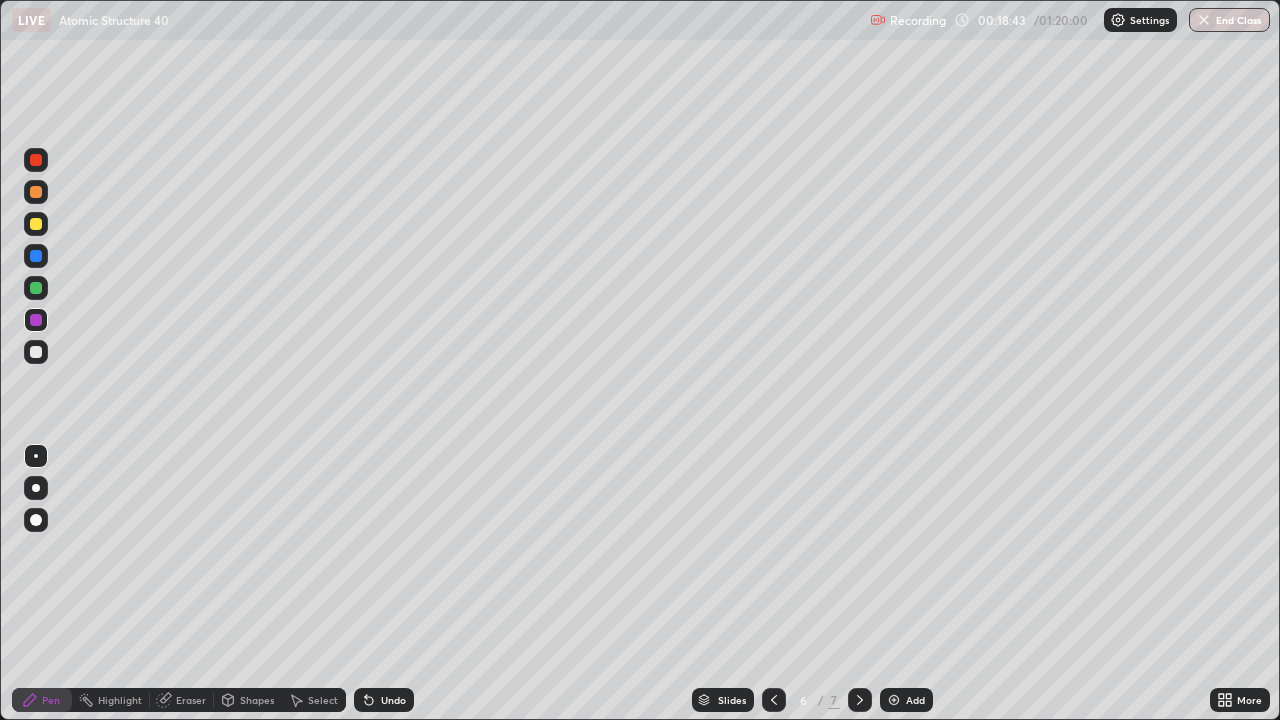 click at bounding box center [36, 288] 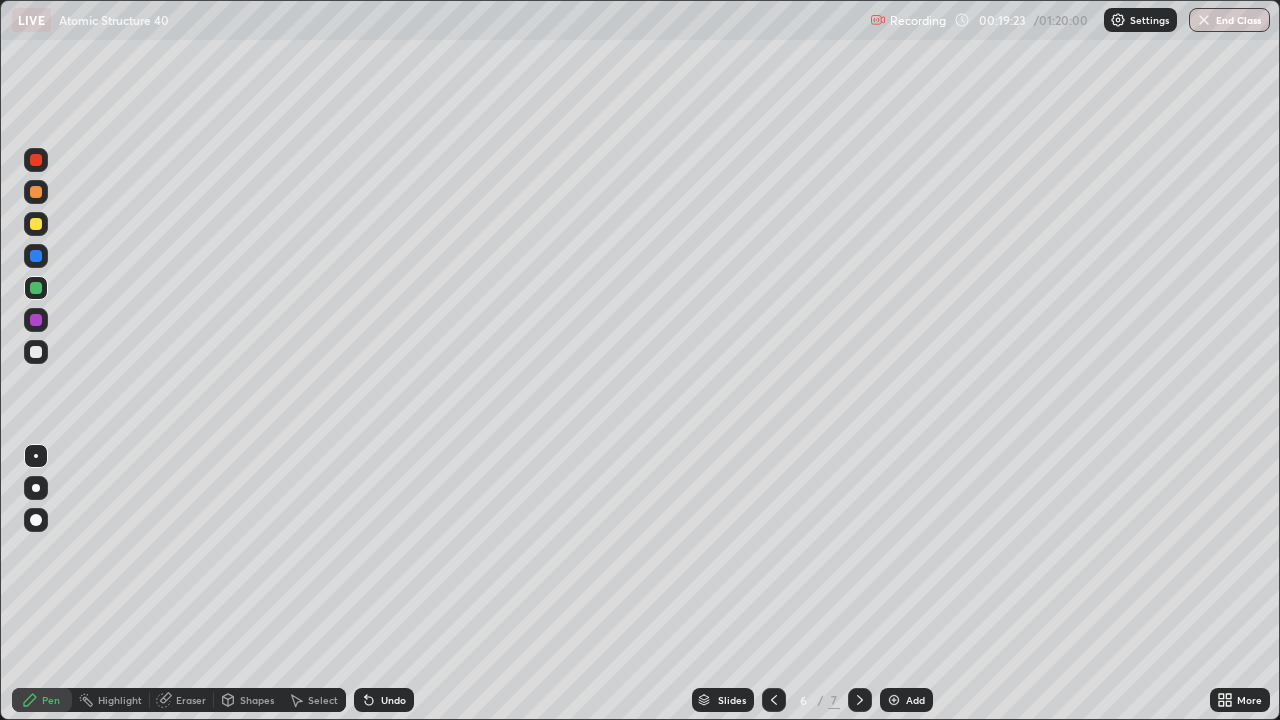 click at bounding box center [36, 352] 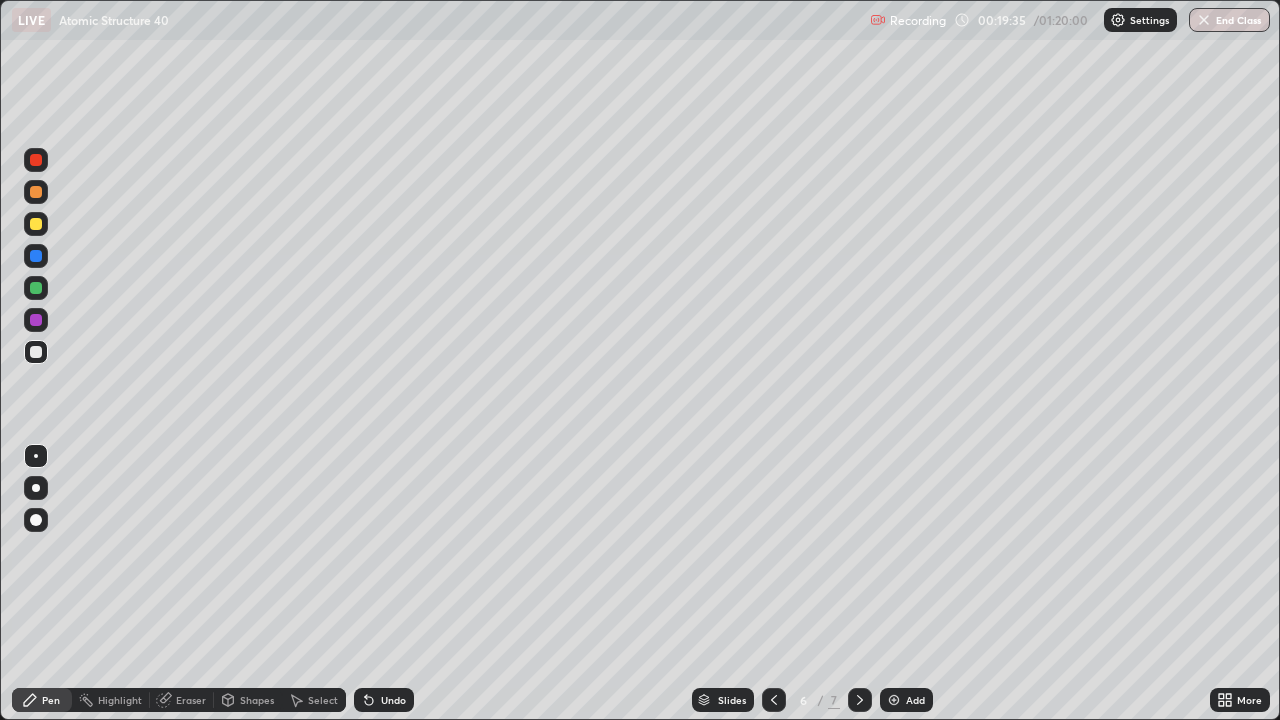 click on "Add" at bounding box center (906, 700) 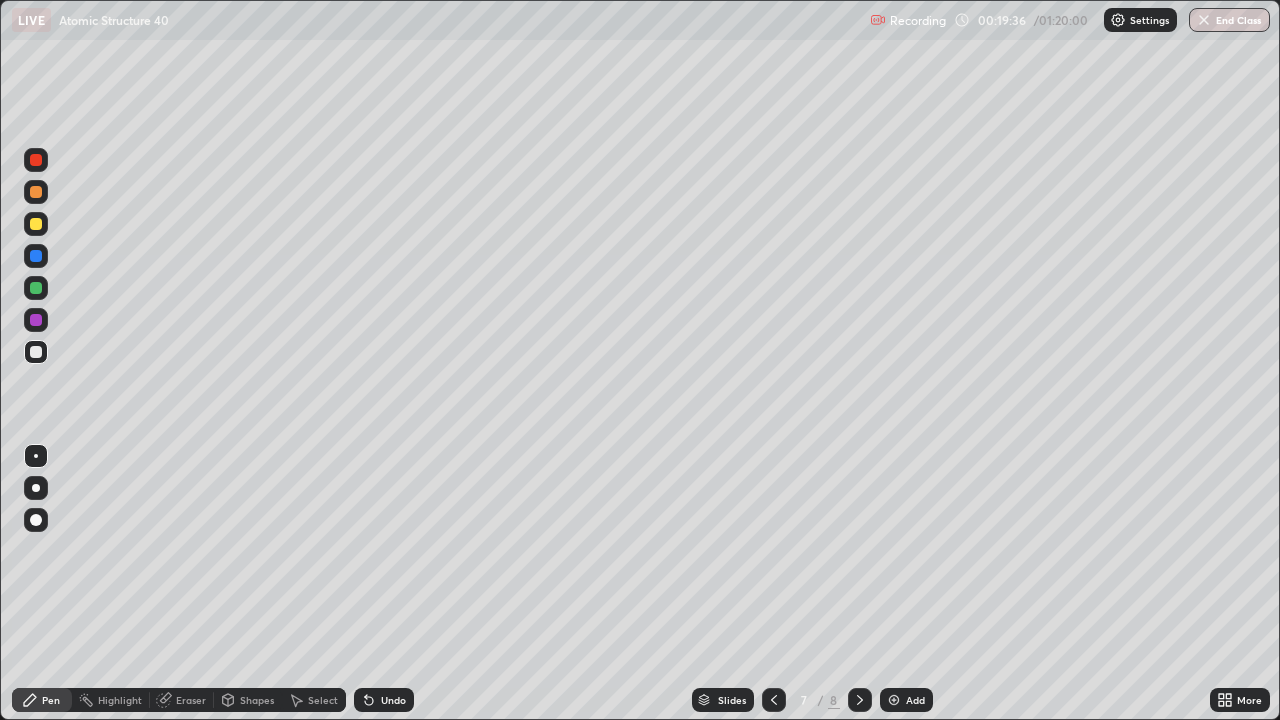 click at bounding box center (36, 224) 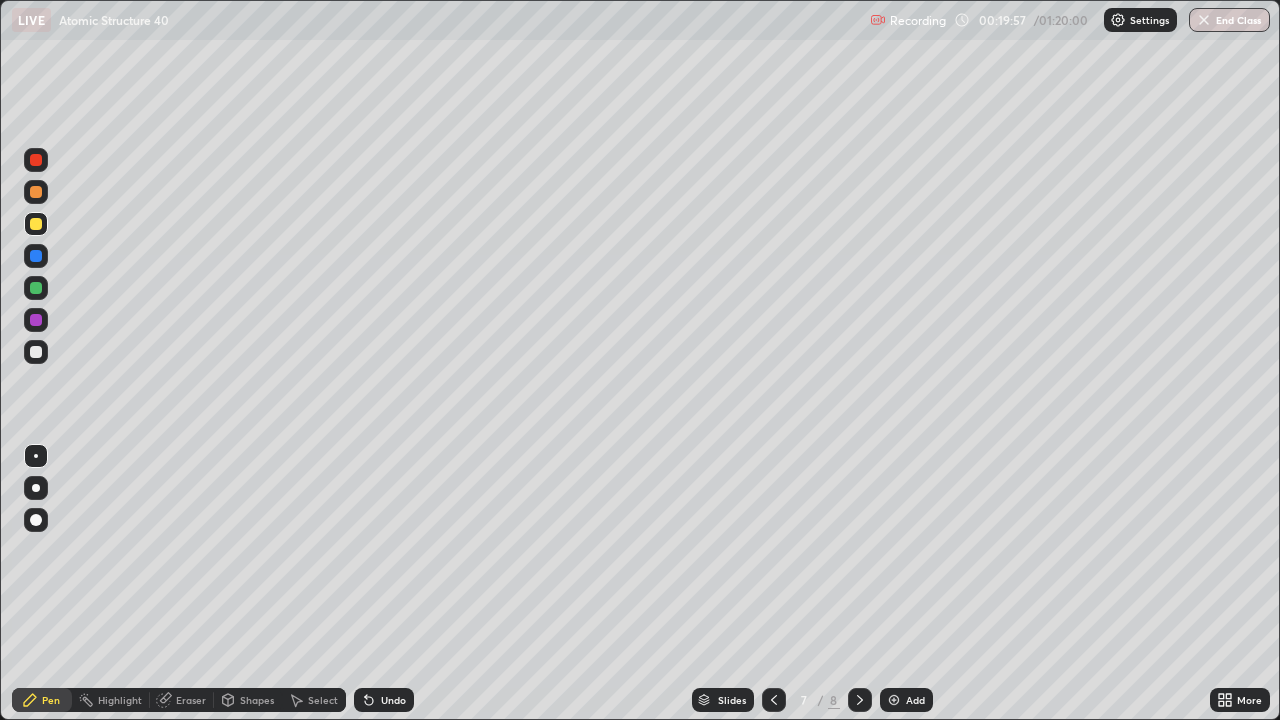 click at bounding box center (36, 192) 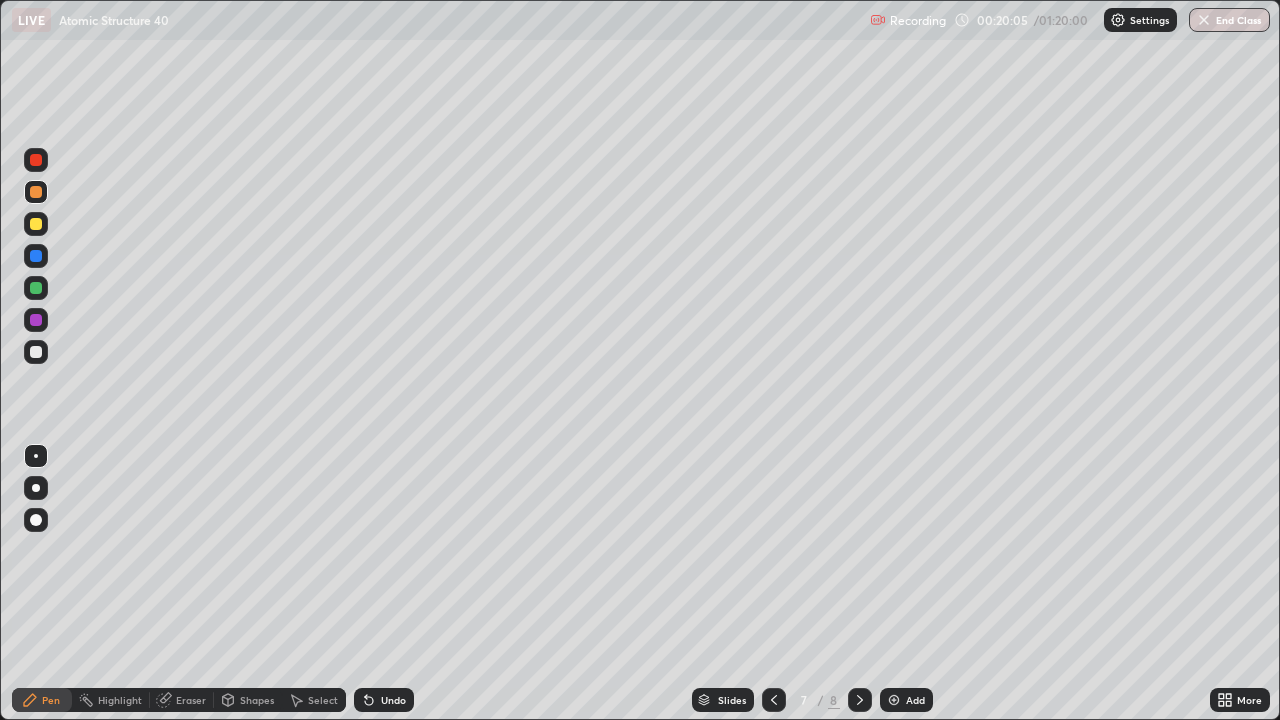 click on "Undo" at bounding box center (393, 700) 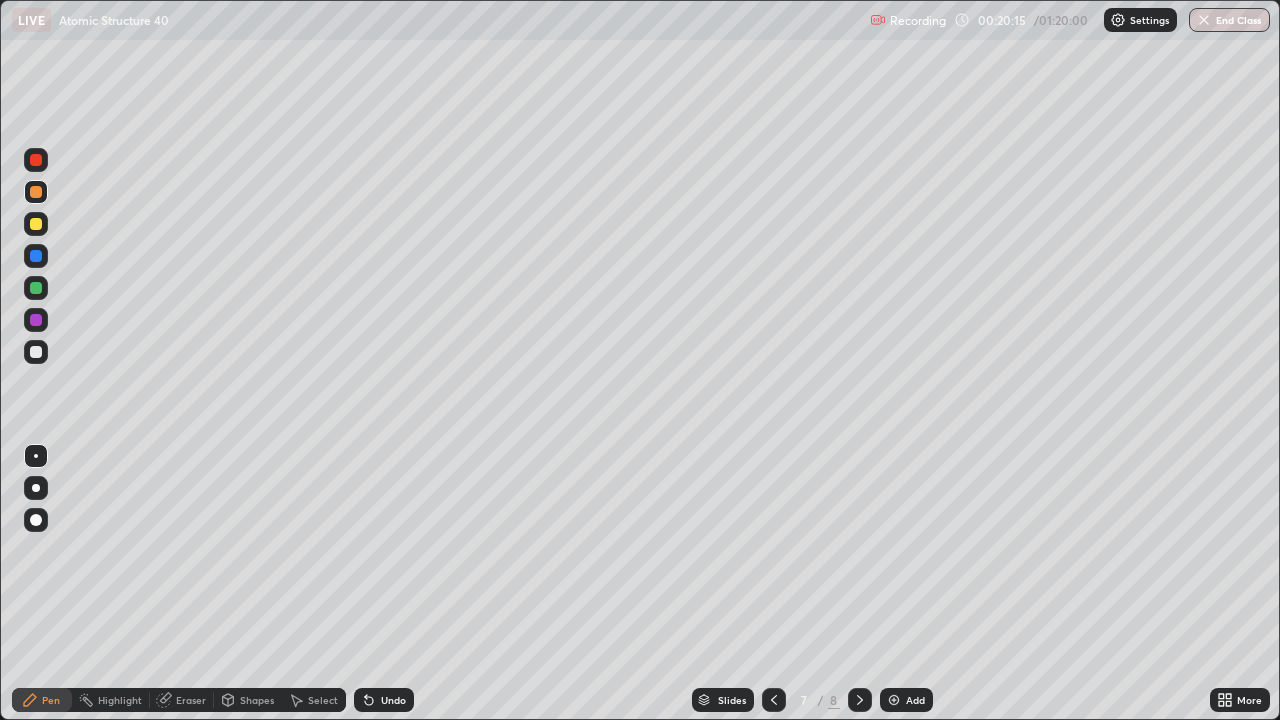 click on "Undo" at bounding box center [384, 700] 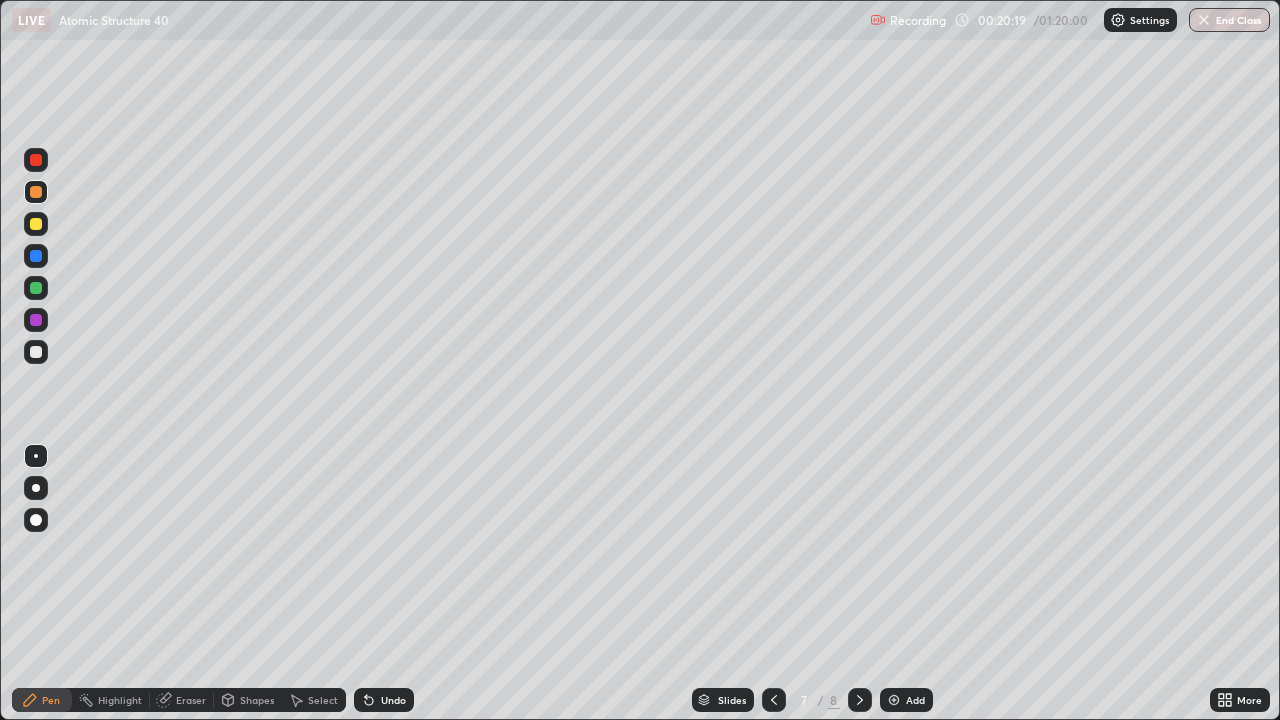 click at bounding box center [36, 320] 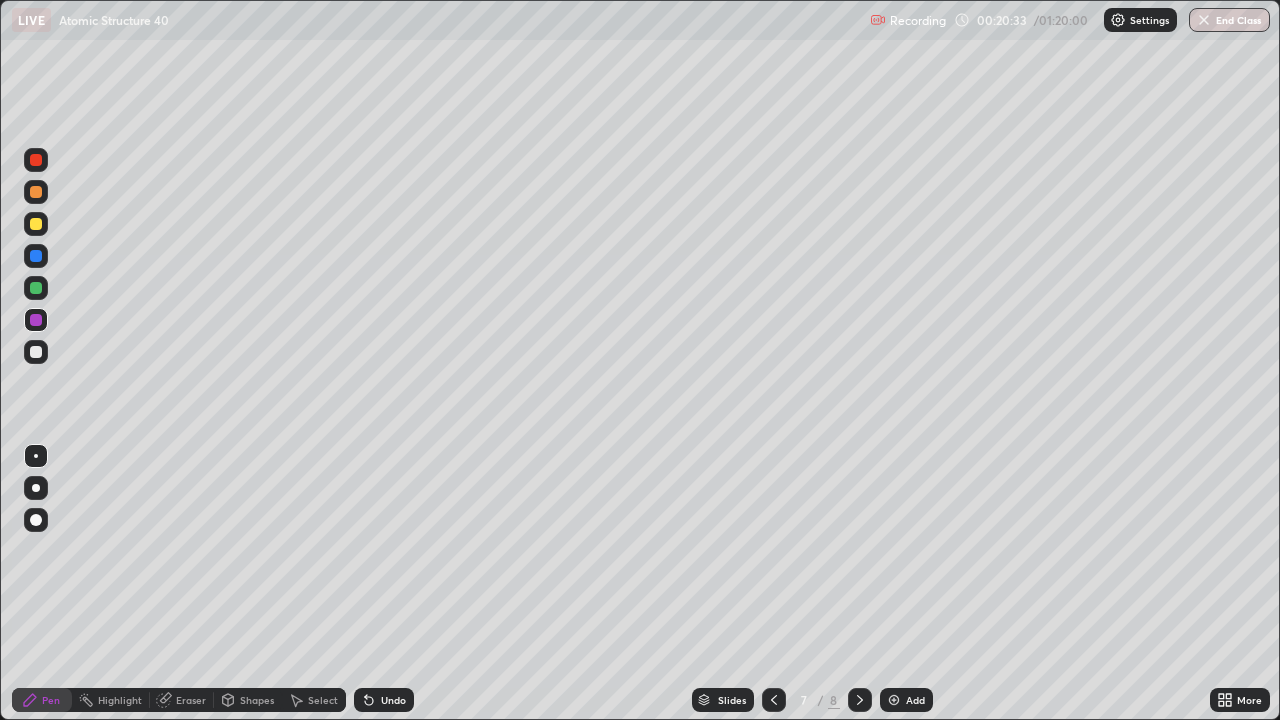 click at bounding box center (36, 288) 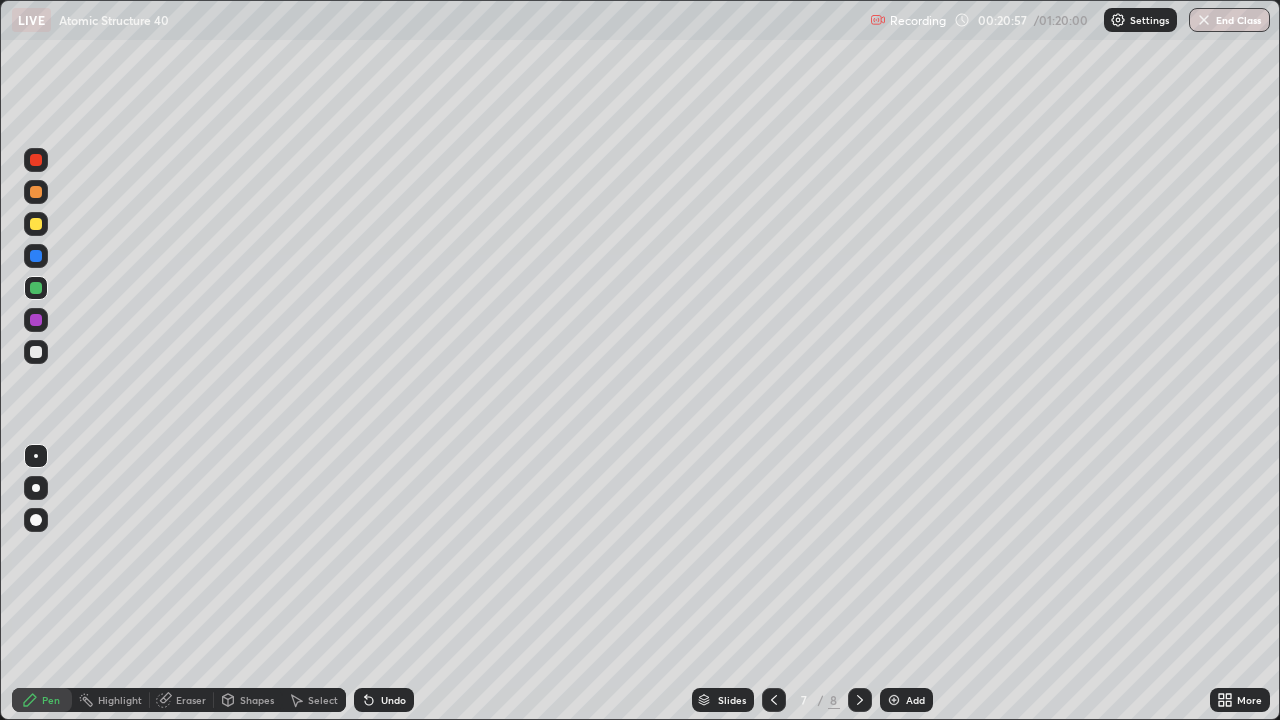 click at bounding box center [36, 320] 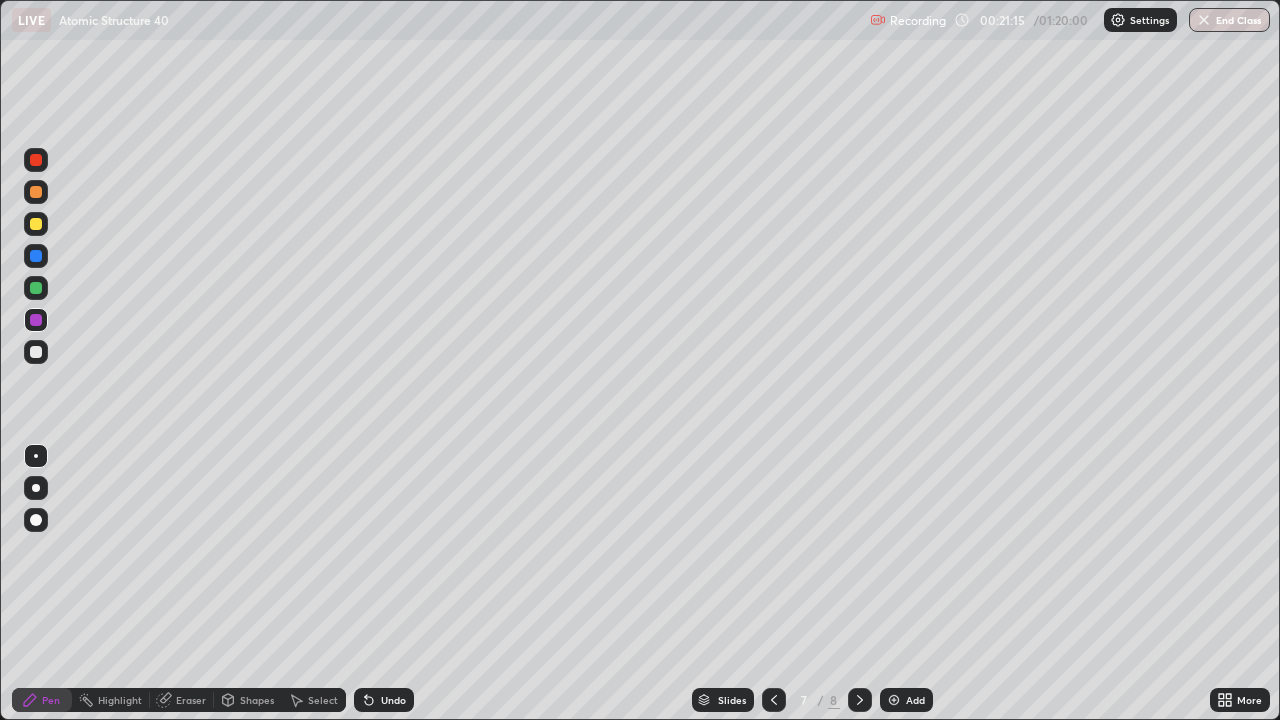 click at bounding box center [36, 256] 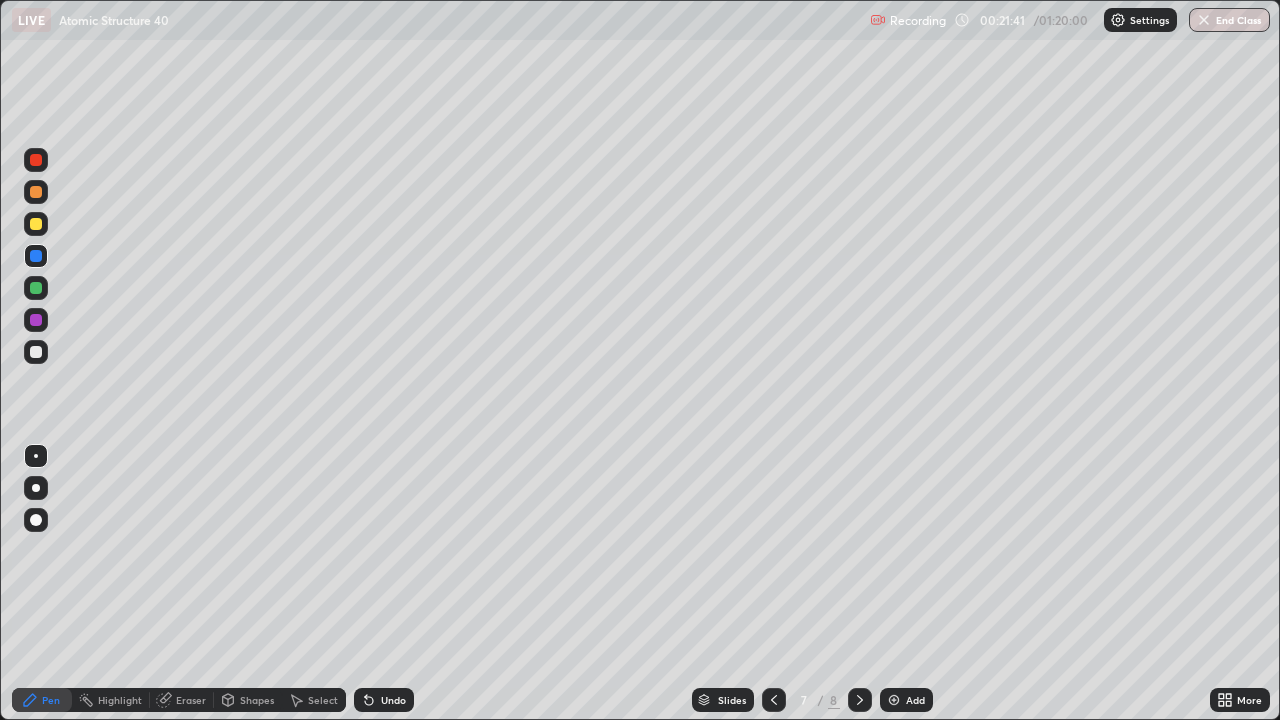click at bounding box center (36, 192) 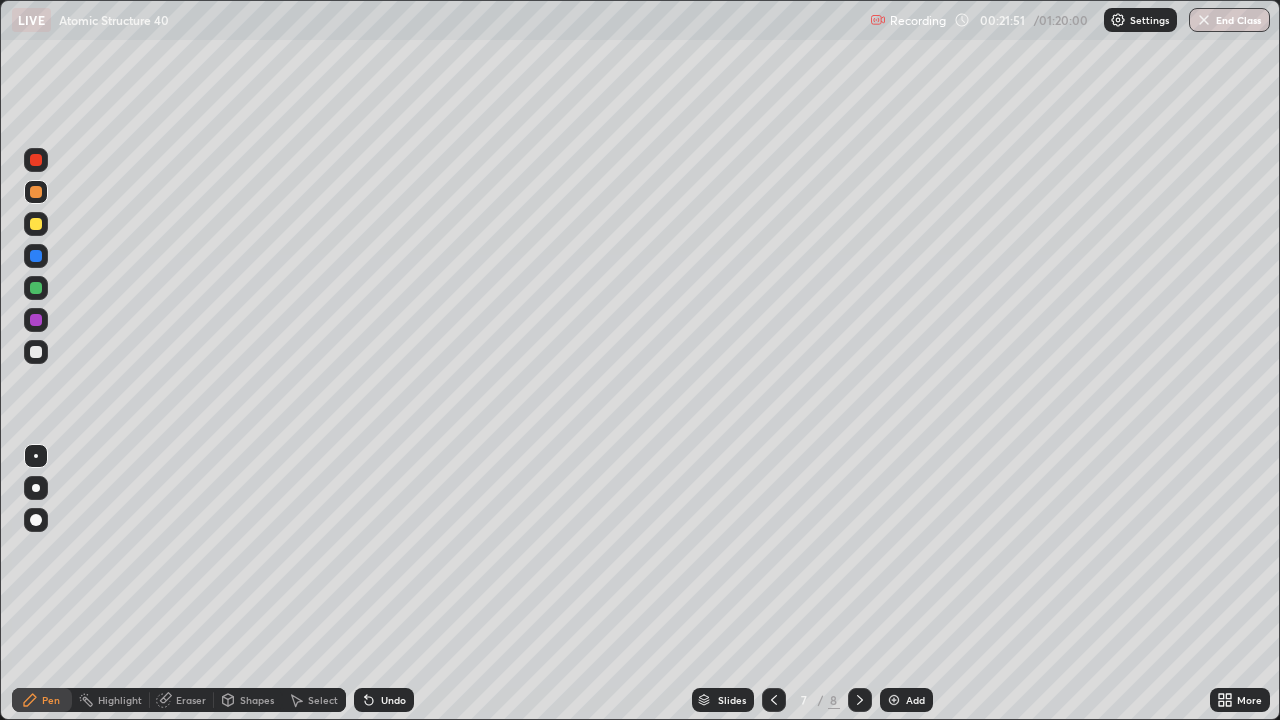 click at bounding box center (36, 352) 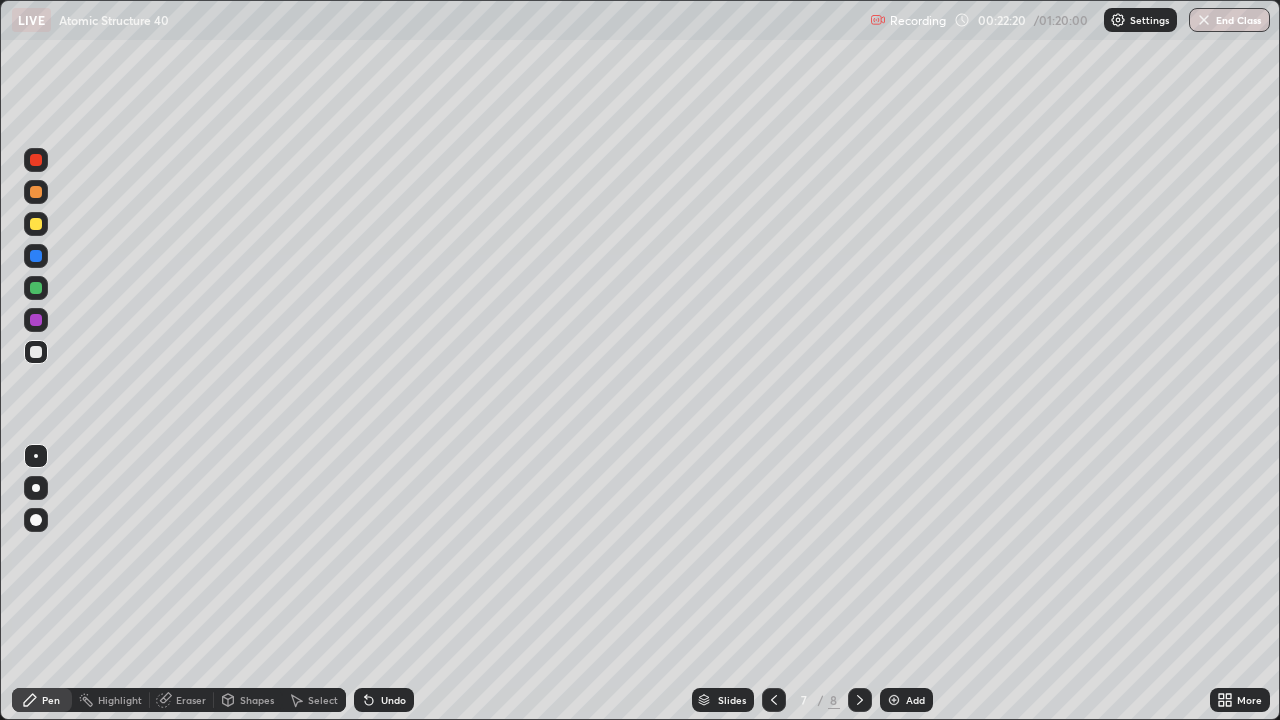 click at bounding box center [36, 160] 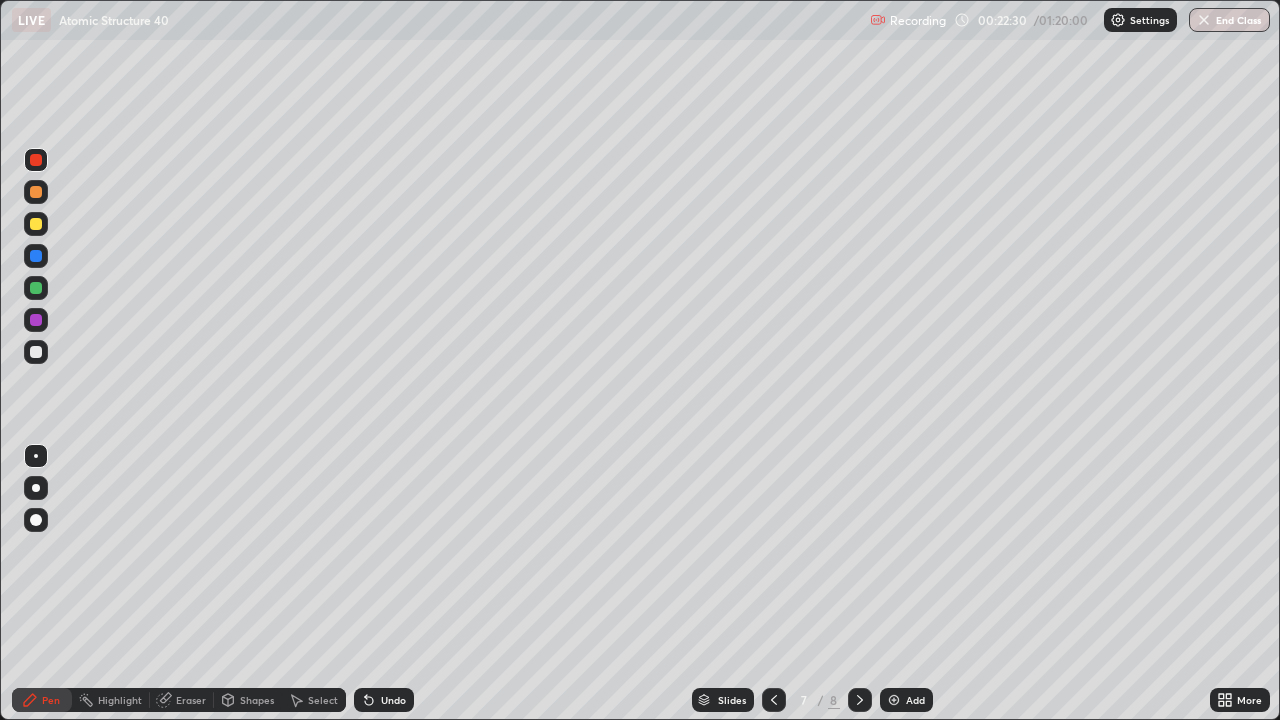 click at bounding box center (36, 320) 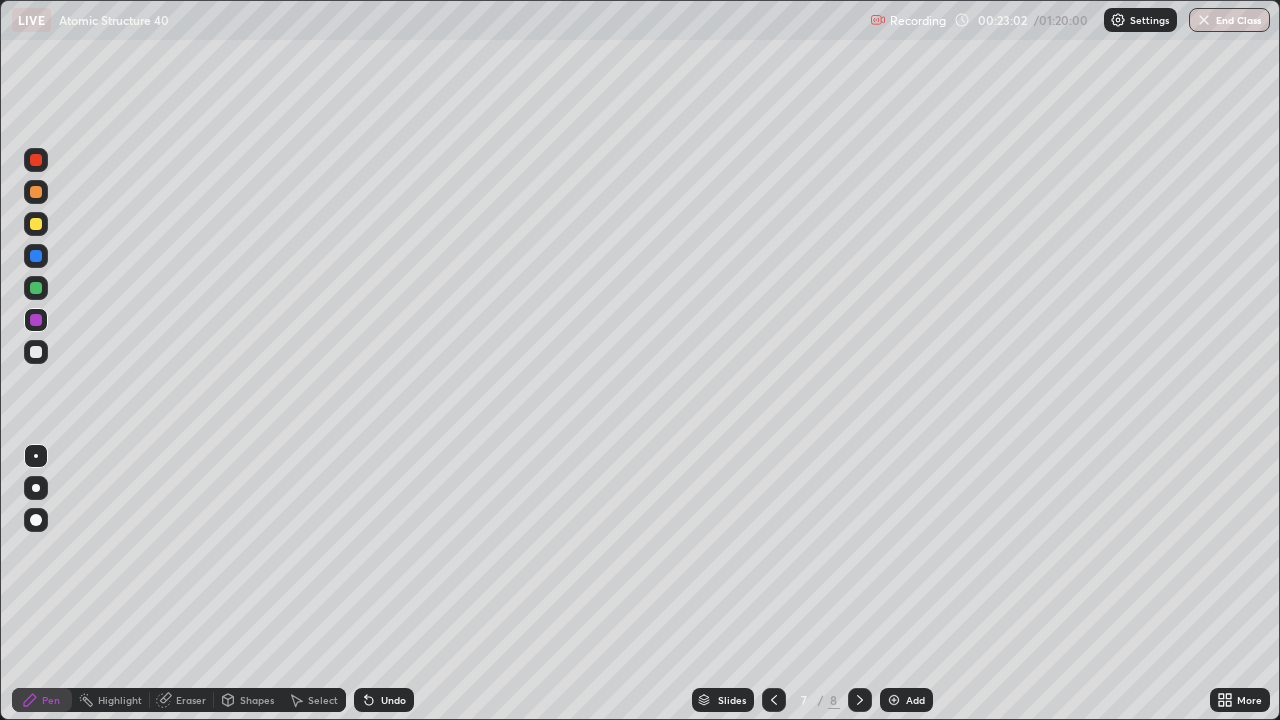 click at bounding box center (36, 352) 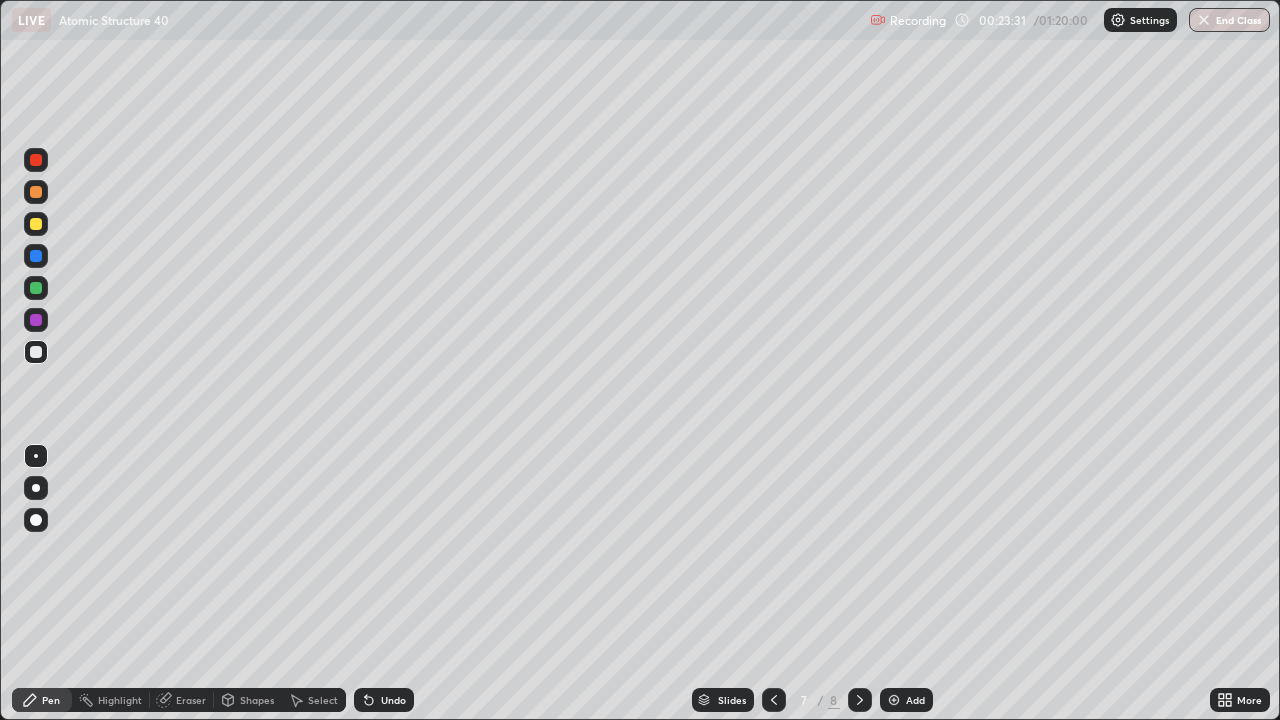 click at bounding box center [36, 224] 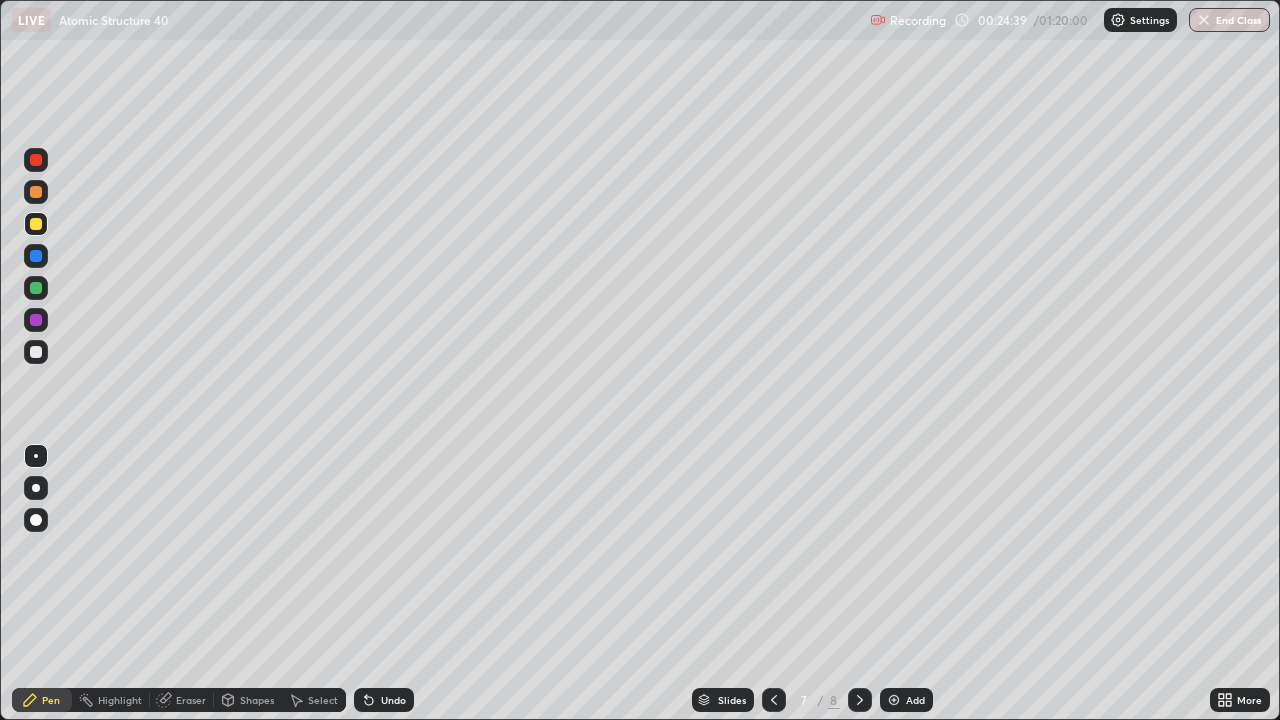 click on "Shapes" at bounding box center (257, 700) 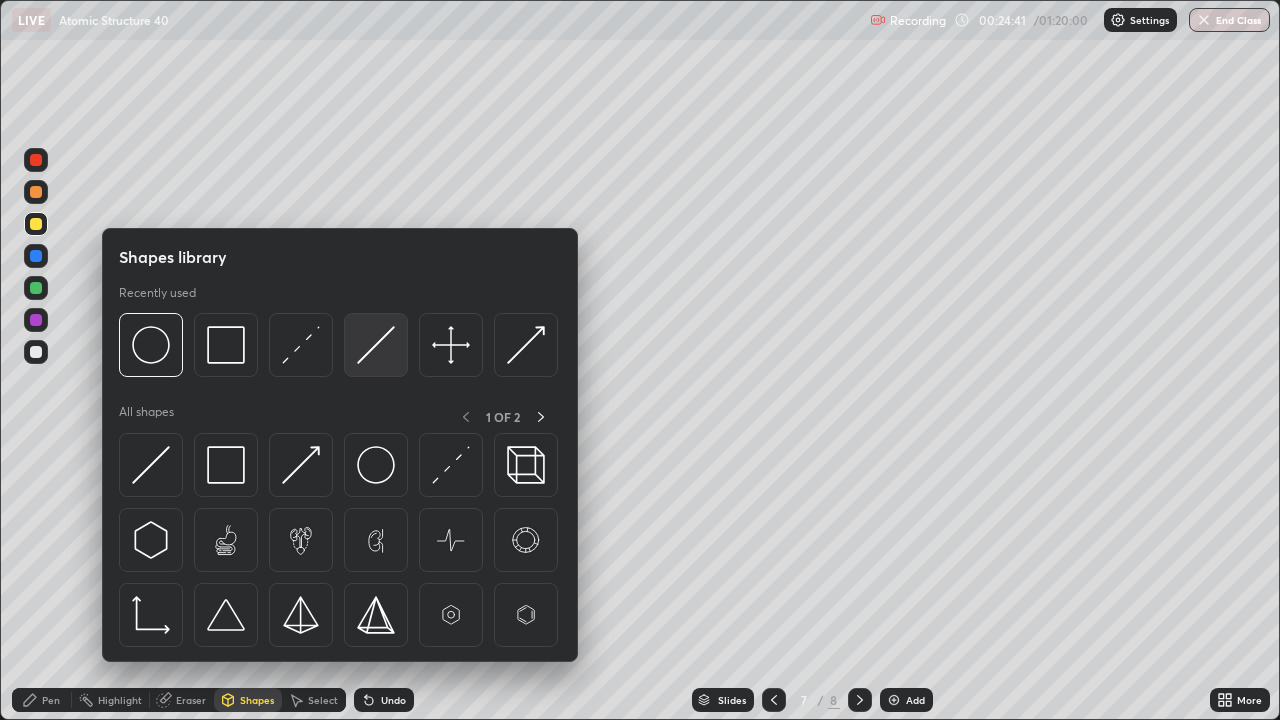 click at bounding box center (376, 345) 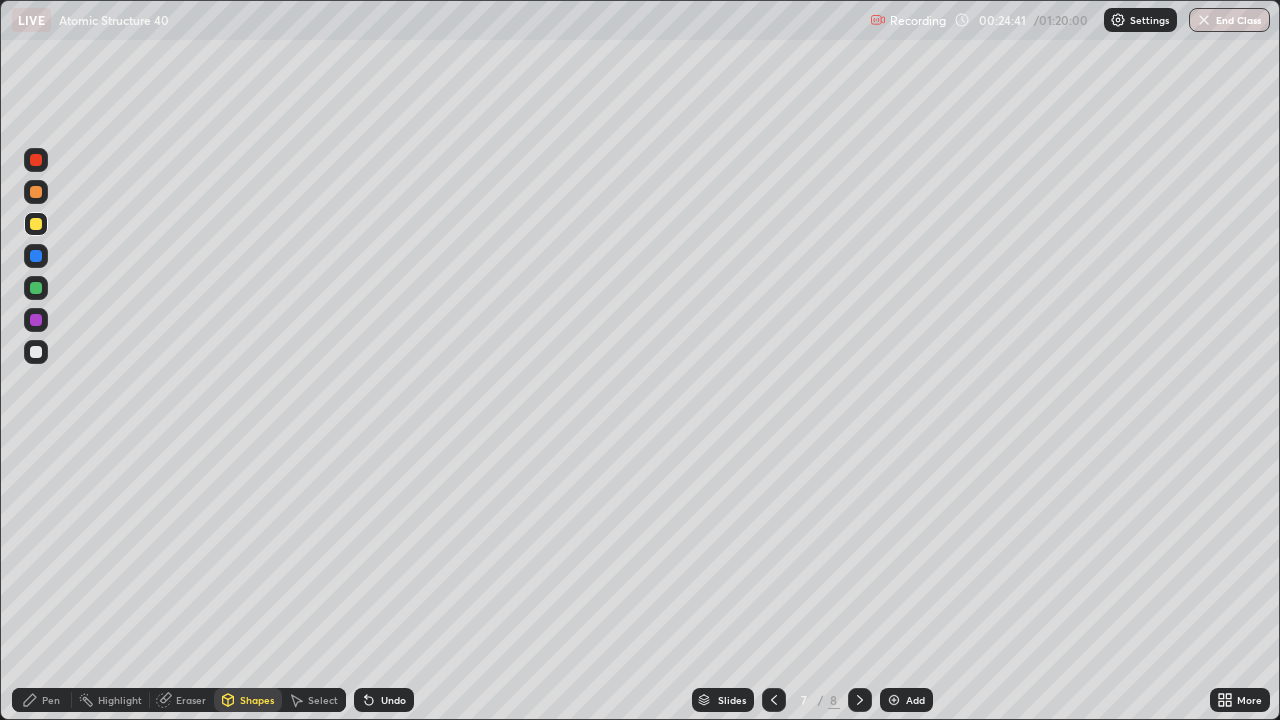 click at bounding box center (36, 320) 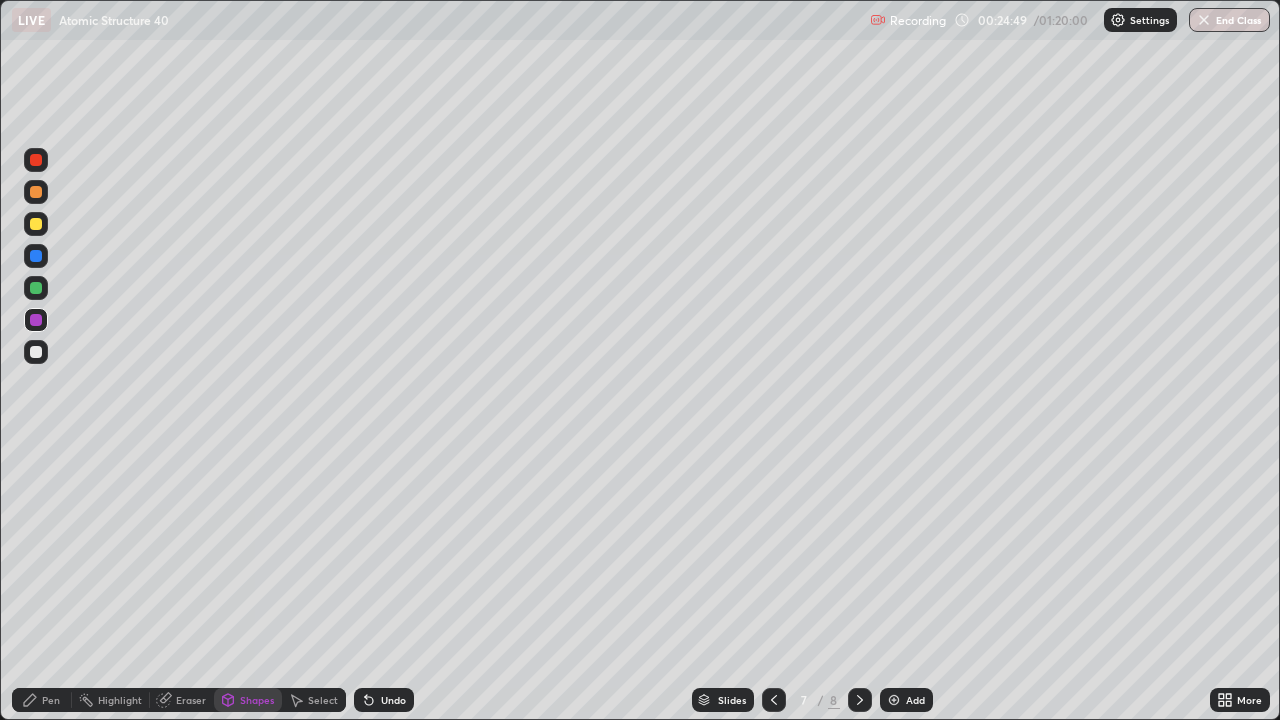 click on "Pen" at bounding box center (51, 700) 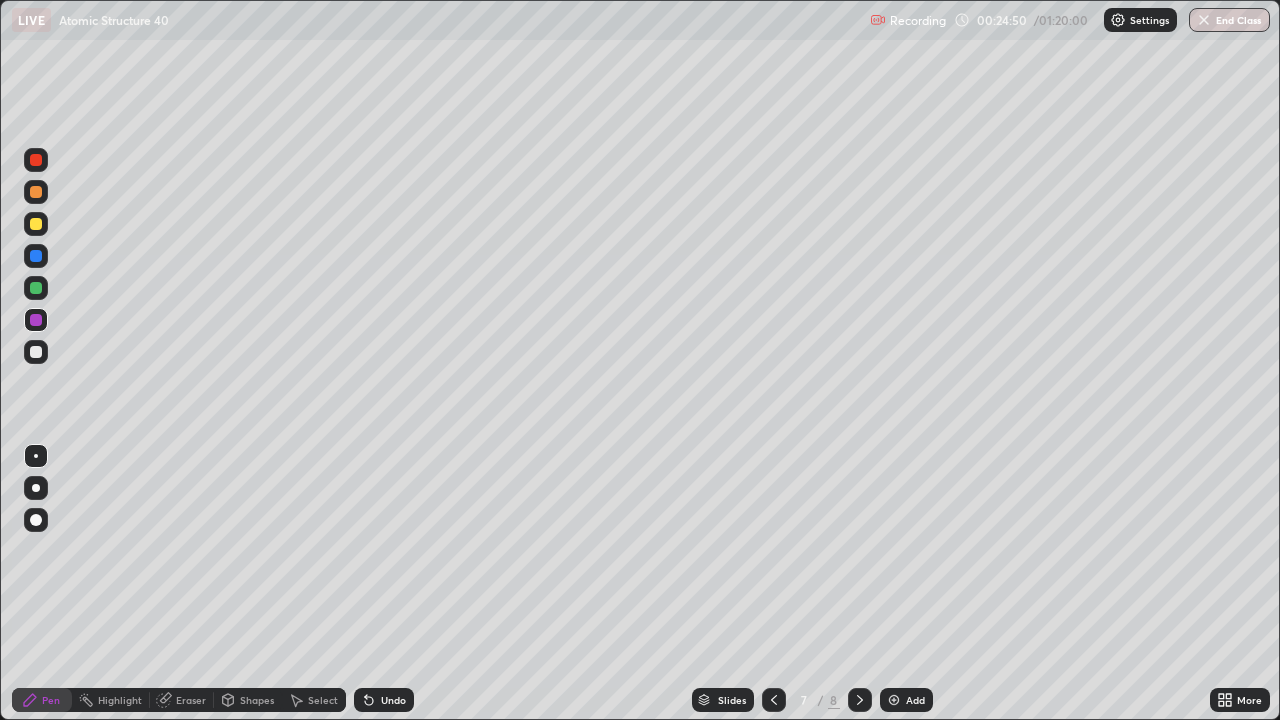 click at bounding box center [36, 352] 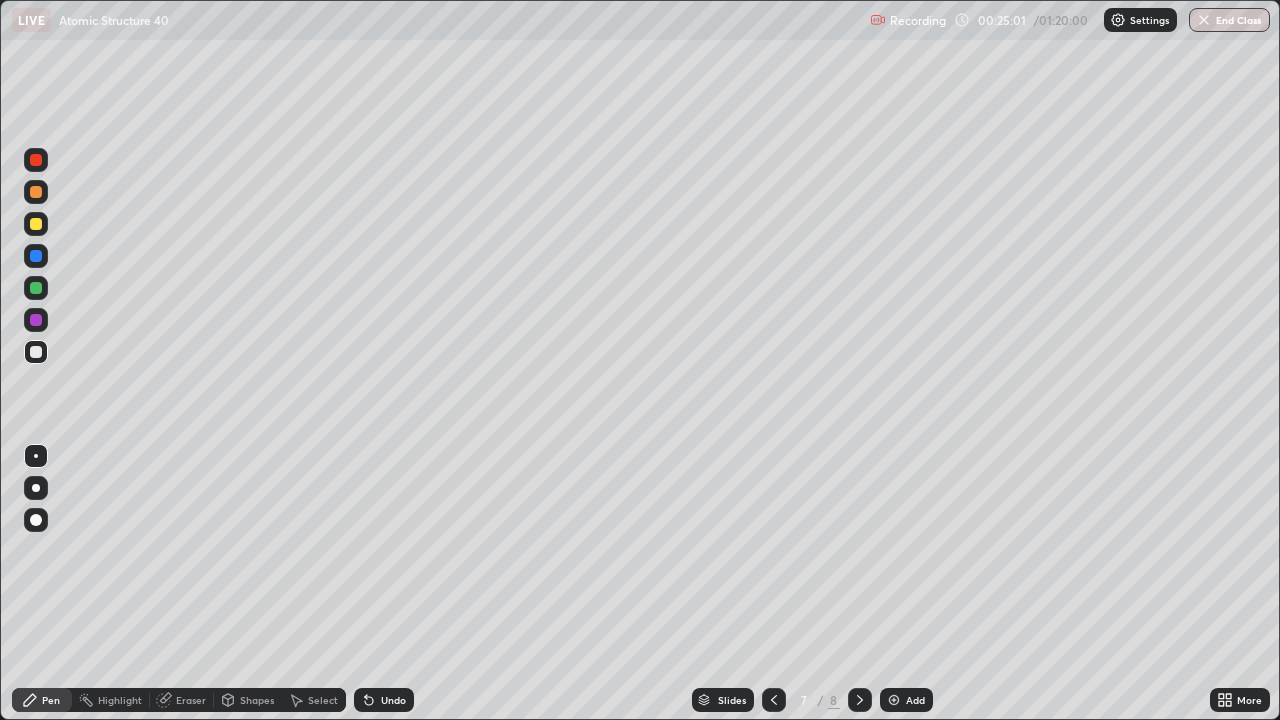 click at bounding box center [36, 320] 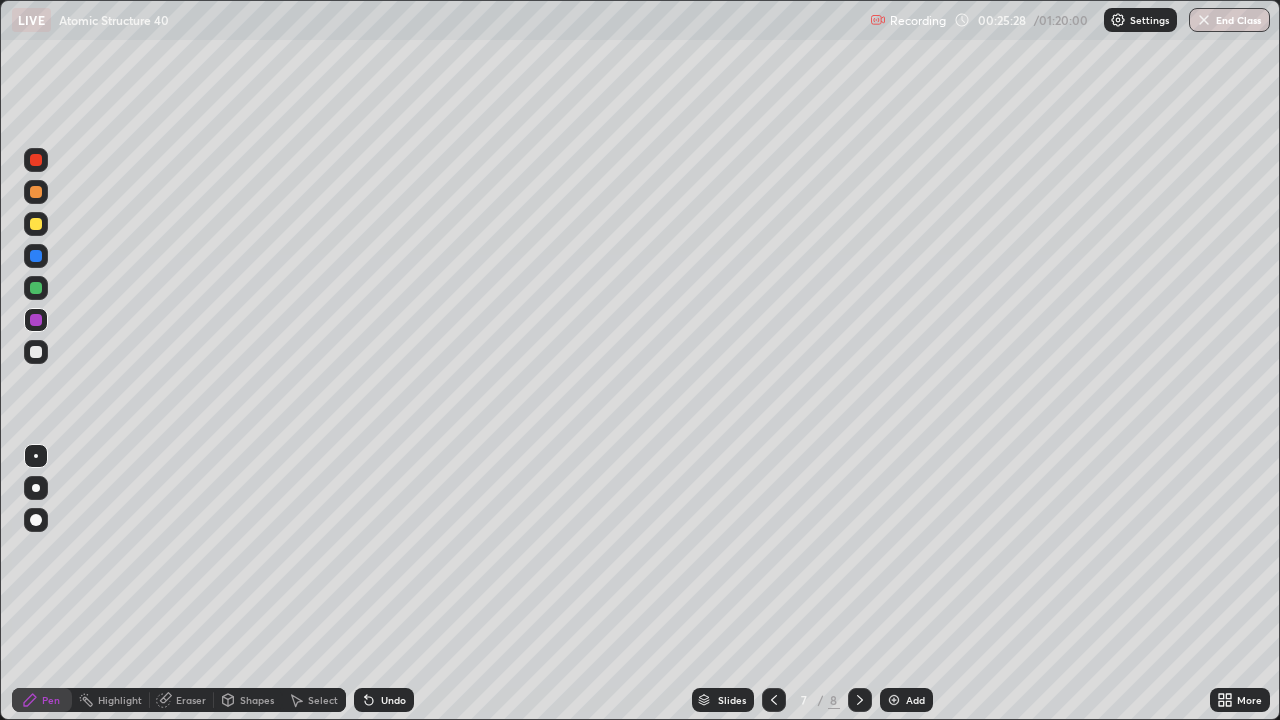 click at bounding box center (36, 192) 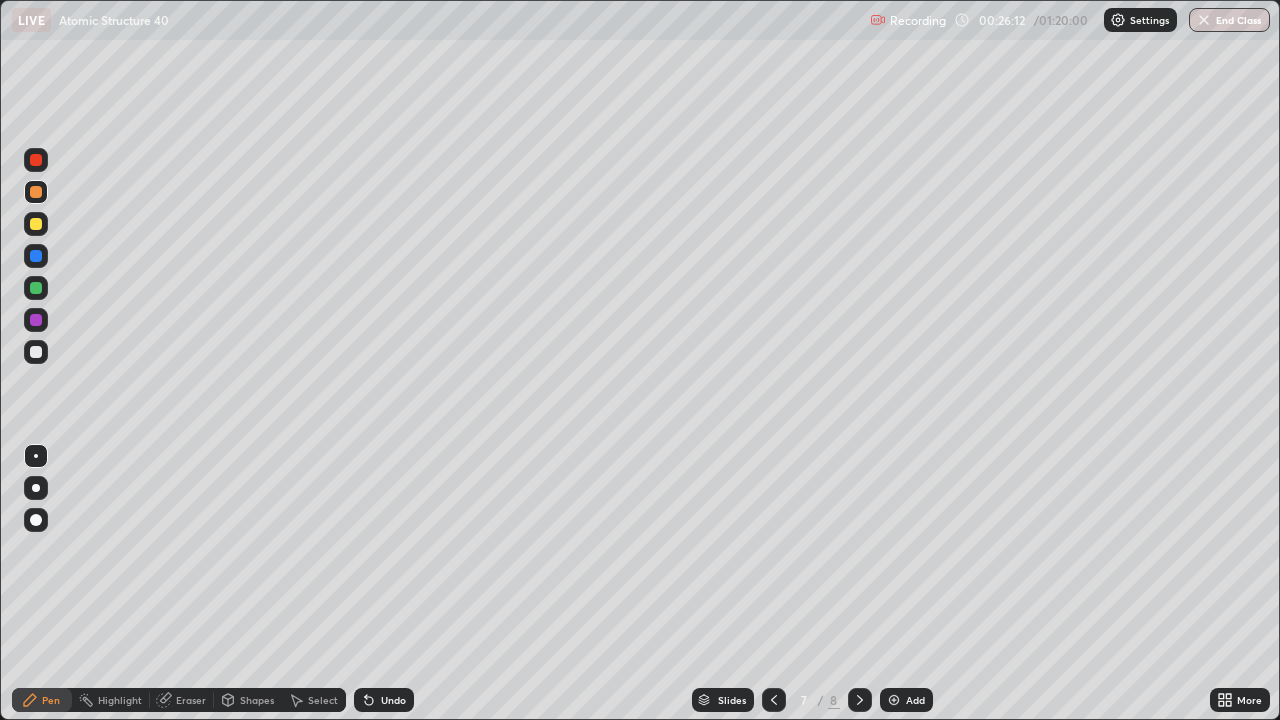 click at bounding box center [36, 352] 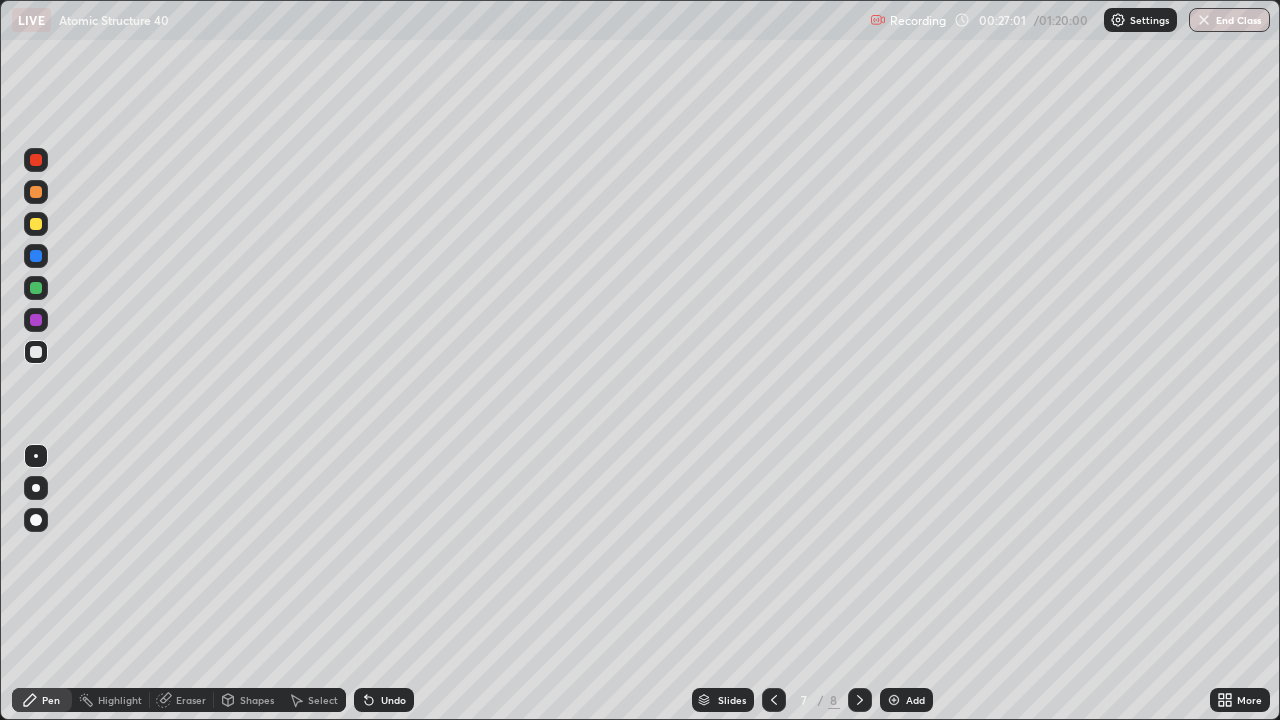 click at bounding box center (36, 160) 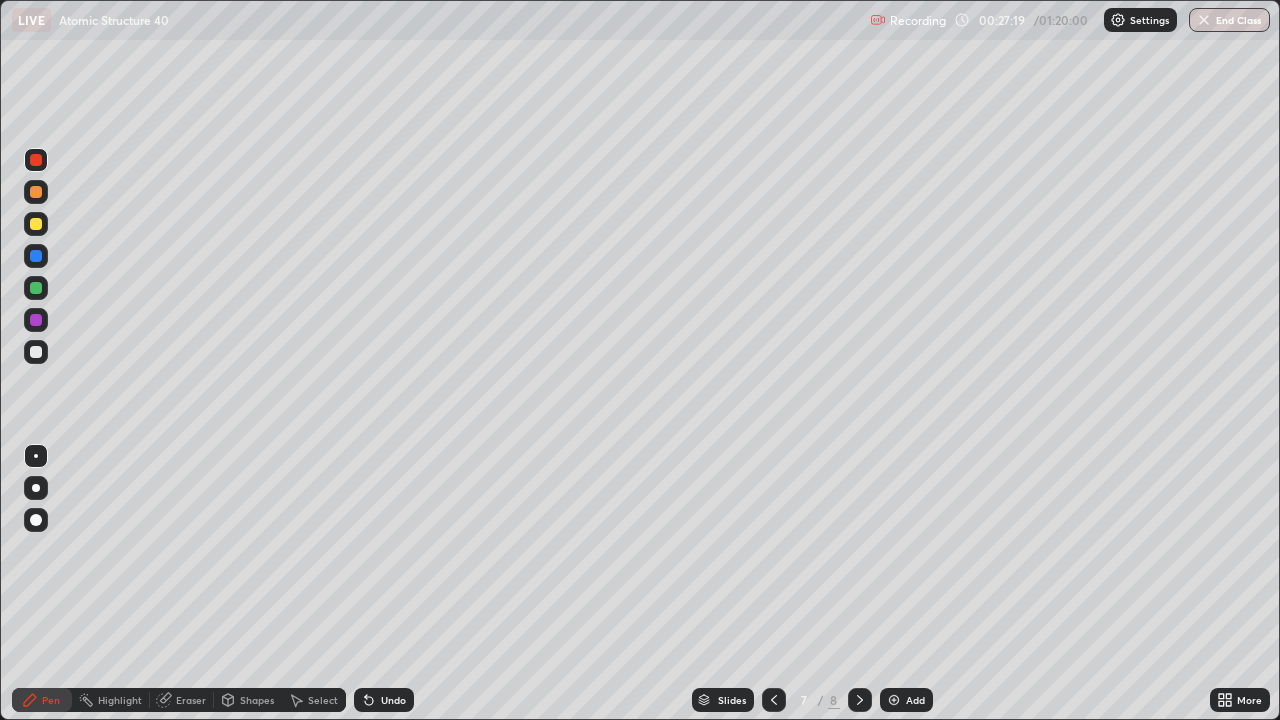 click at bounding box center (36, 352) 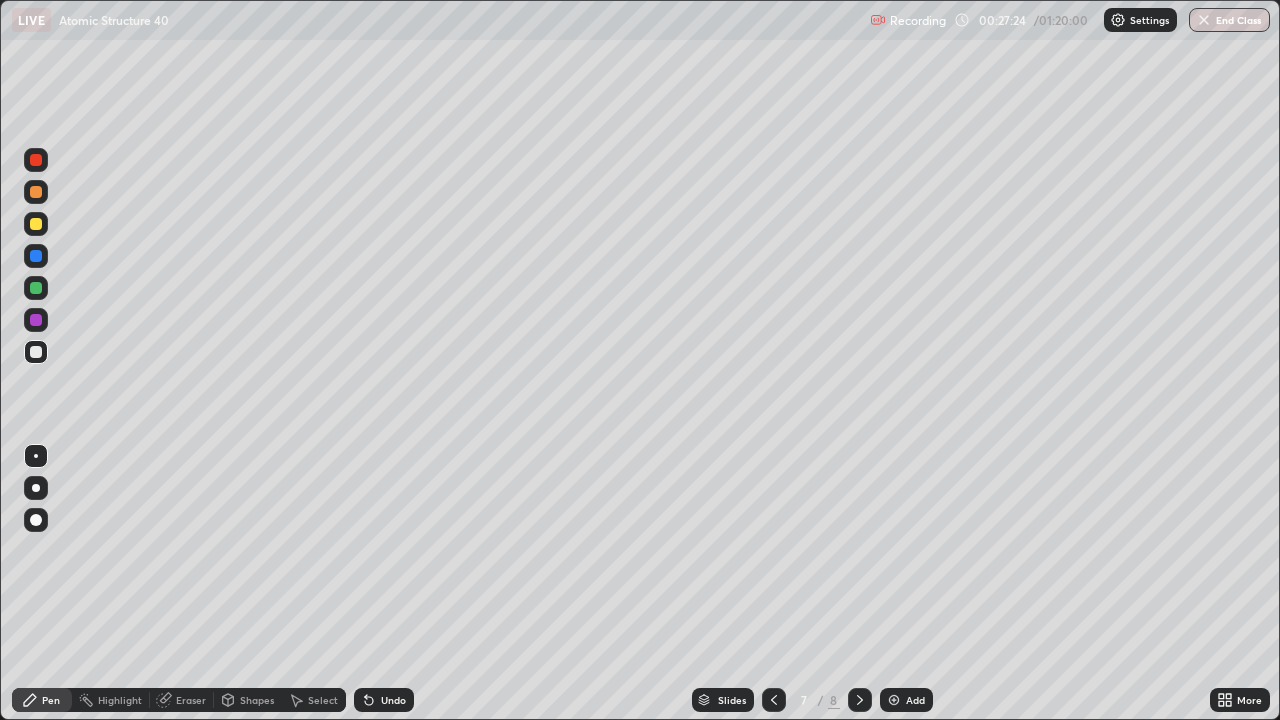 click at bounding box center (36, 288) 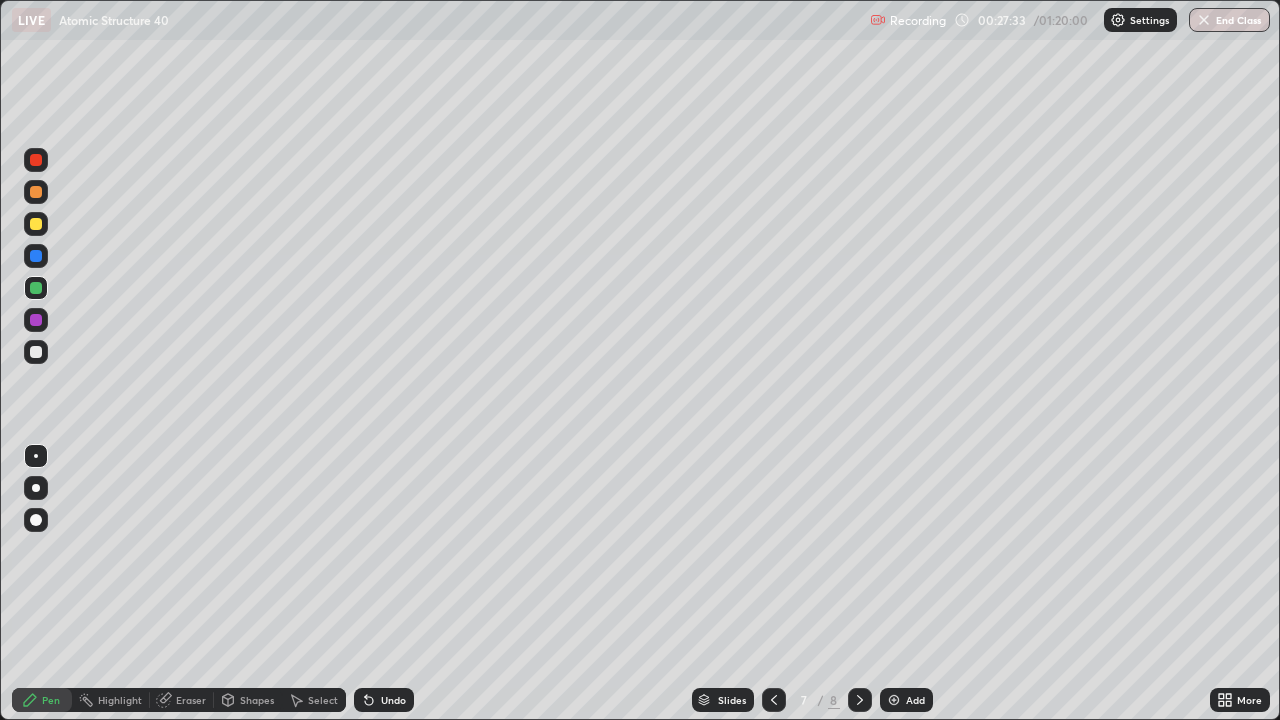 click at bounding box center (36, 352) 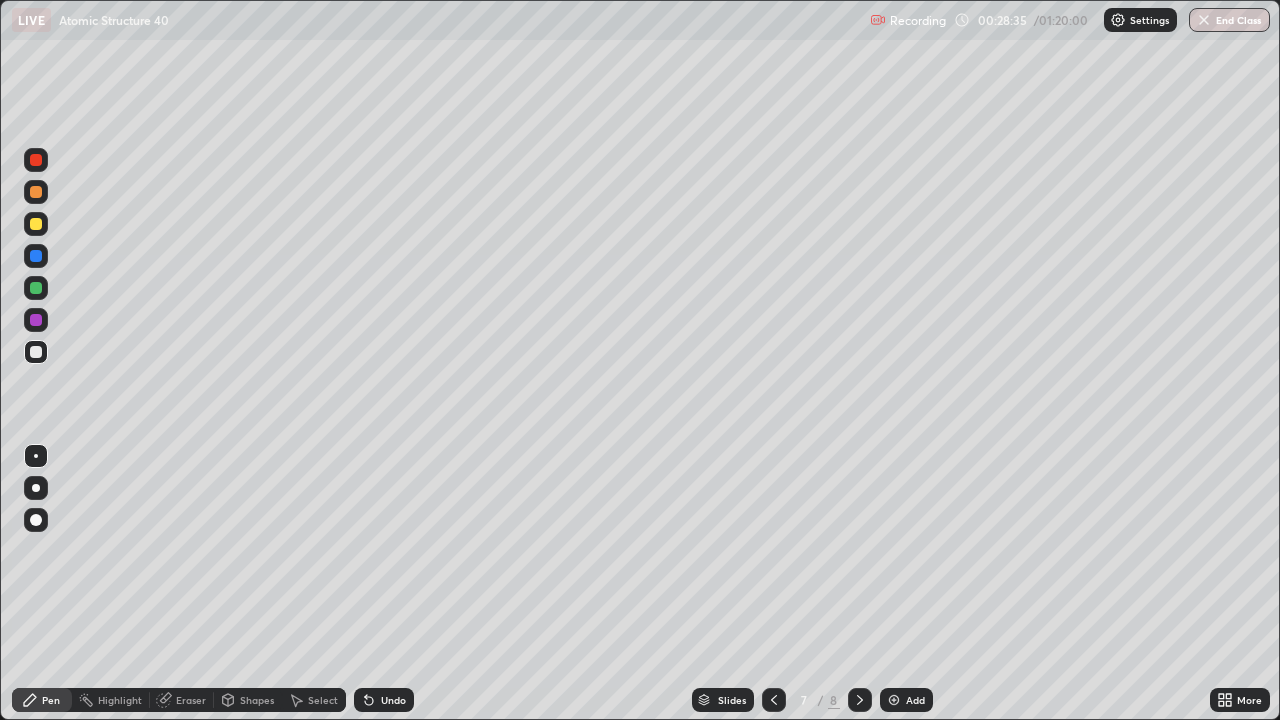 click 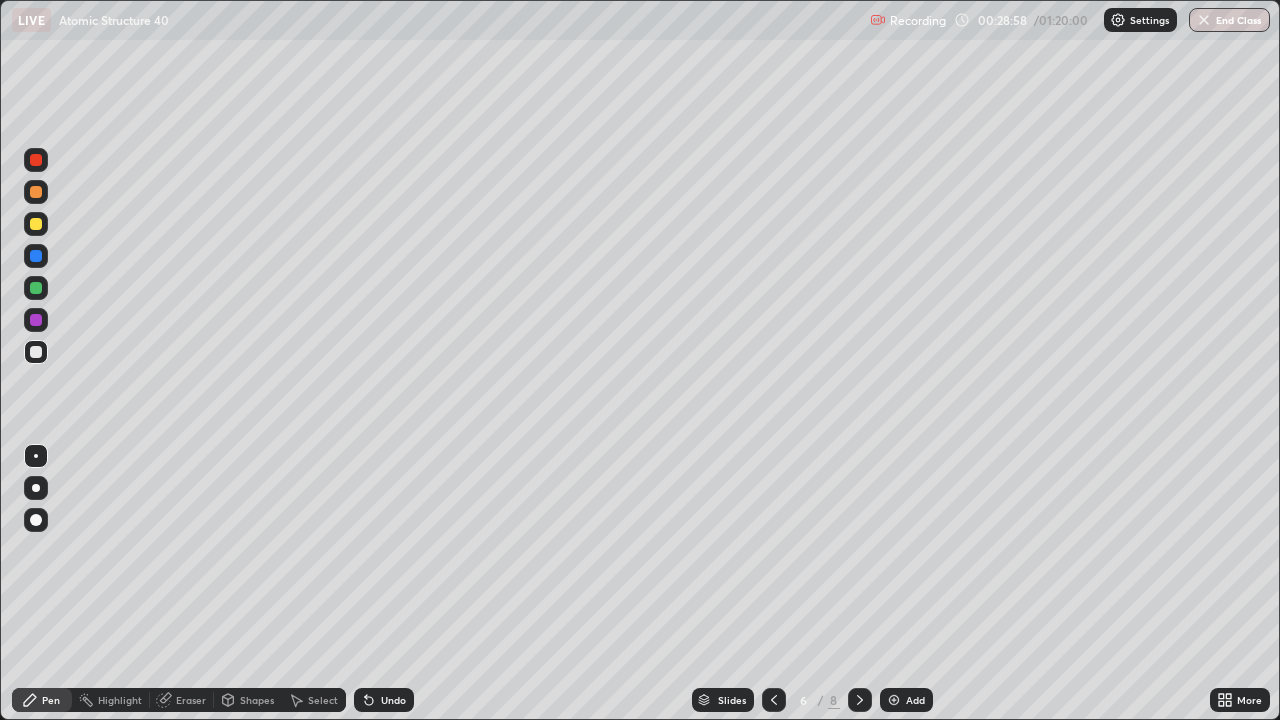 click 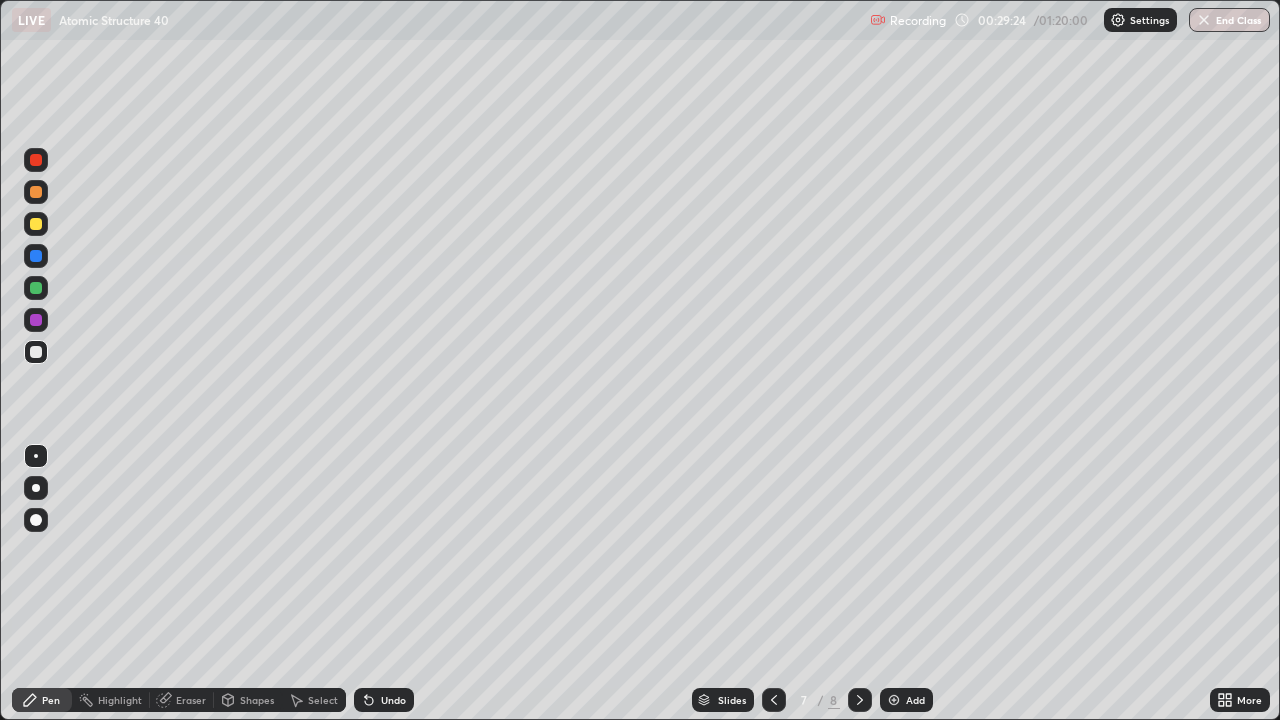 click on "Undo" at bounding box center [393, 700] 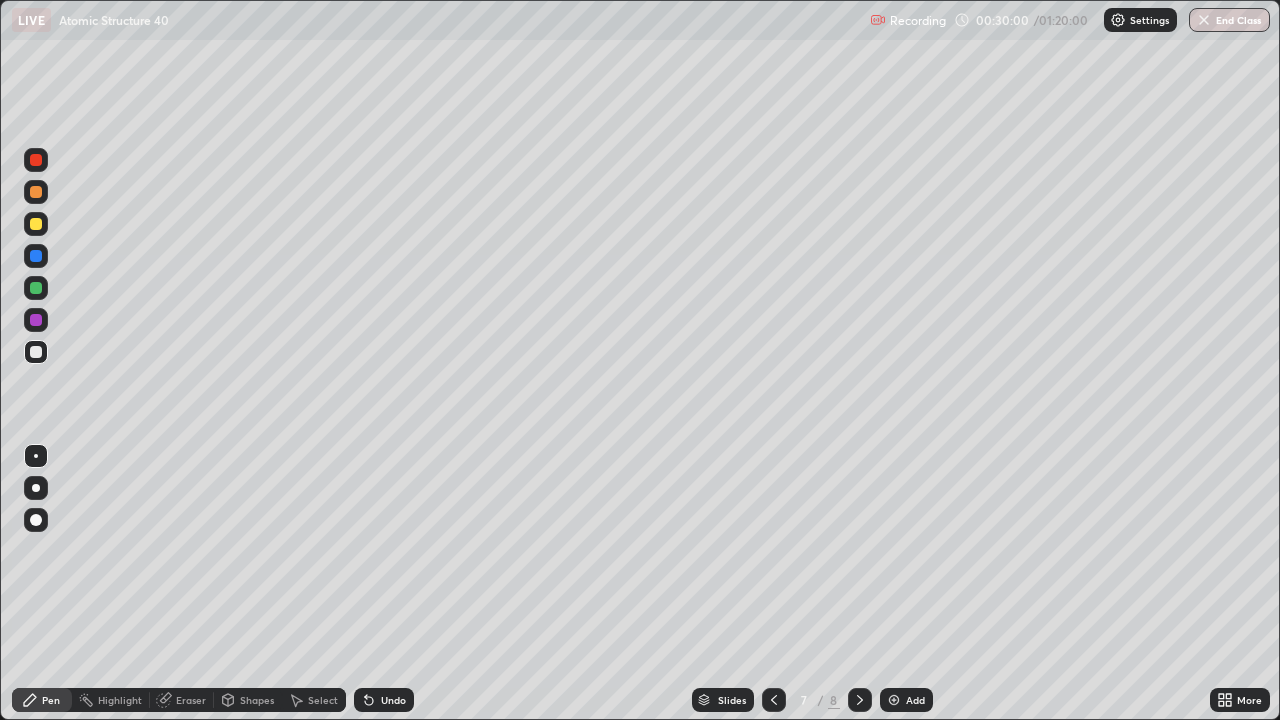 click at bounding box center [774, 700] 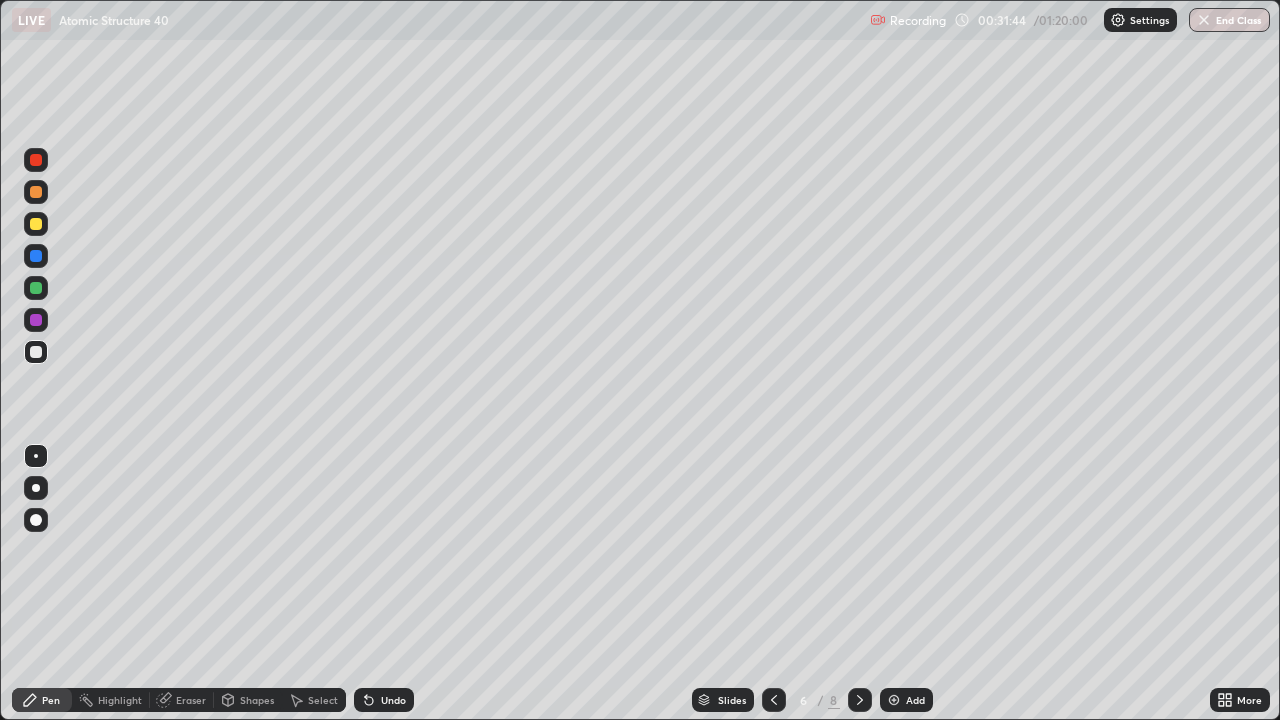 click at bounding box center (860, 700) 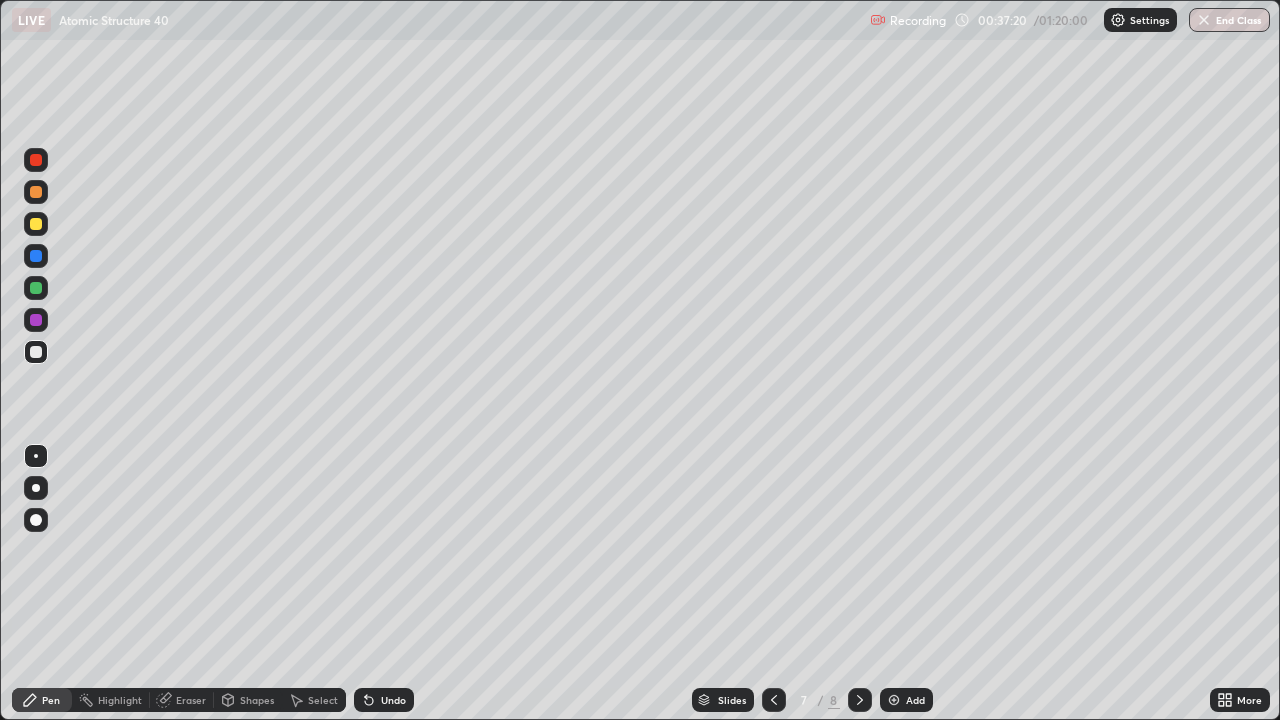 click at bounding box center [894, 700] 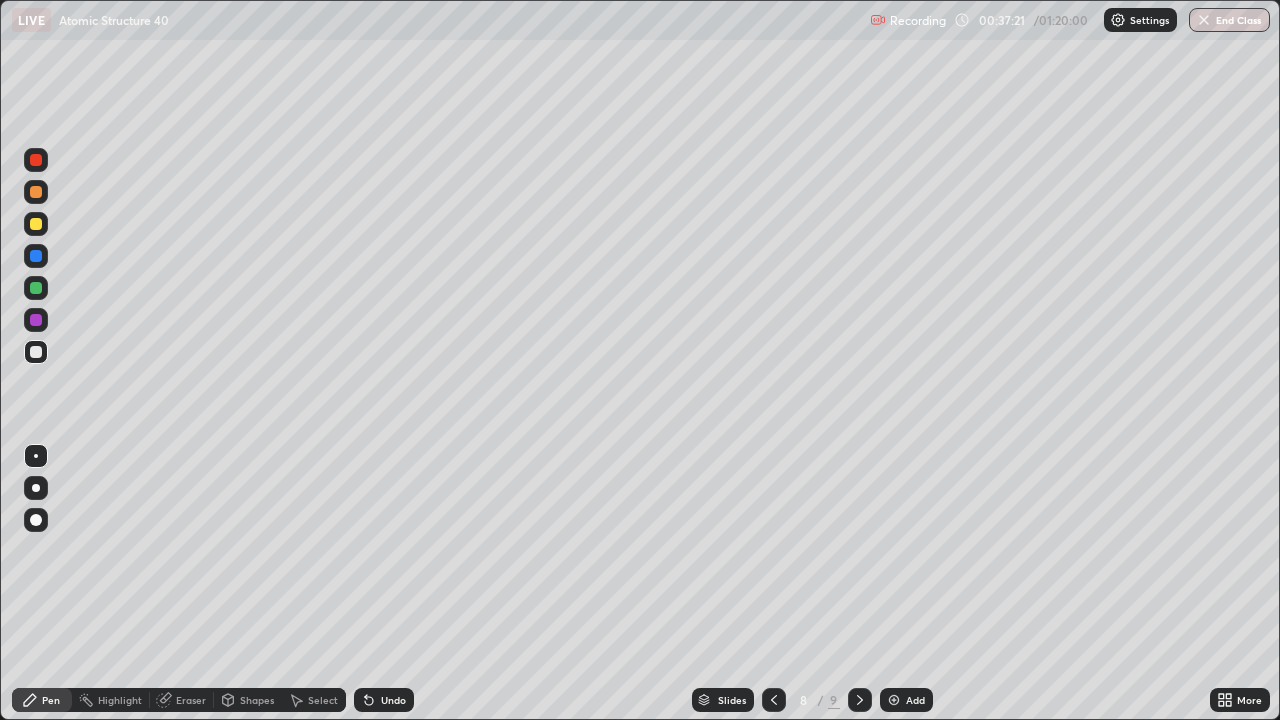 click at bounding box center [36, 224] 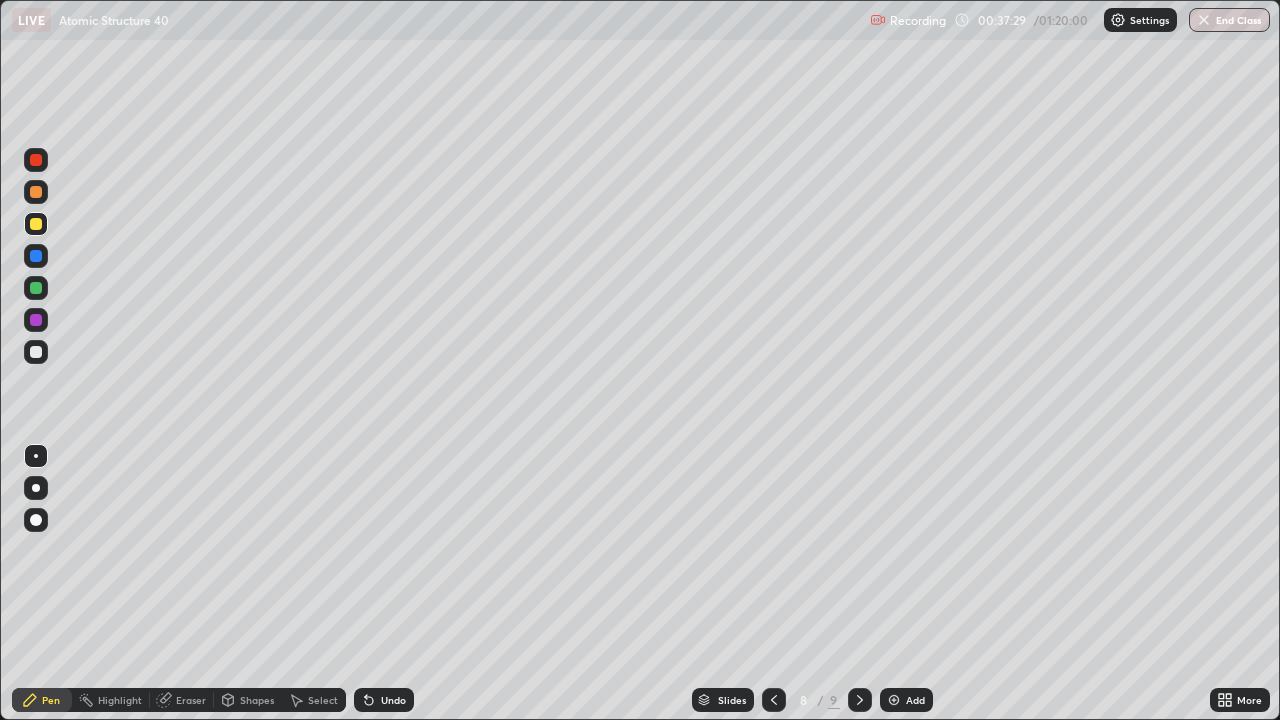 click at bounding box center (36, 288) 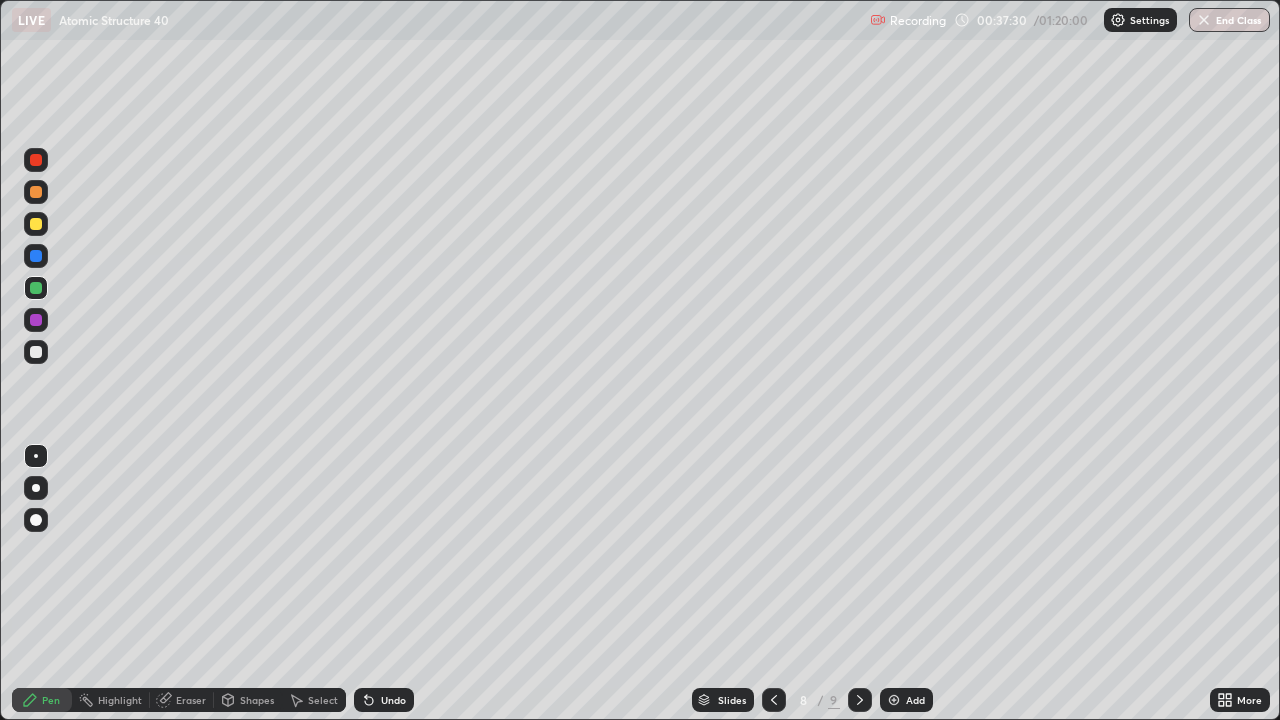 click at bounding box center (36, 192) 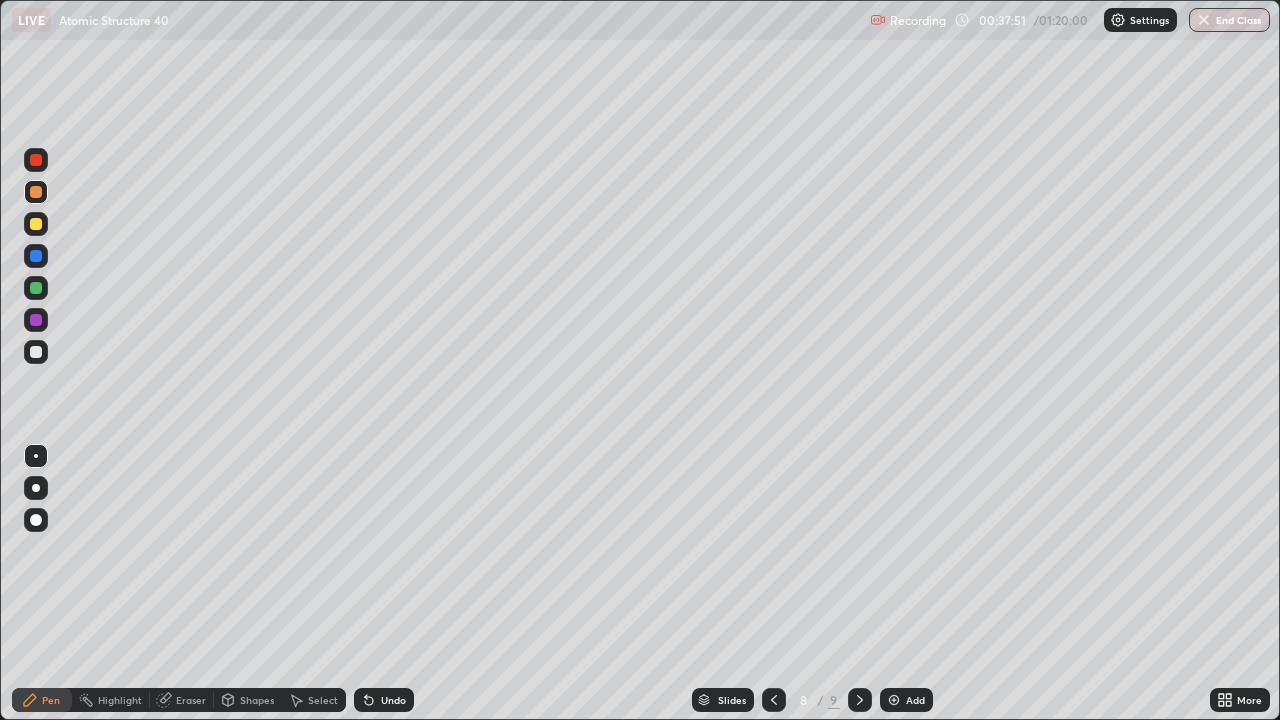 click at bounding box center [36, 320] 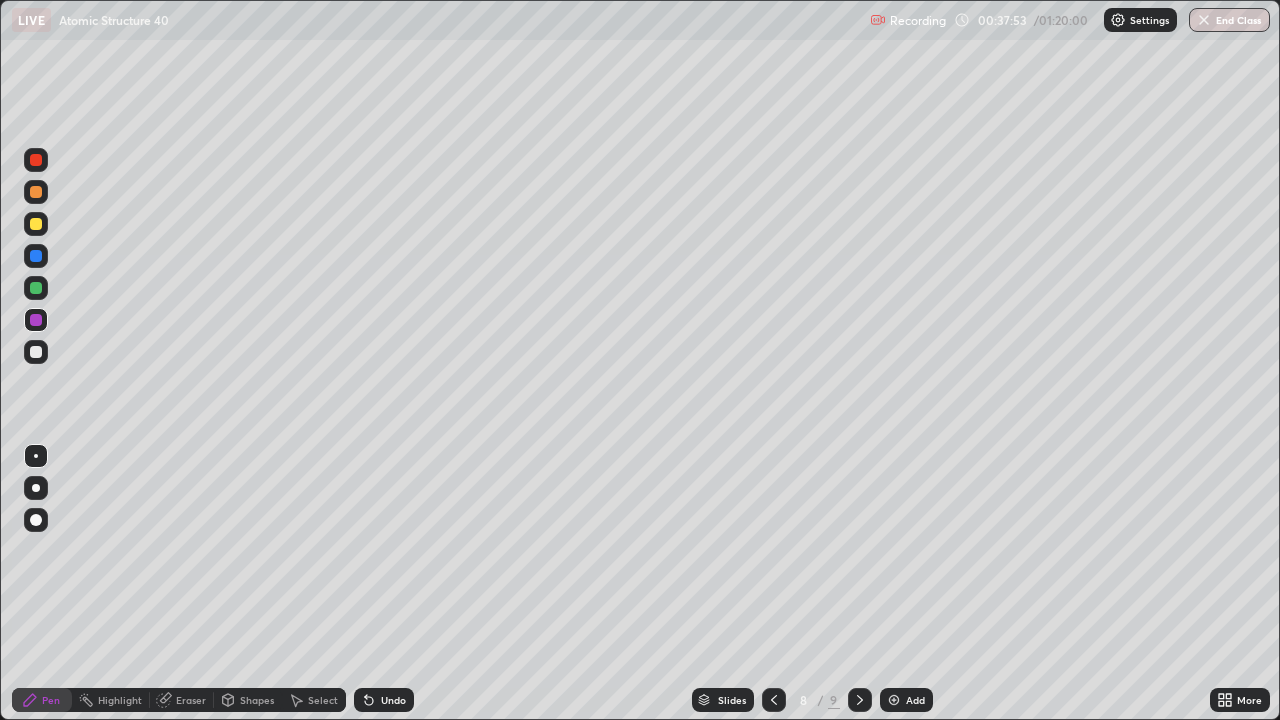 click on "Undo" at bounding box center (393, 700) 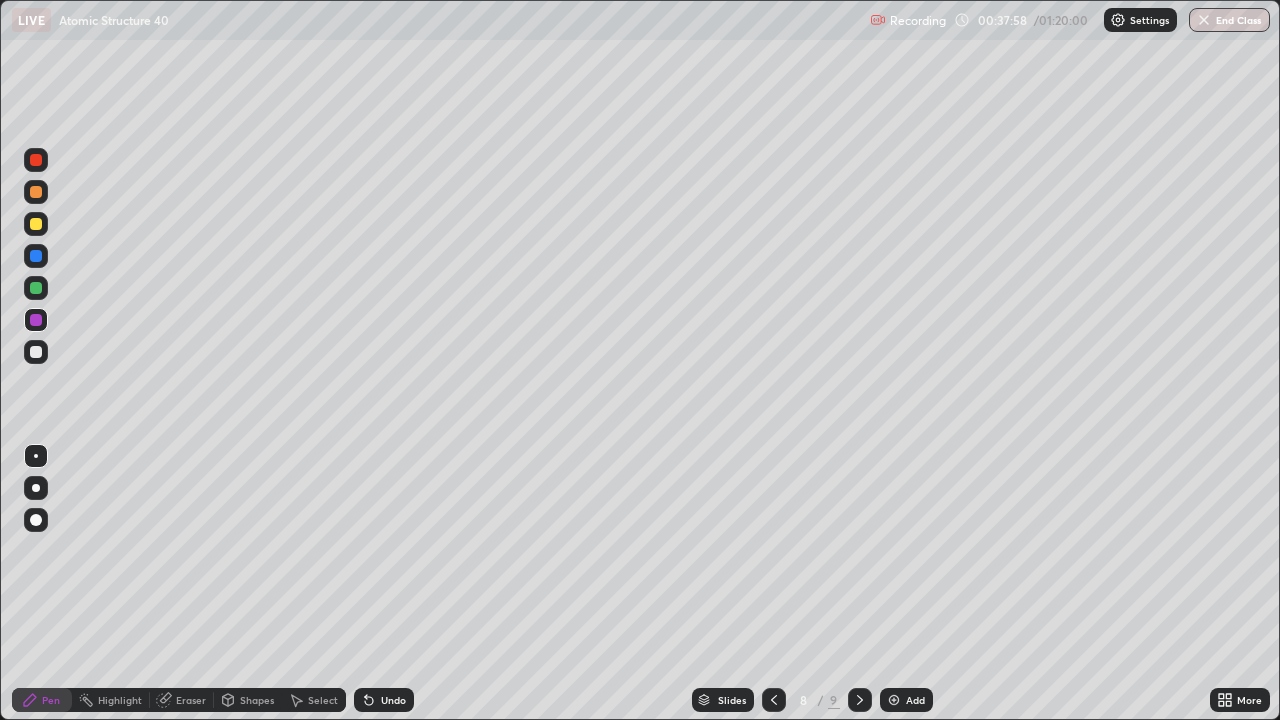 click at bounding box center [36, 352] 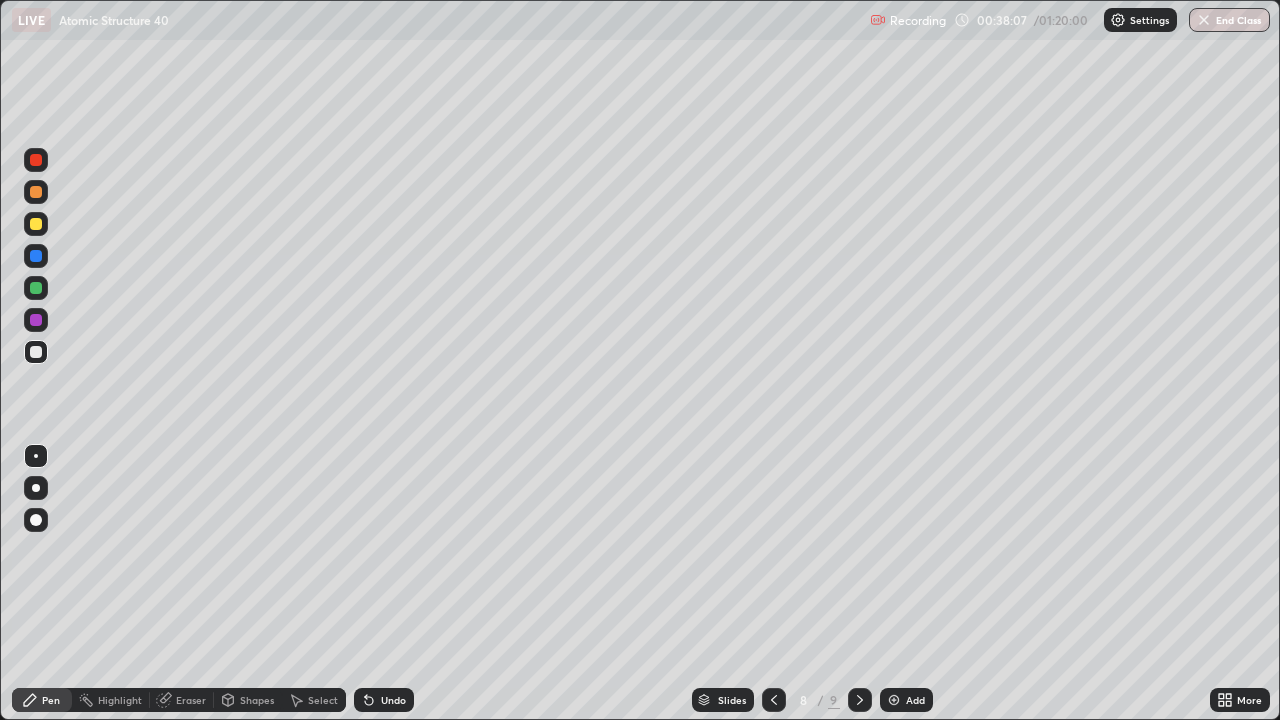 click at bounding box center (36, 224) 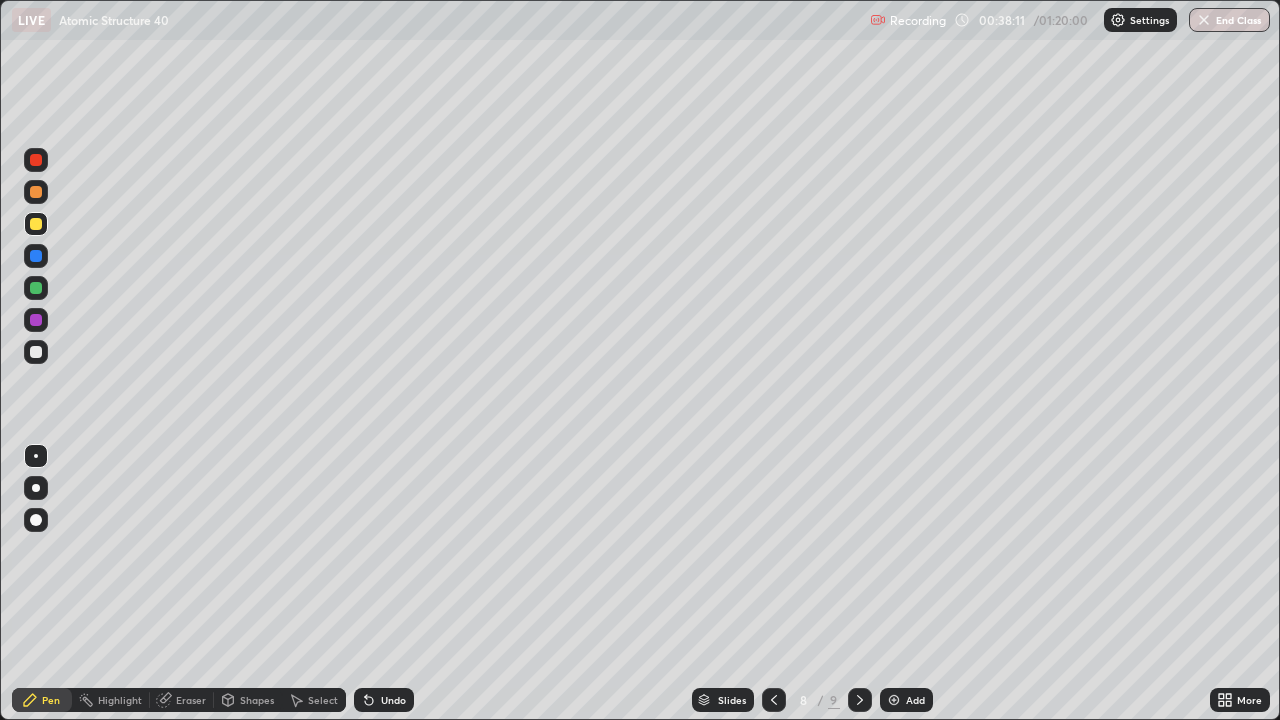 click at bounding box center [36, 288] 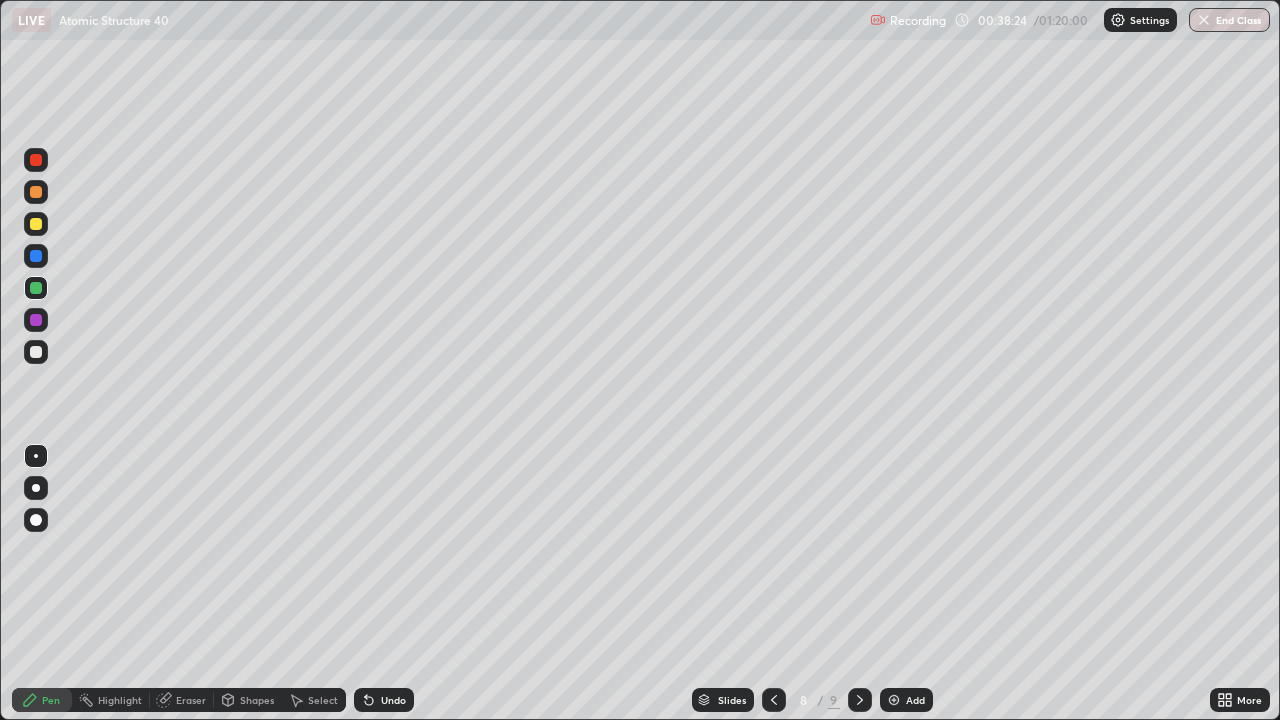 click at bounding box center [36, 320] 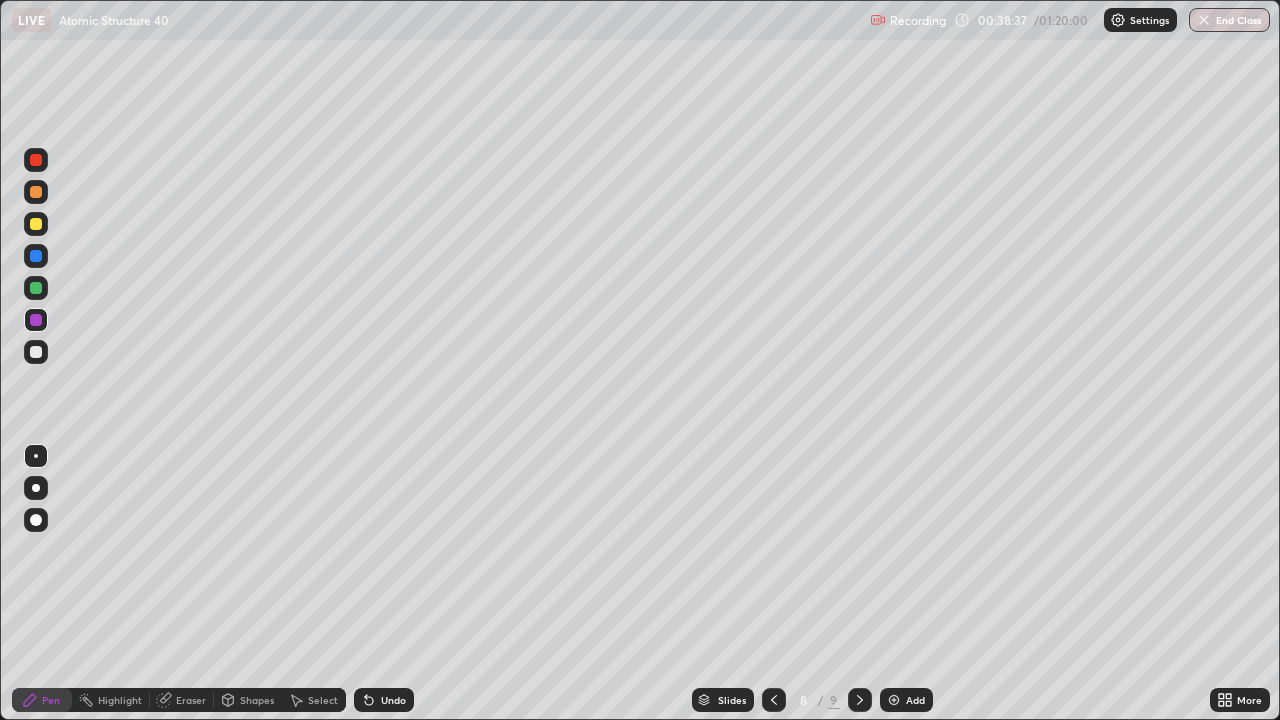 click at bounding box center (36, 288) 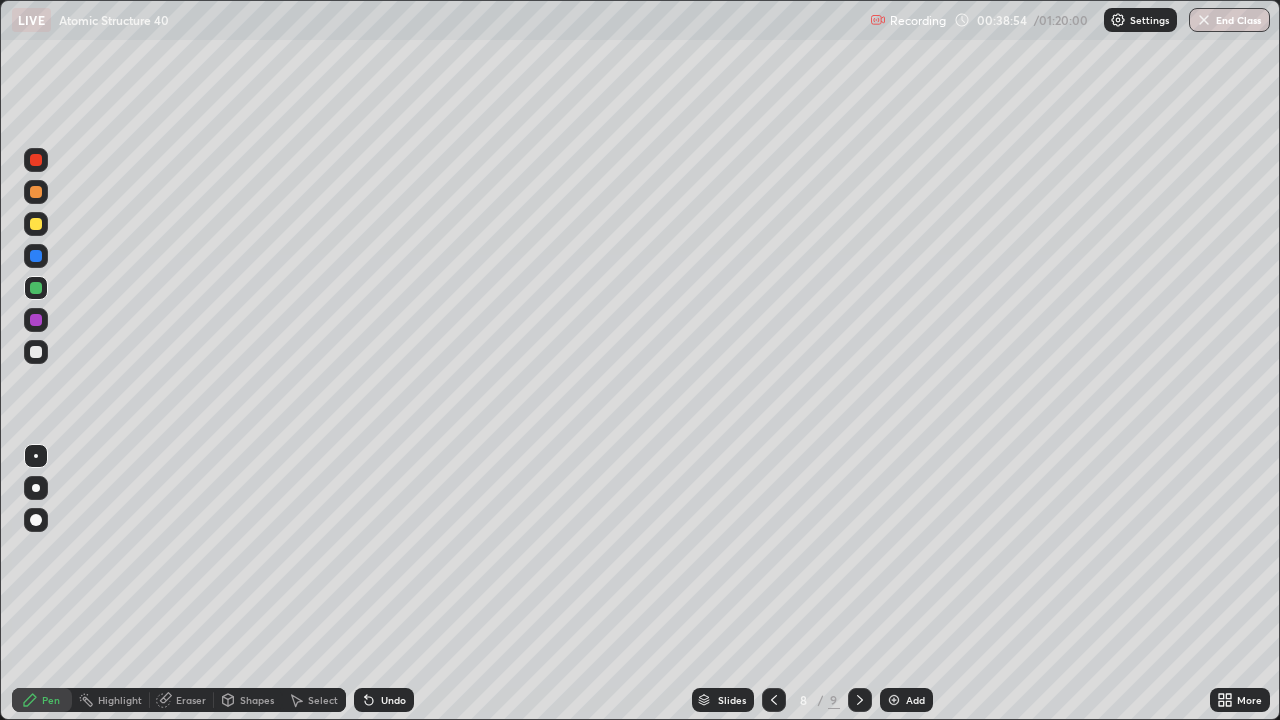 click on "Undo" at bounding box center (384, 700) 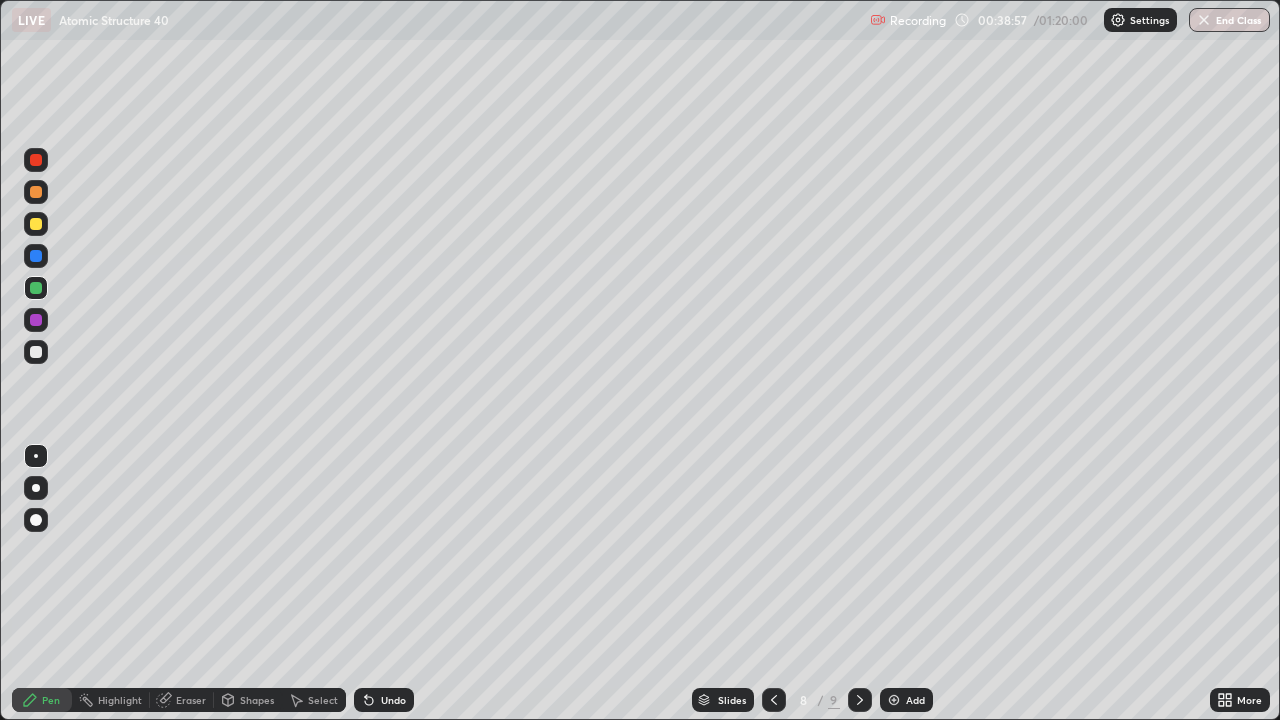 click at bounding box center [36, 256] 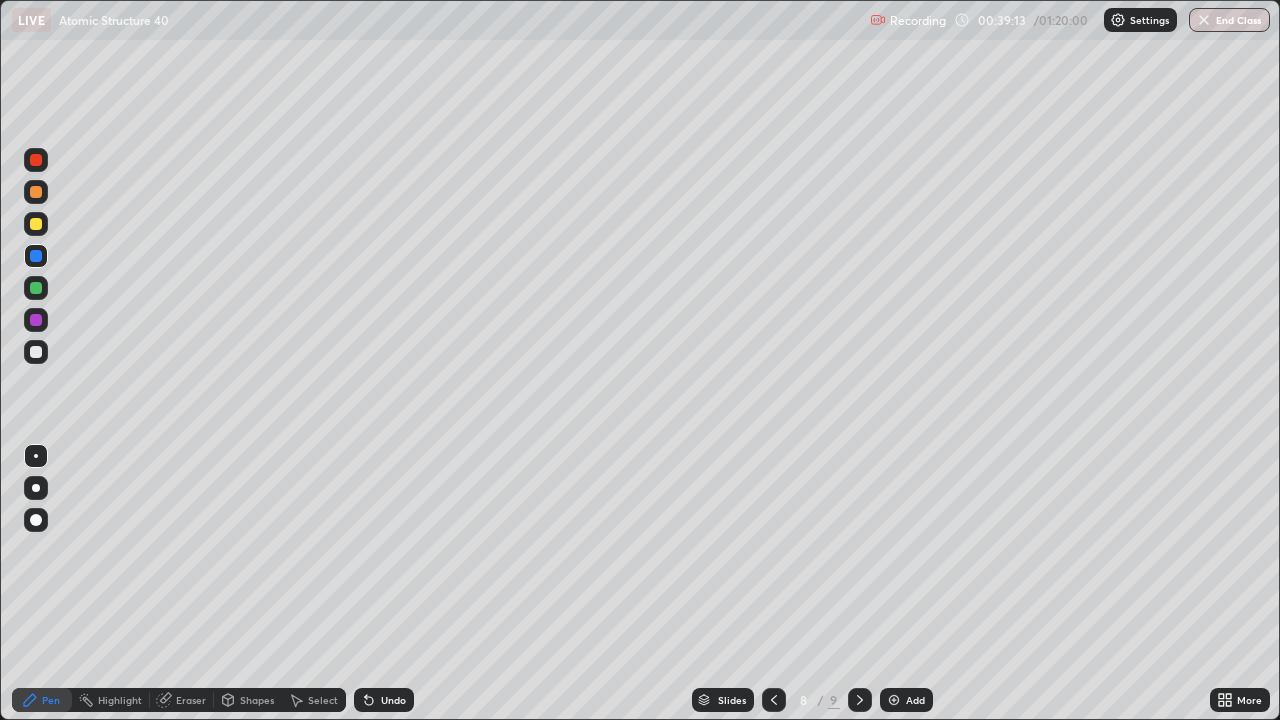 click at bounding box center [36, 320] 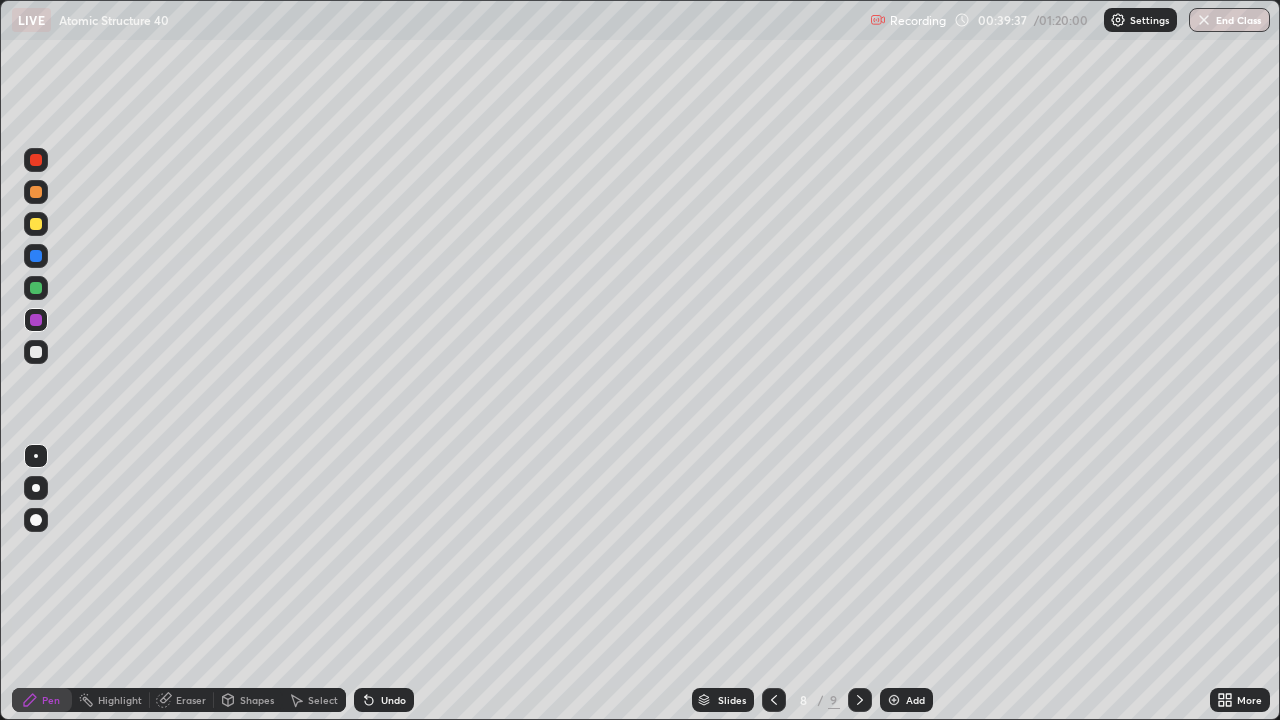 click on "Shapes" at bounding box center [257, 700] 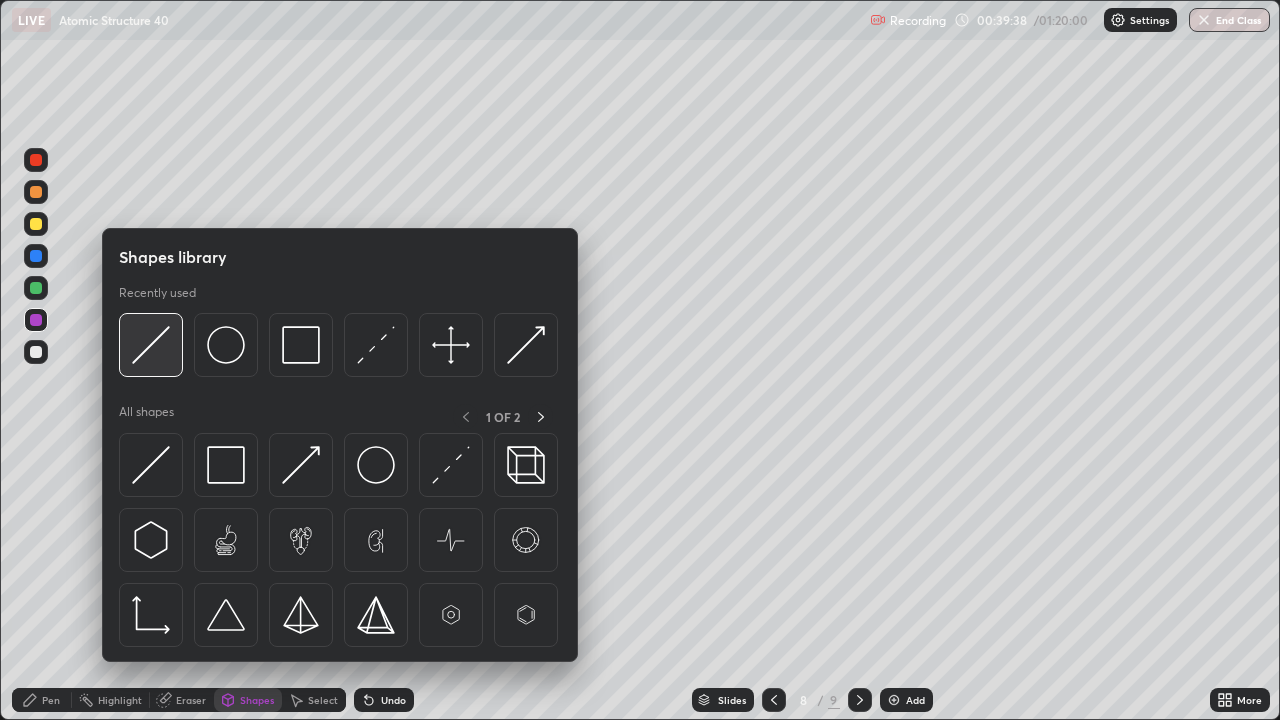 click at bounding box center [151, 345] 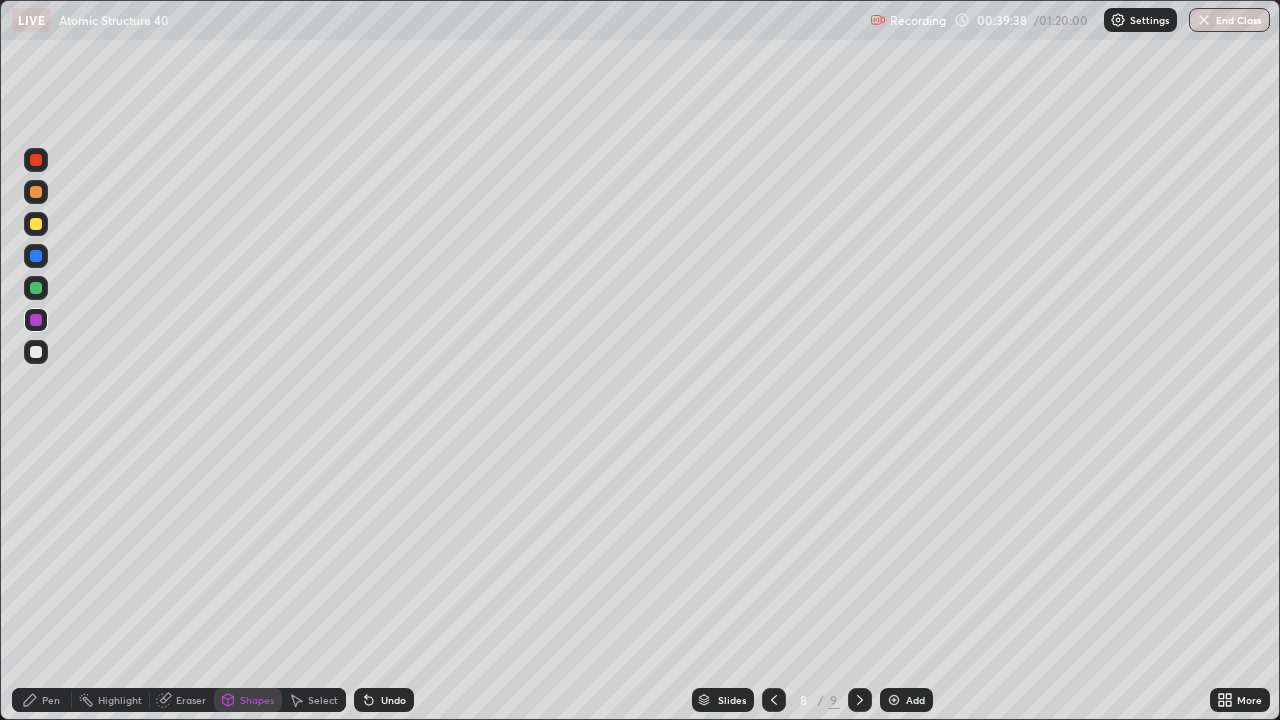 click at bounding box center [36, 320] 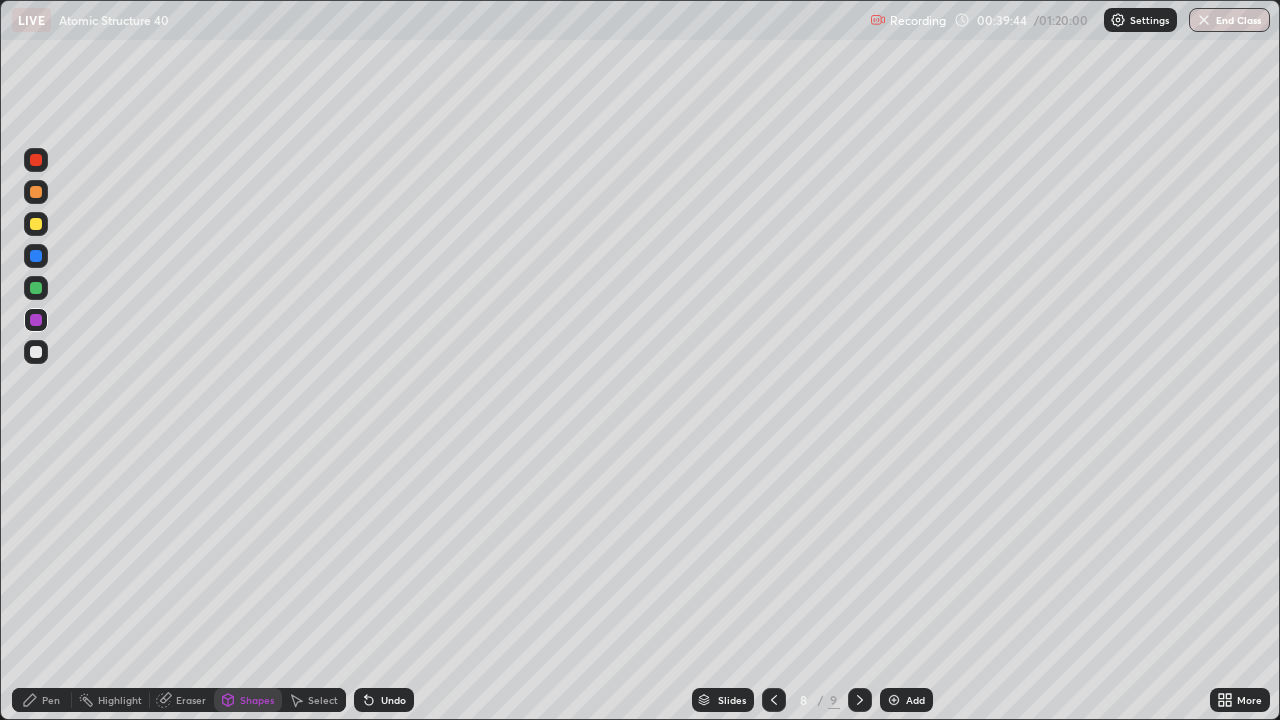 click on "Pen" at bounding box center (42, 700) 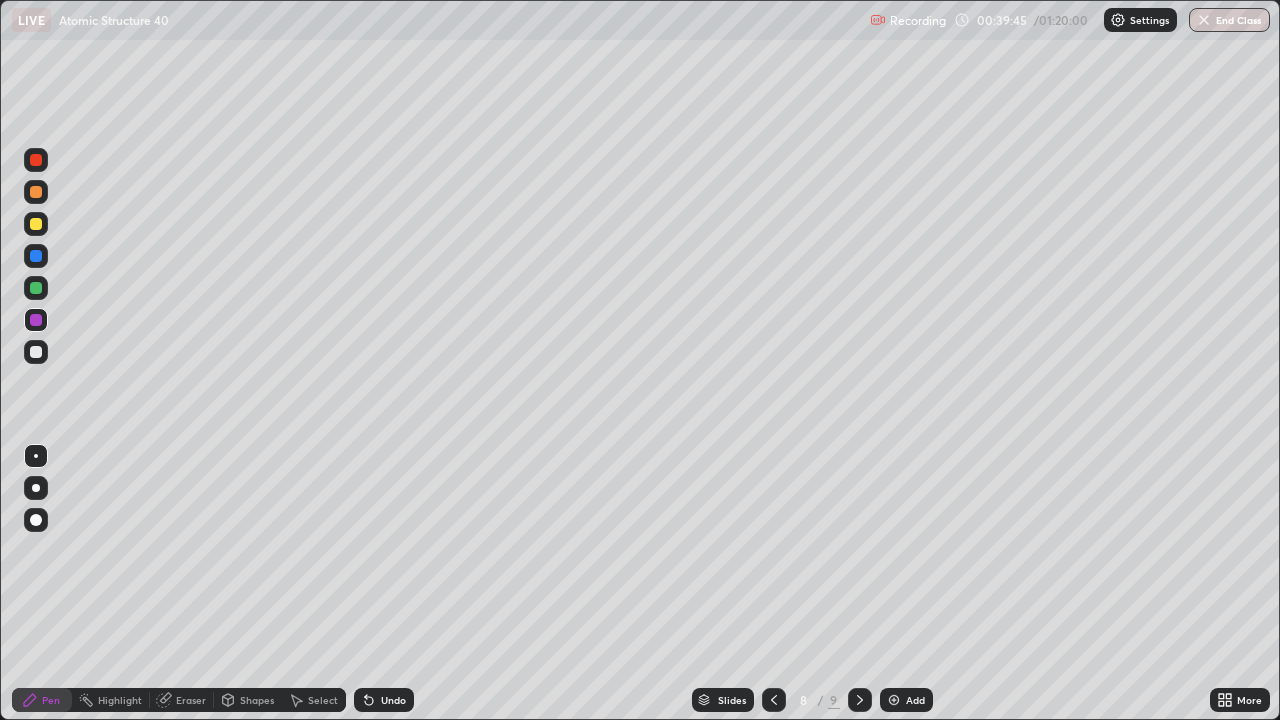 click at bounding box center (36, 352) 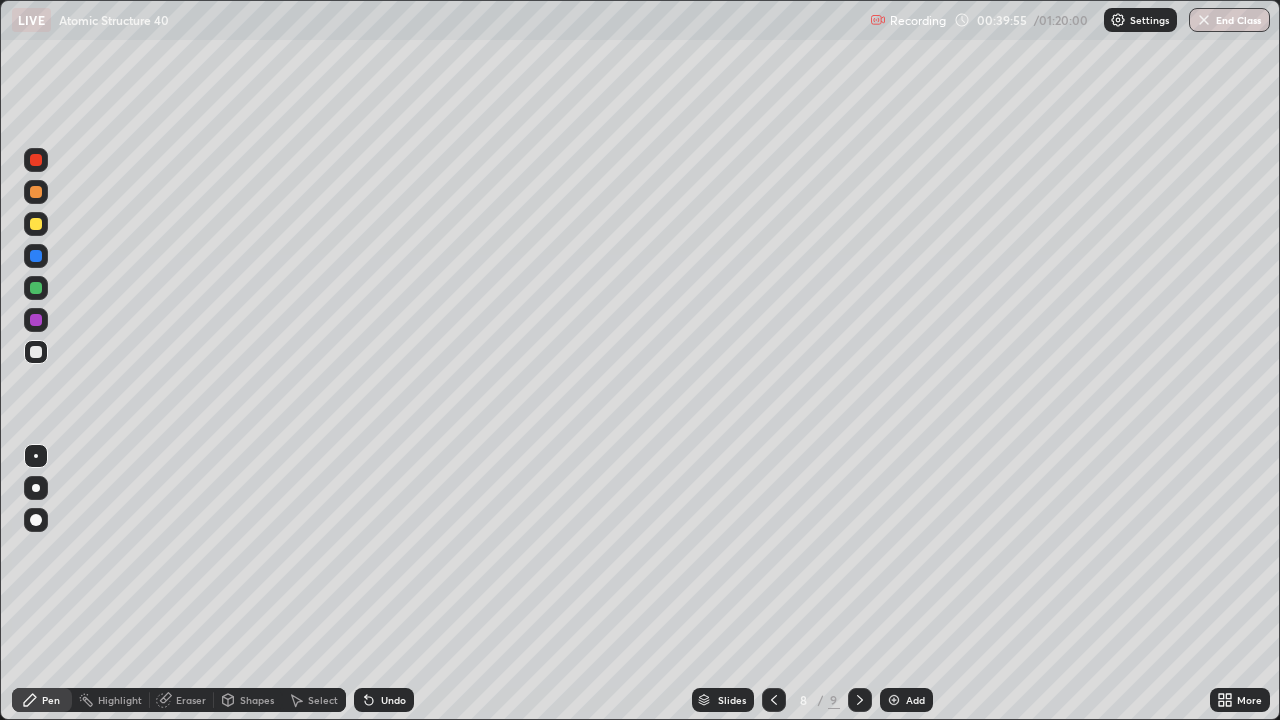 click at bounding box center (36, 224) 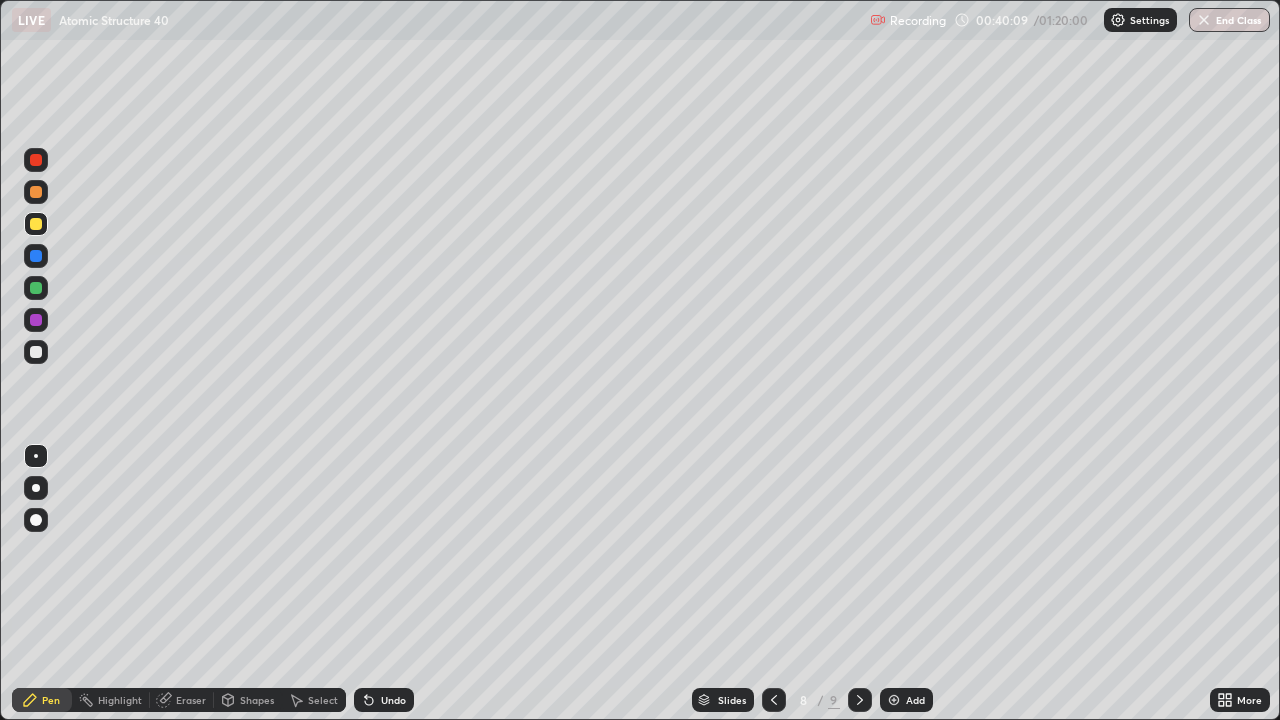 click at bounding box center [36, 192] 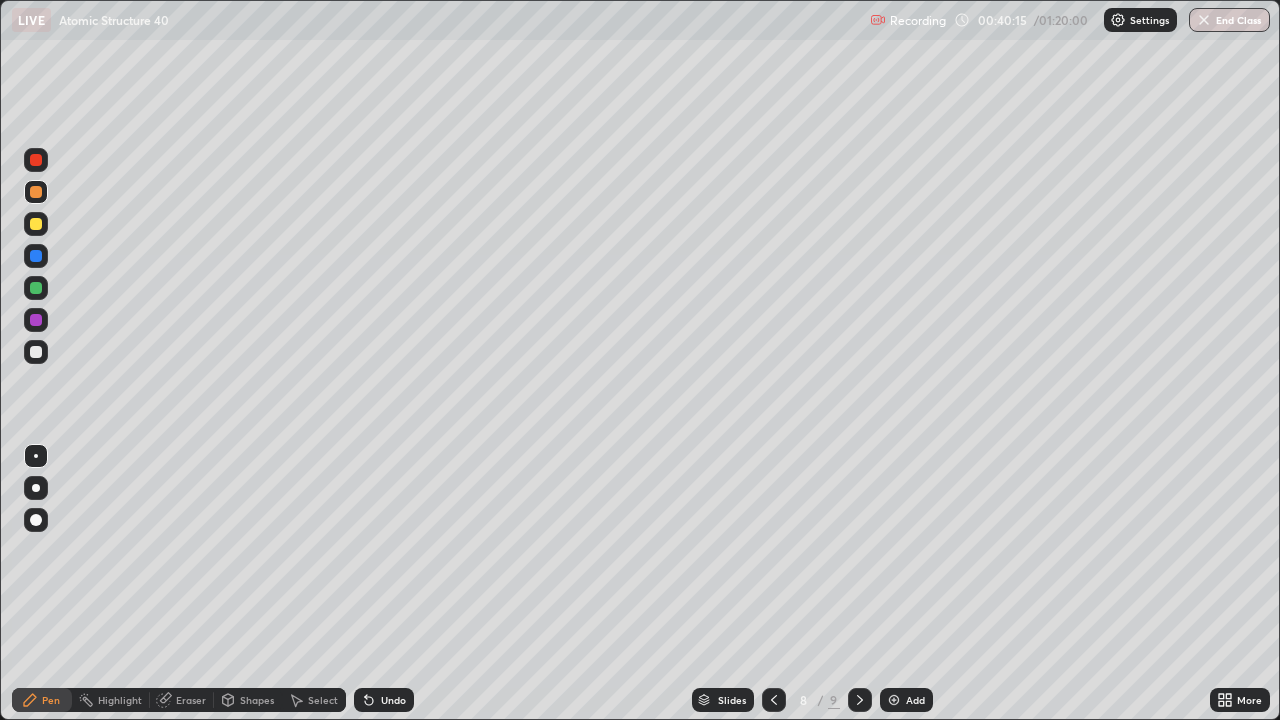 click at bounding box center (36, 320) 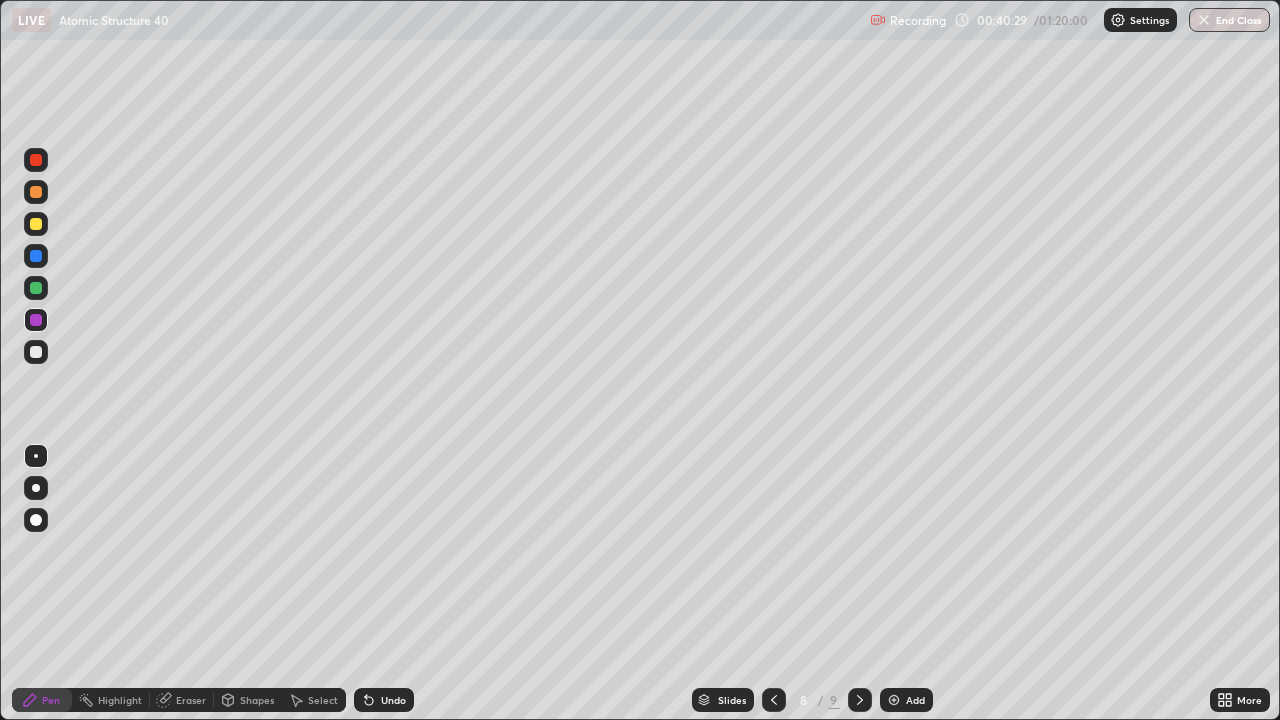 click at bounding box center (36, 192) 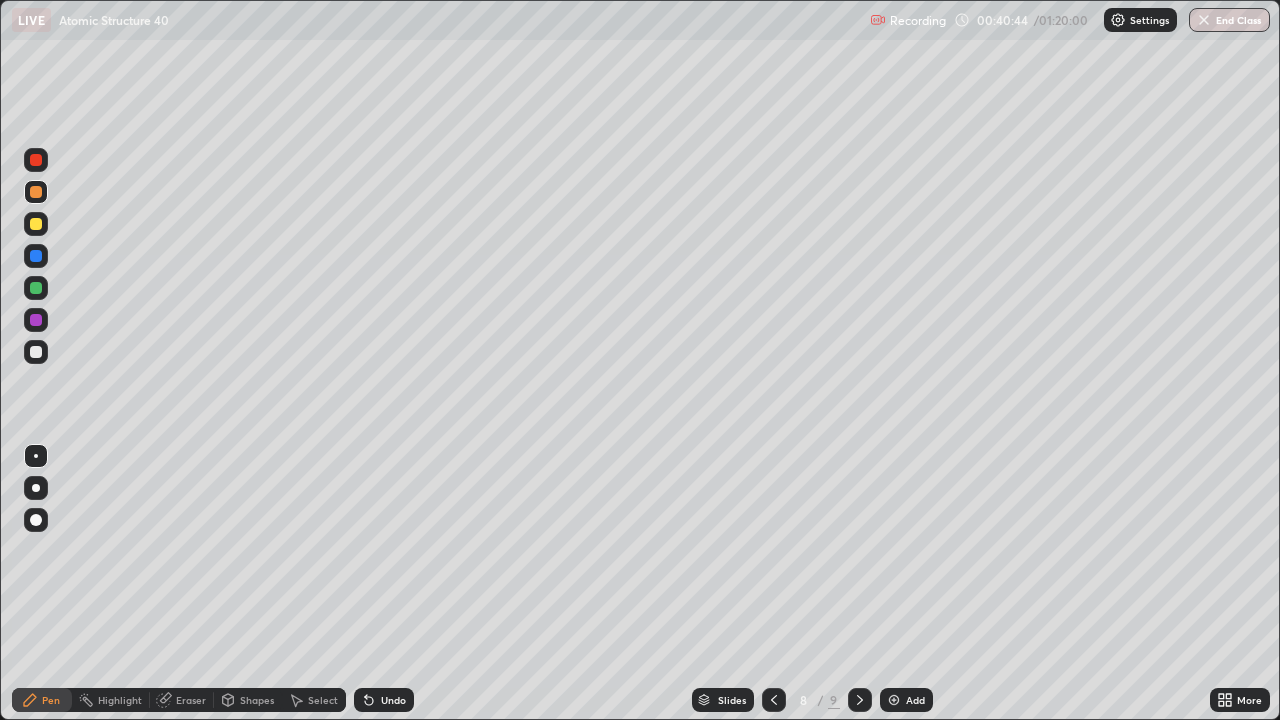 click at bounding box center (36, 160) 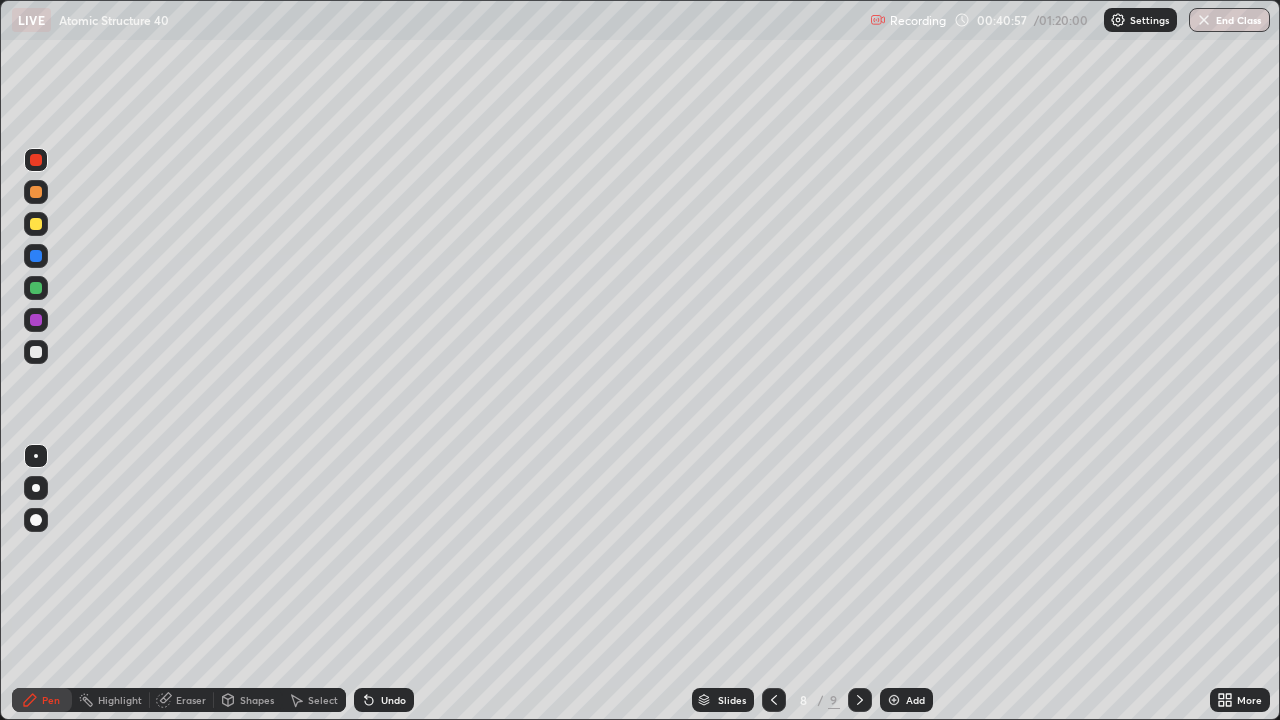 click at bounding box center [36, 256] 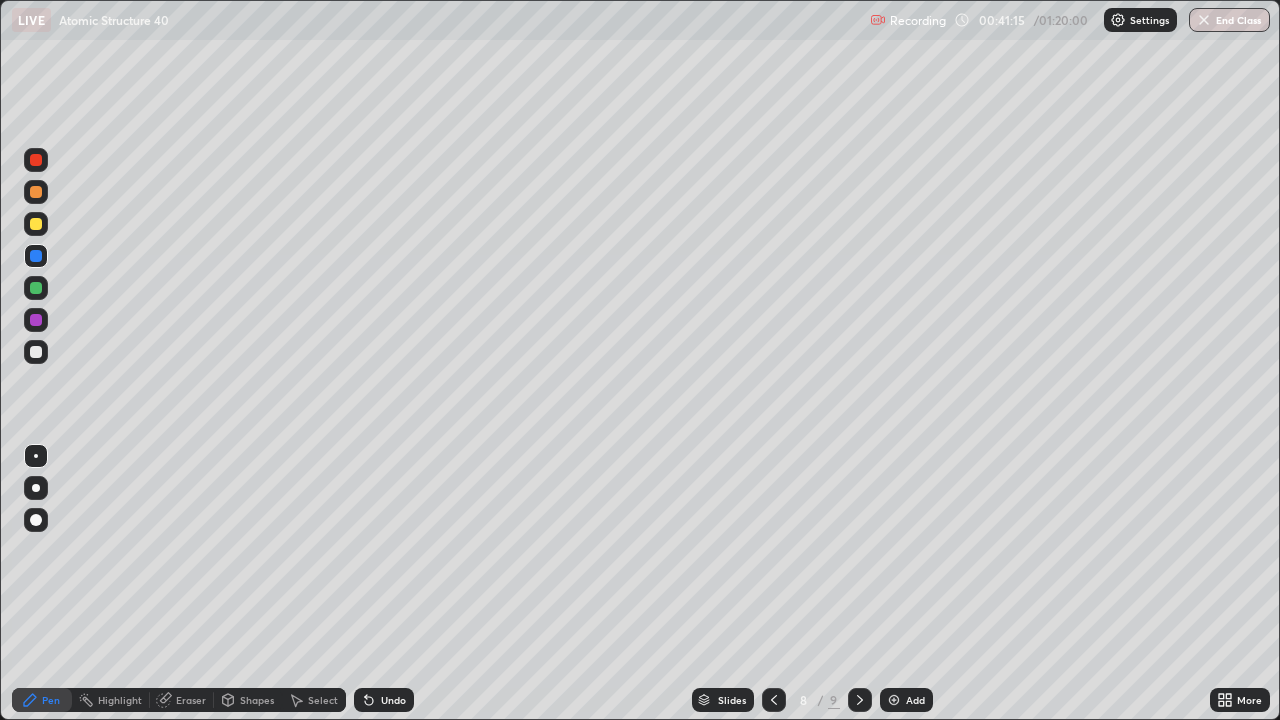 click at bounding box center (36, 352) 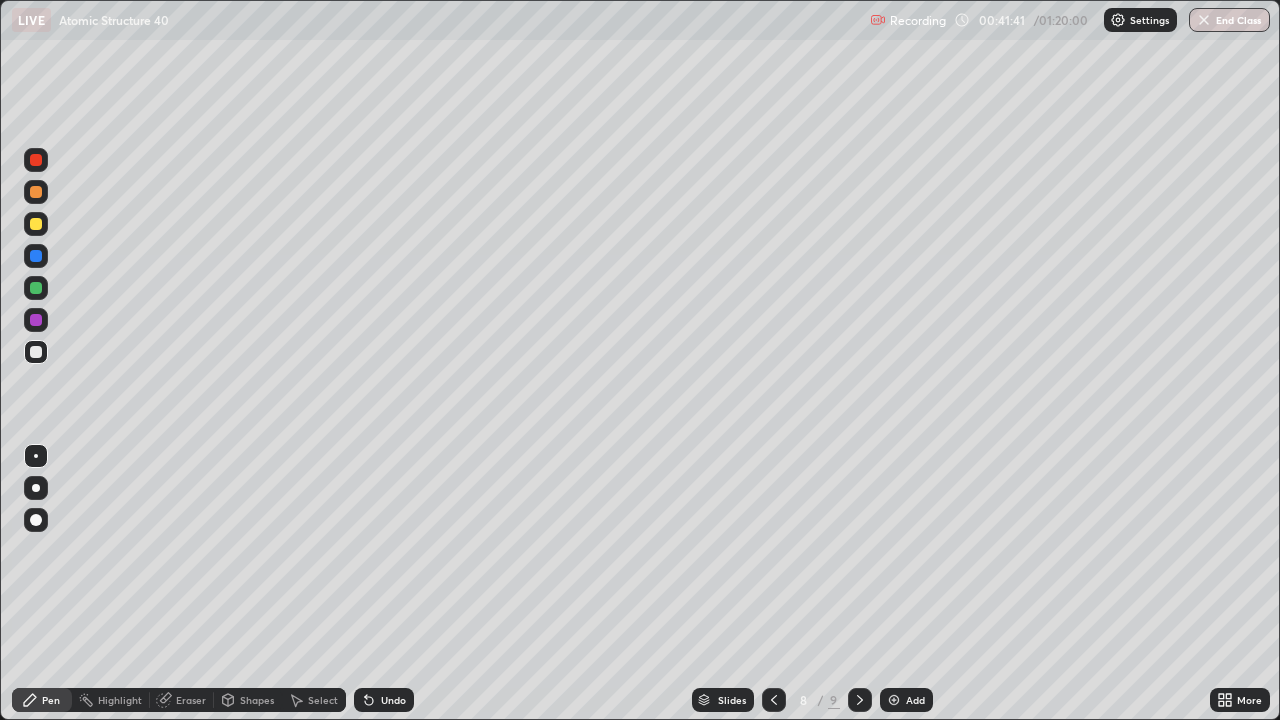 click at bounding box center [36, 288] 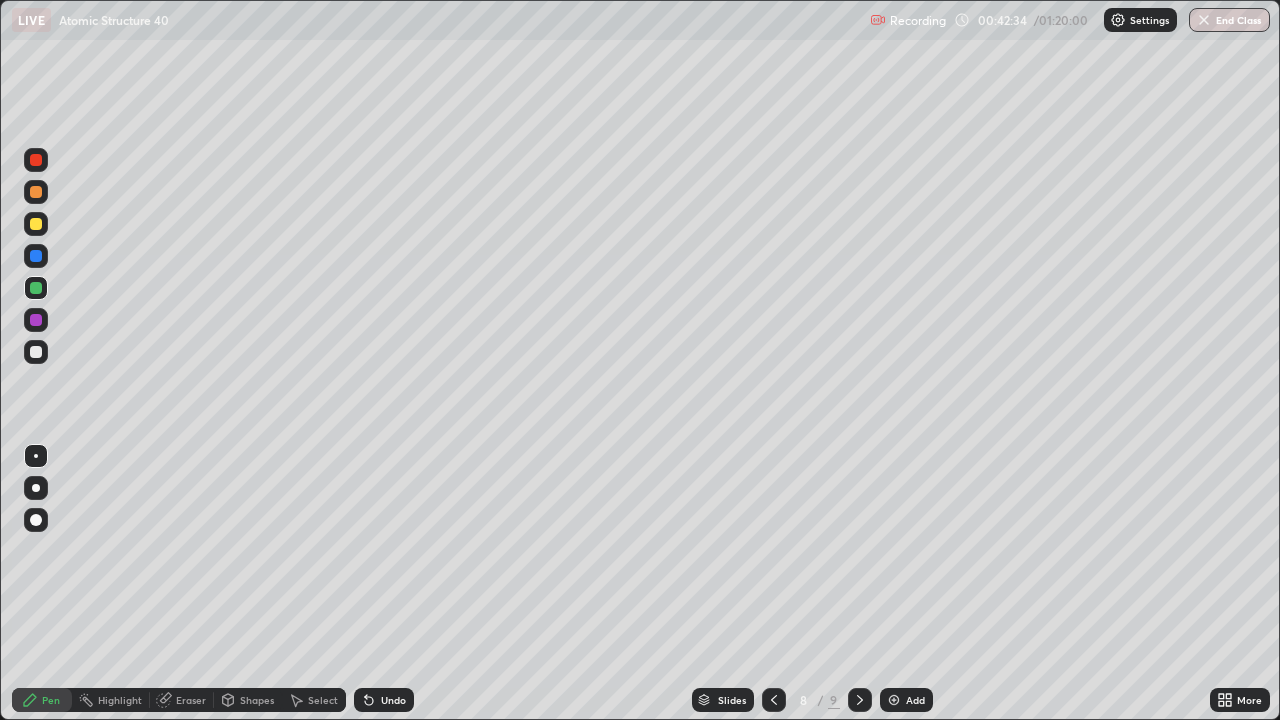 click at bounding box center (36, 224) 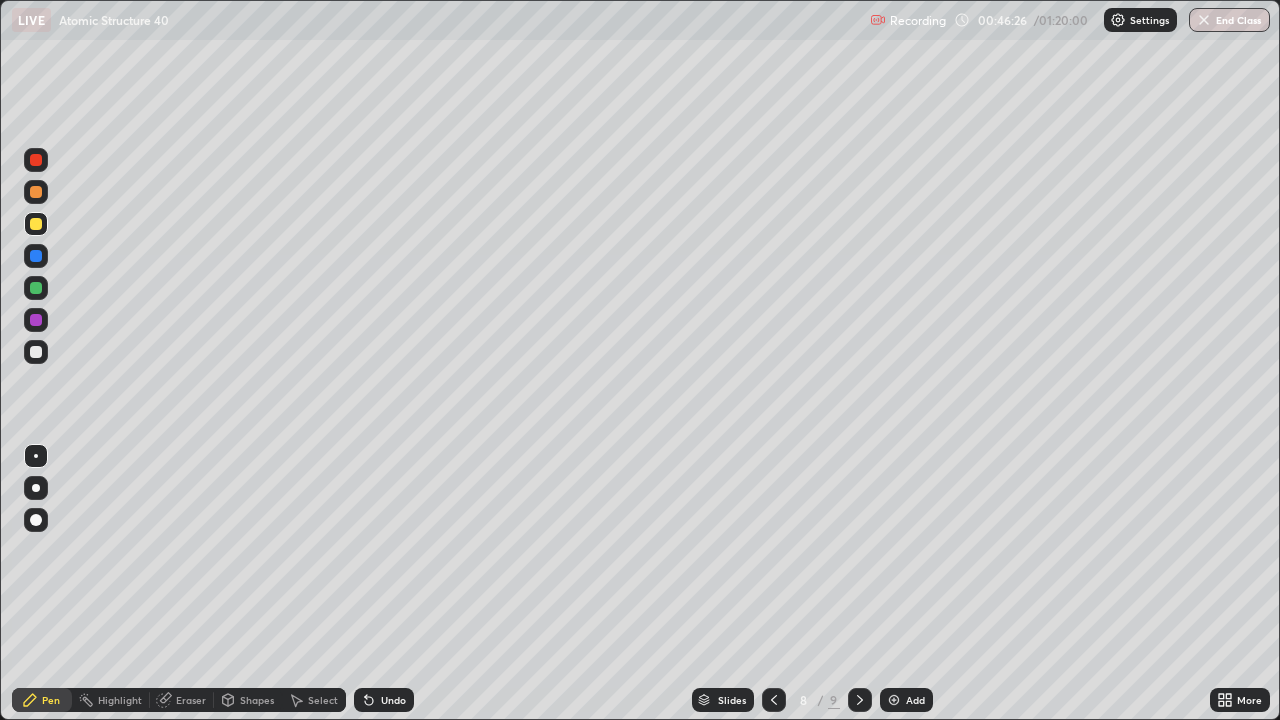 click on "Add" at bounding box center (915, 700) 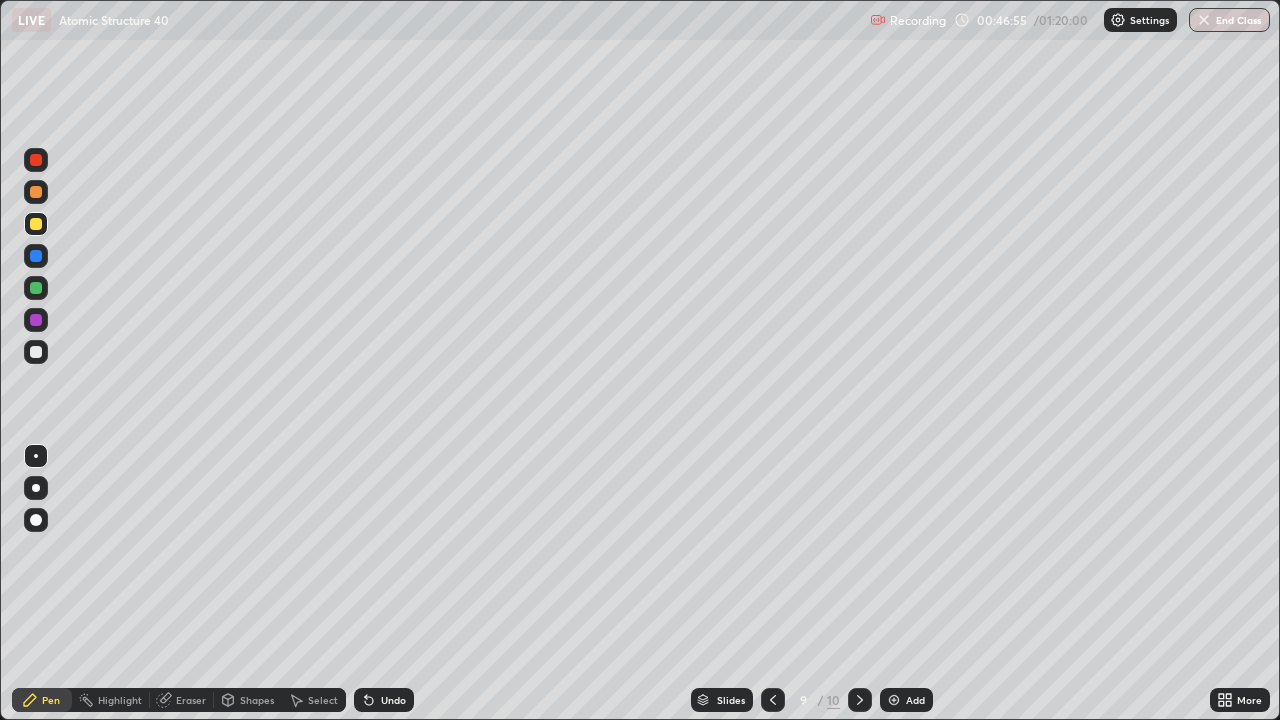 click at bounding box center [36, 192] 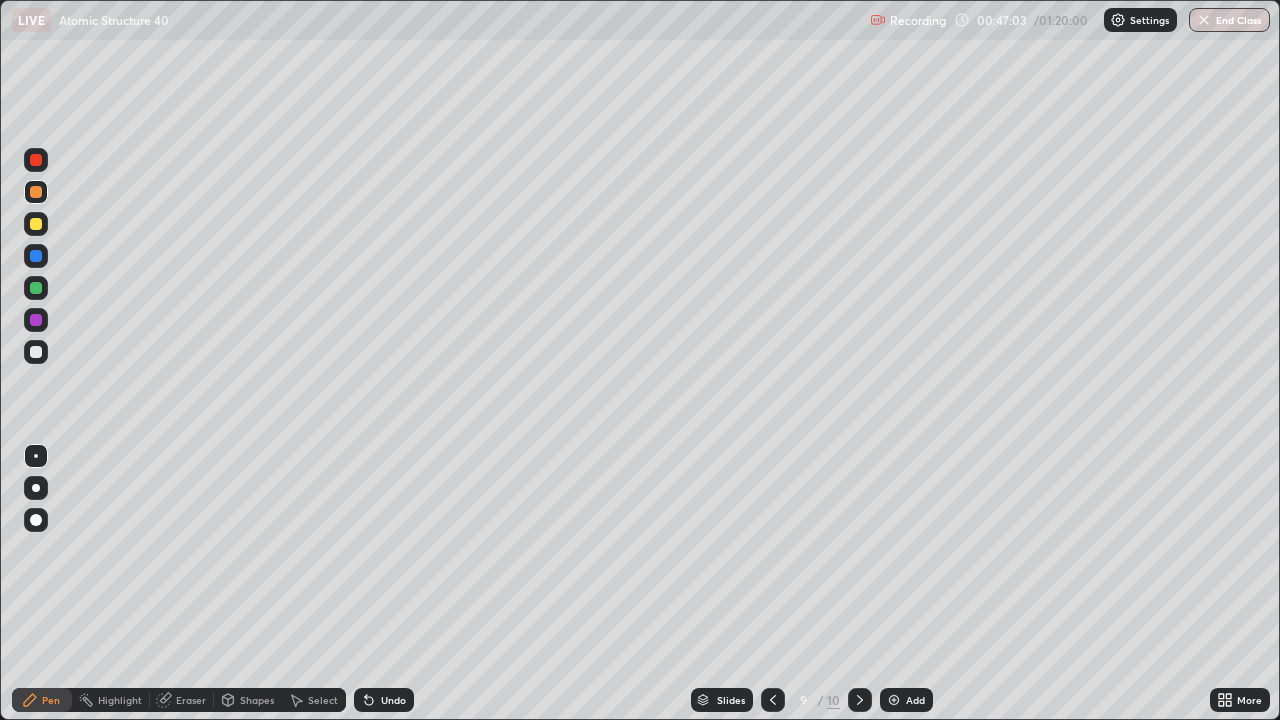 click at bounding box center [36, 320] 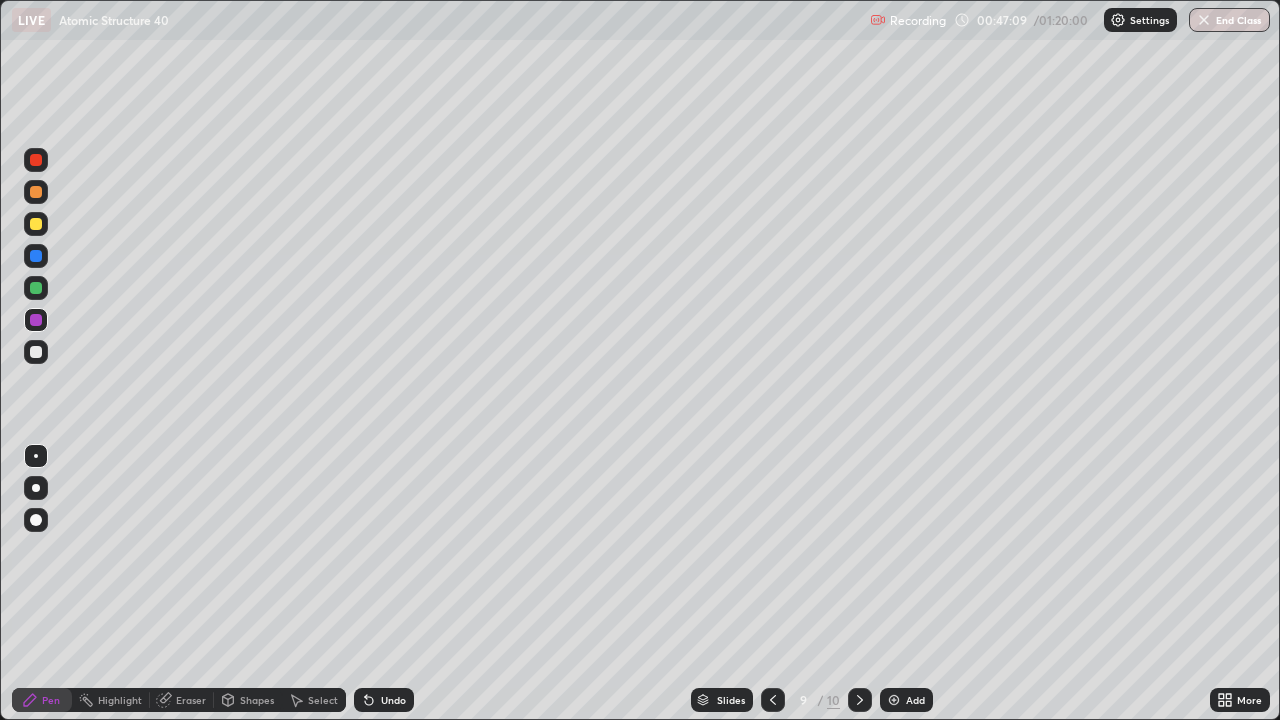 click at bounding box center [36, 288] 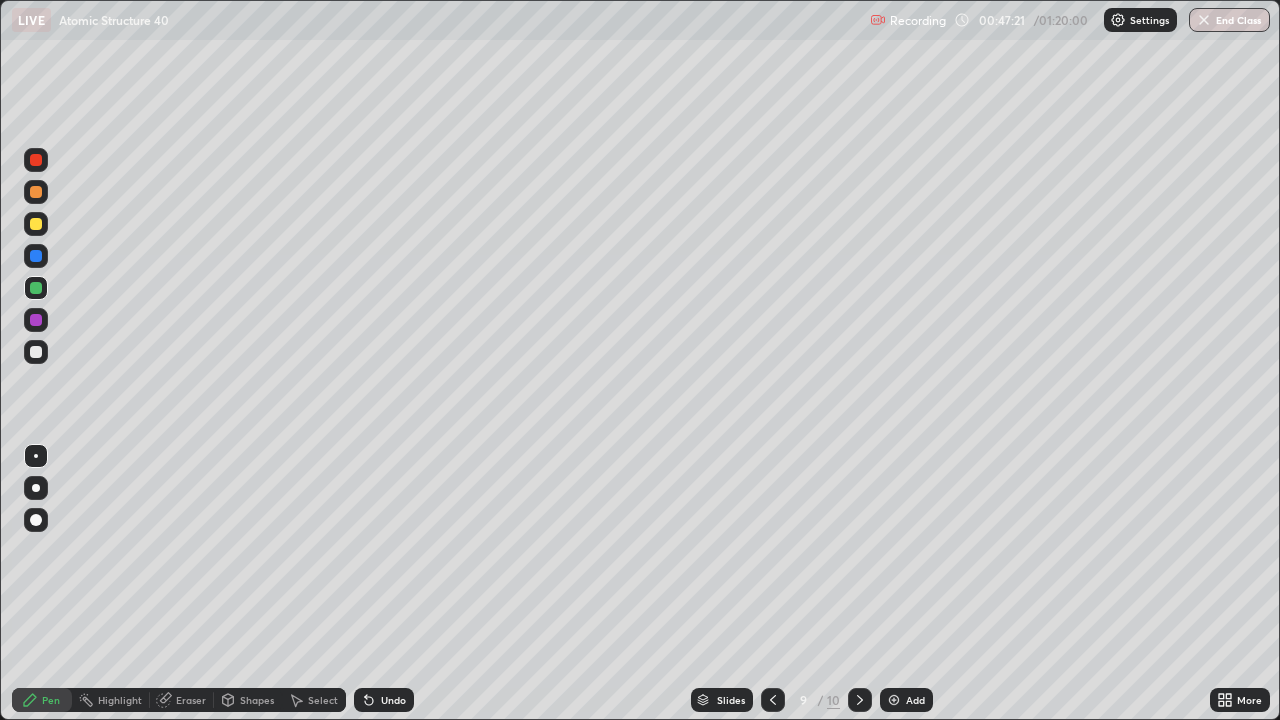 click at bounding box center [36, 320] 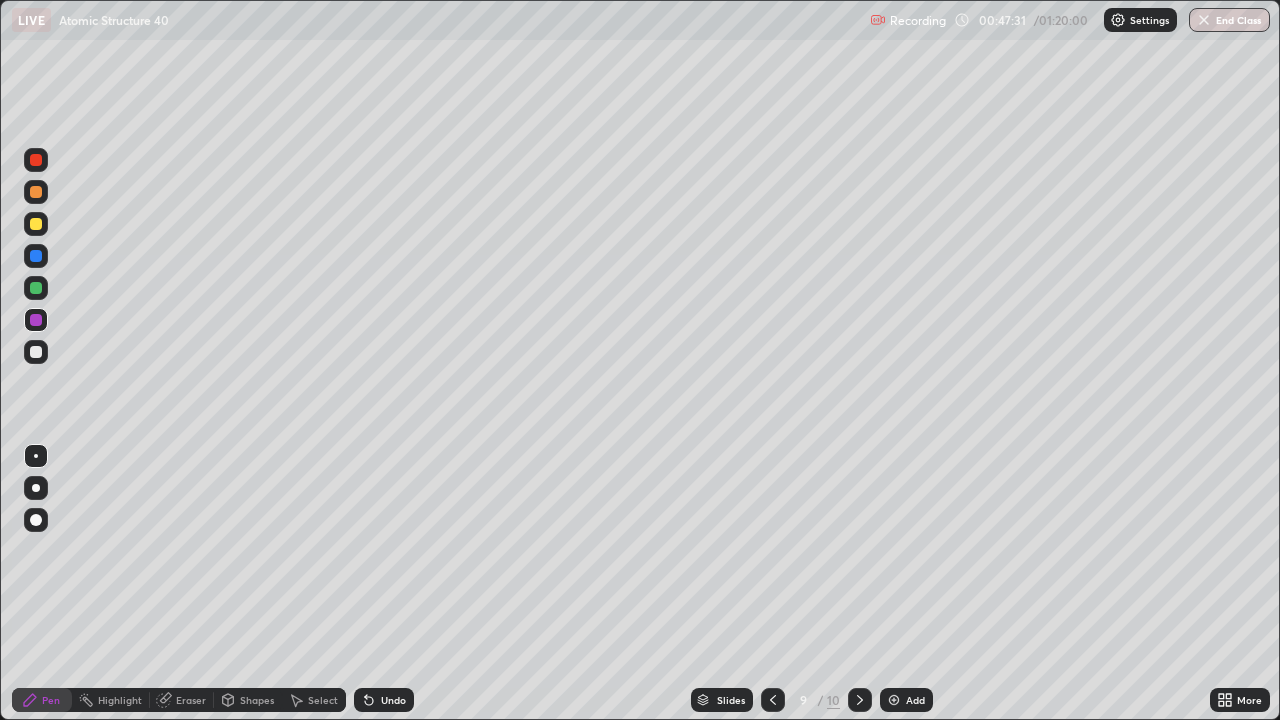 click at bounding box center [36, 288] 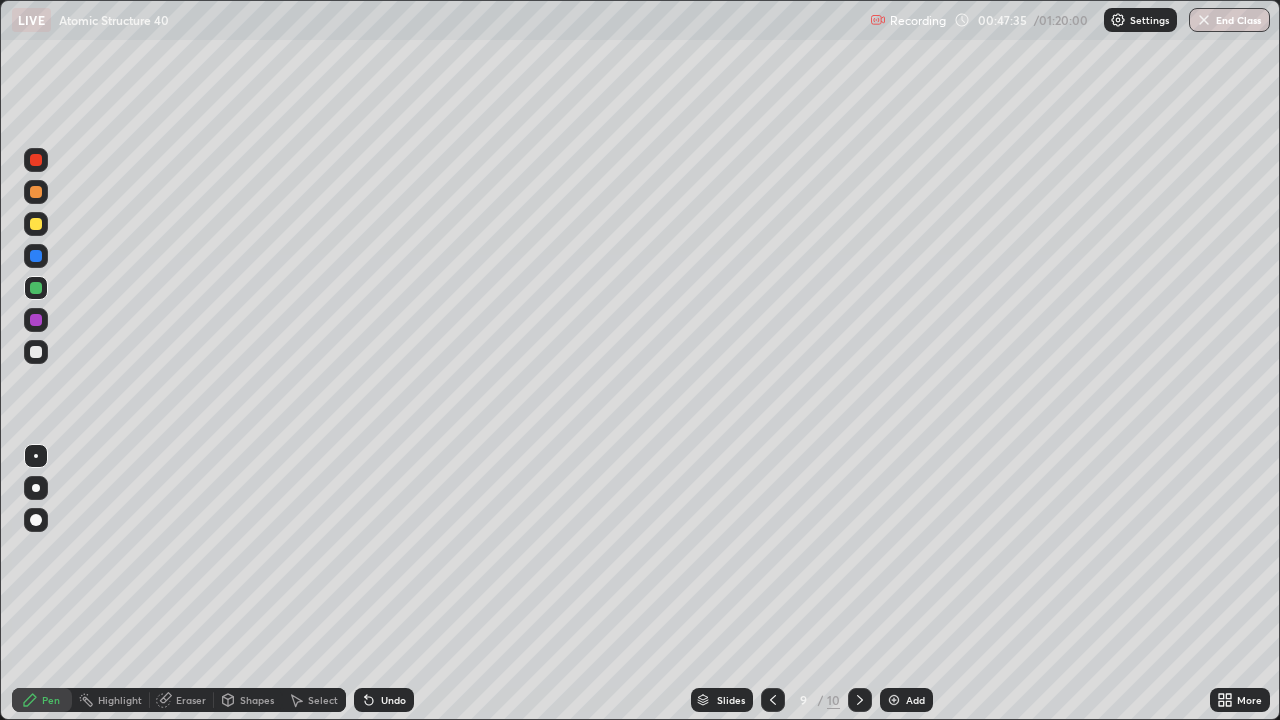 click on "Undo" at bounding box center [393, 700] 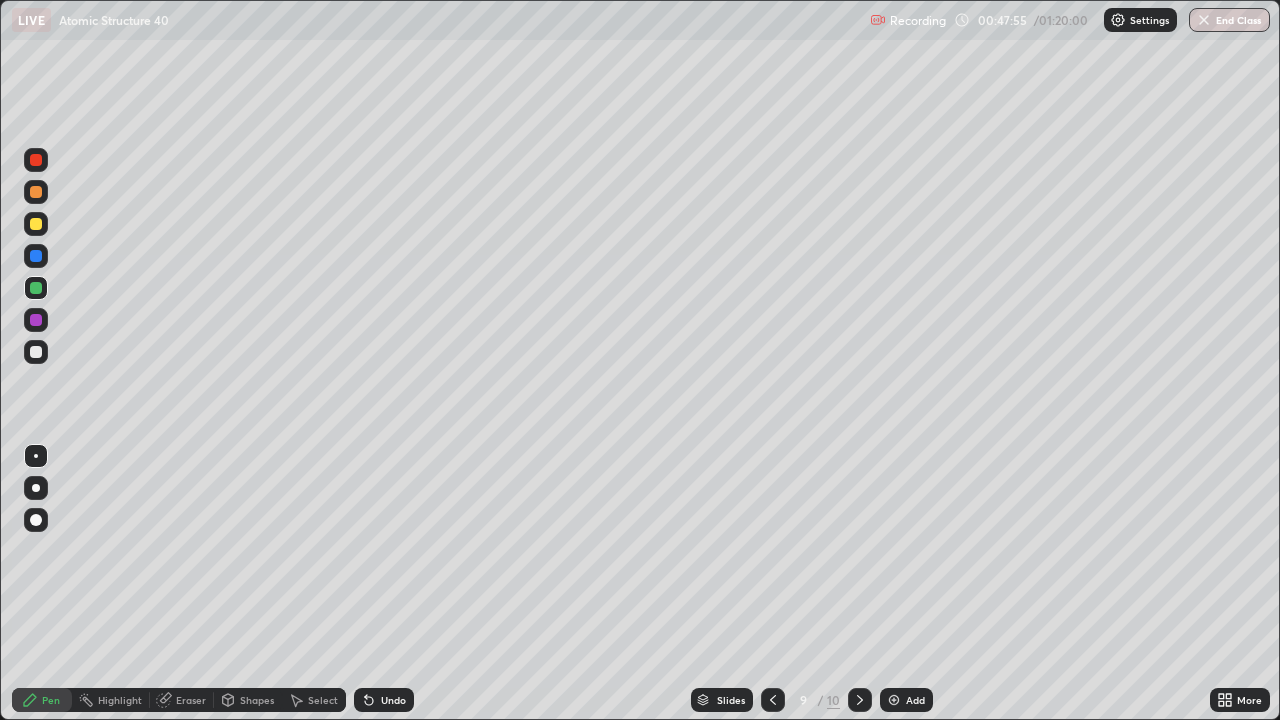 click at bounding box center (36, 224) 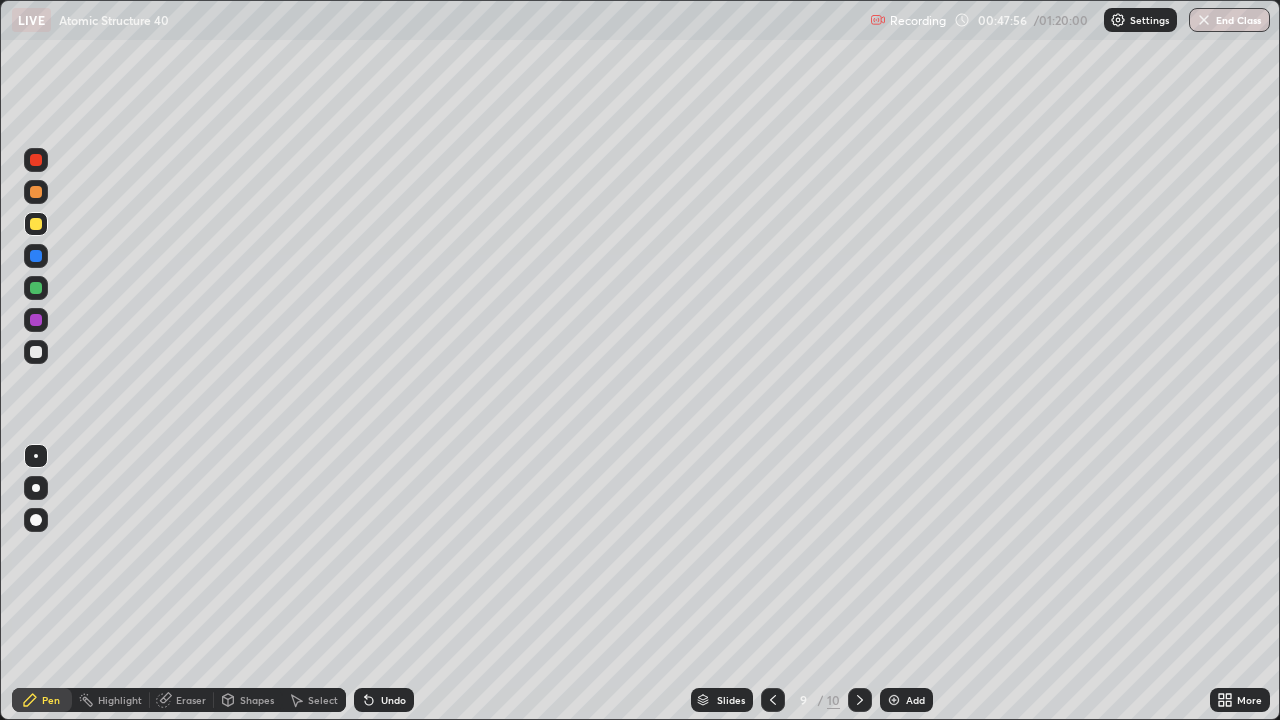 click at bounding box center [36, 192] 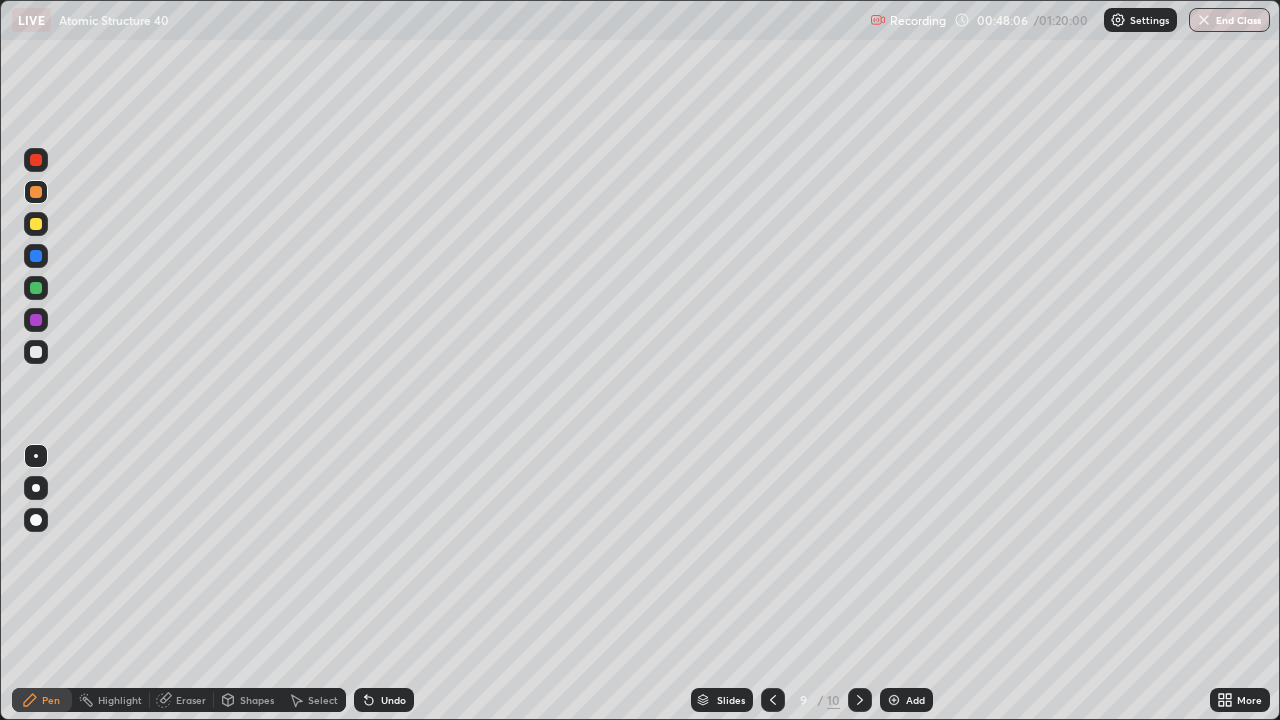 click on "Undo" at bounding box center [393, 700] 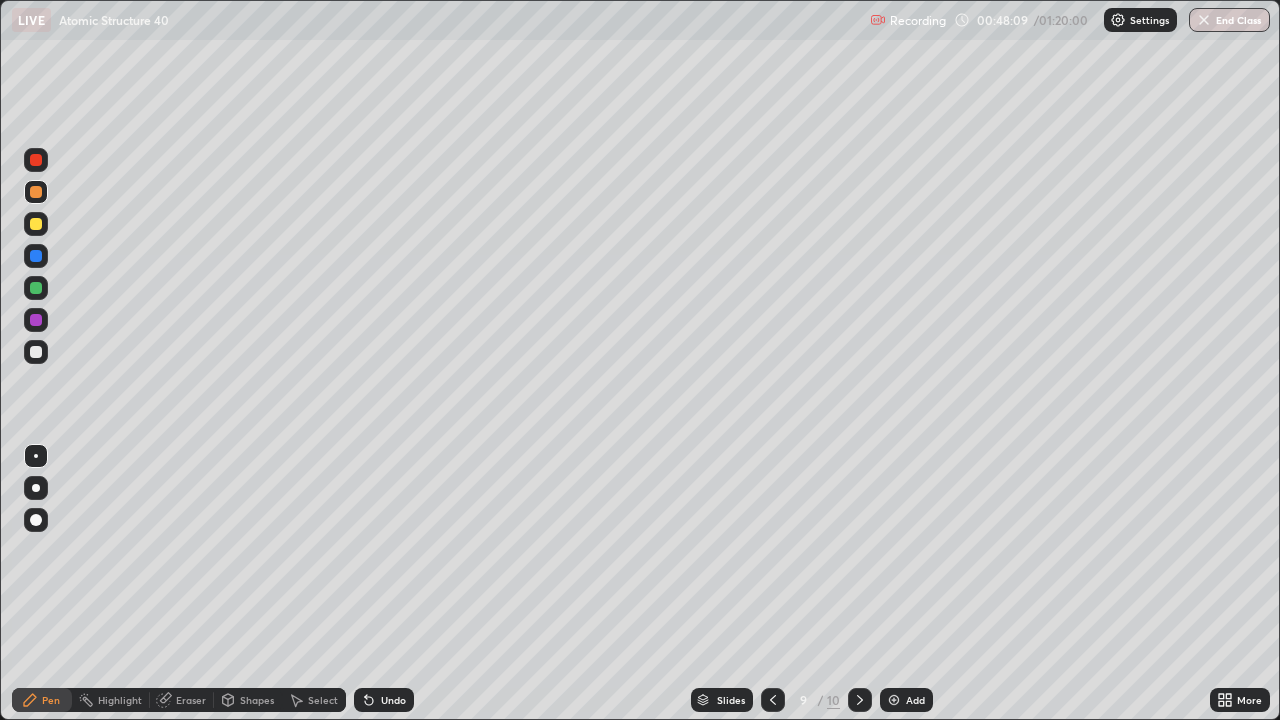 click at bounding box center (36, 320) 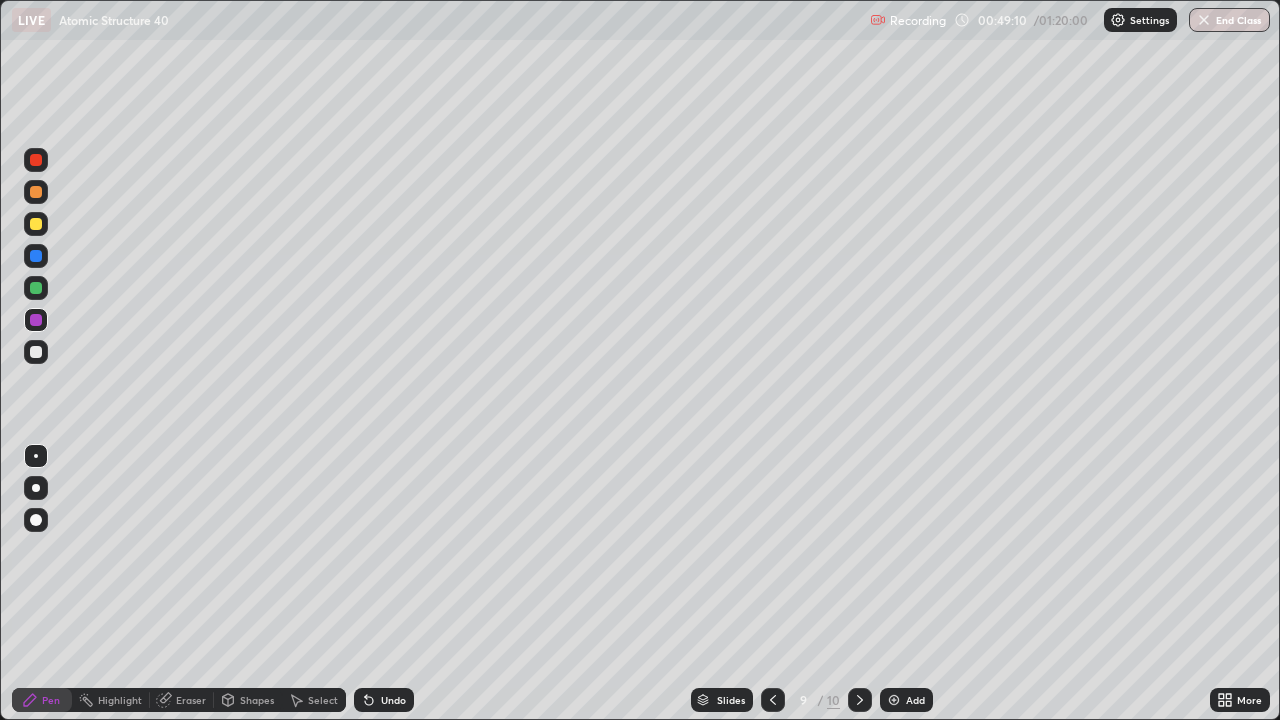 click at bounding box center (36, 160) 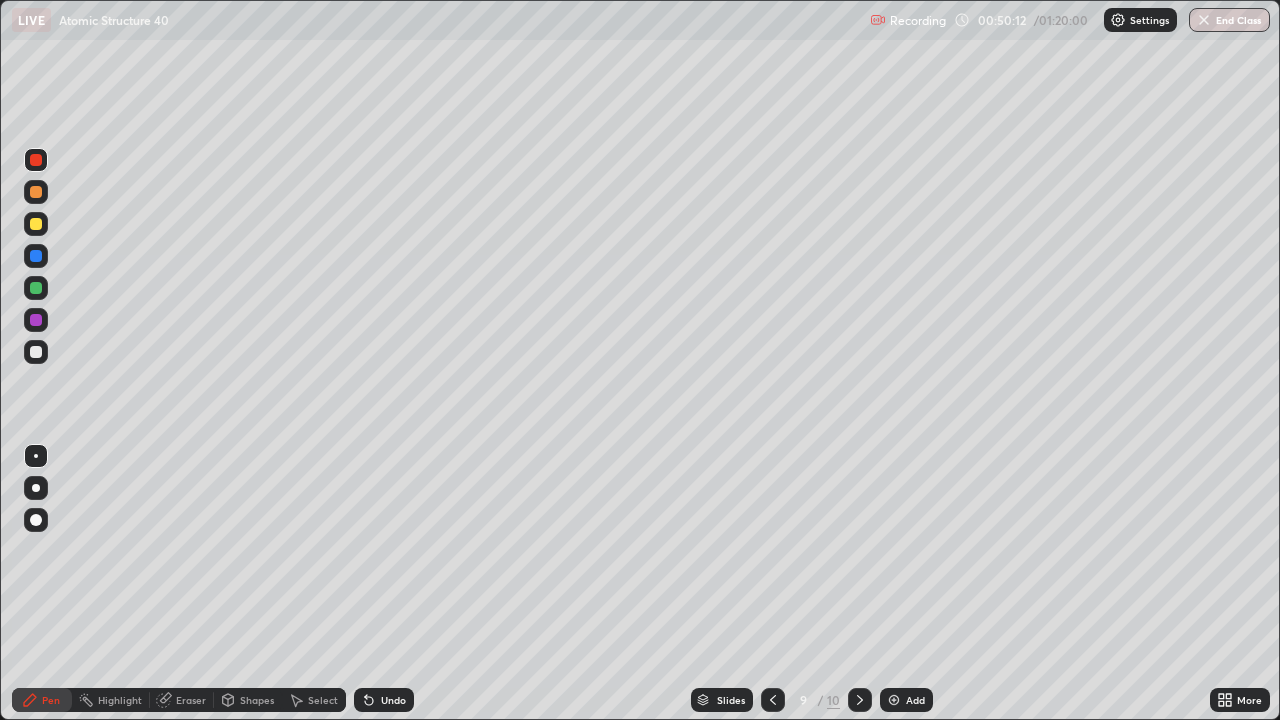 click at bounding box center [36, 256] 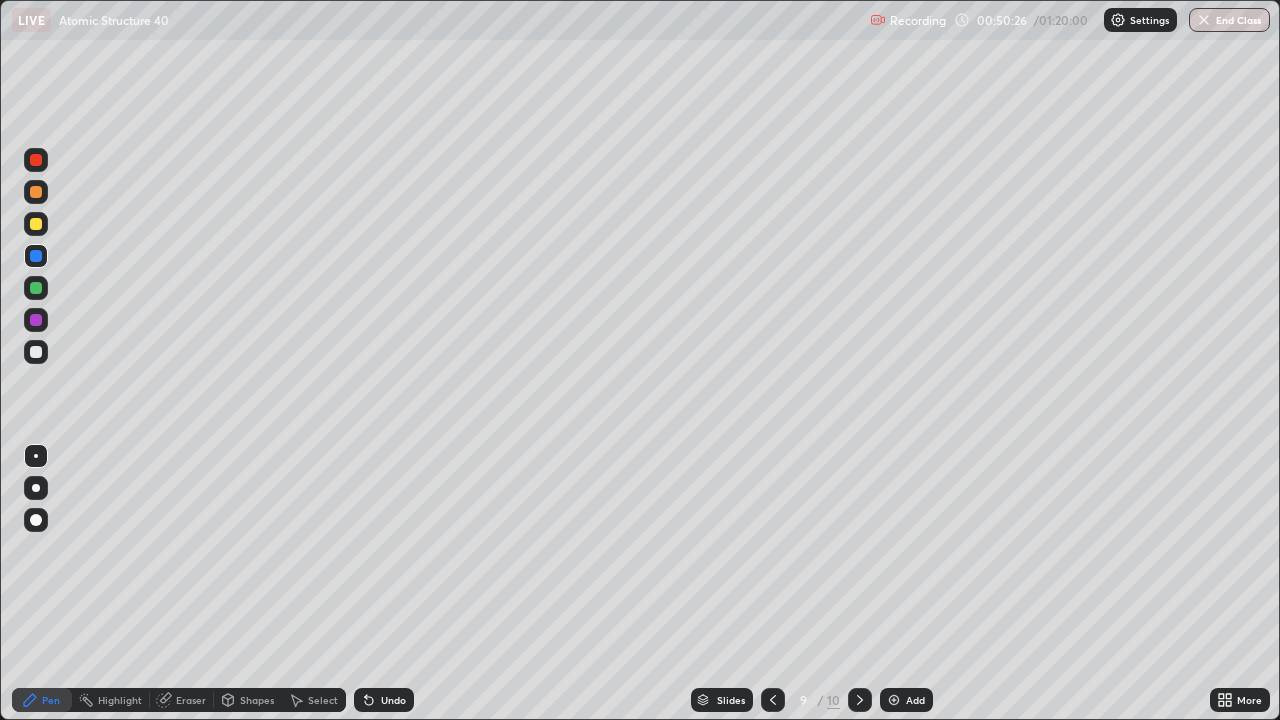 click at bounding box center [36, 224] 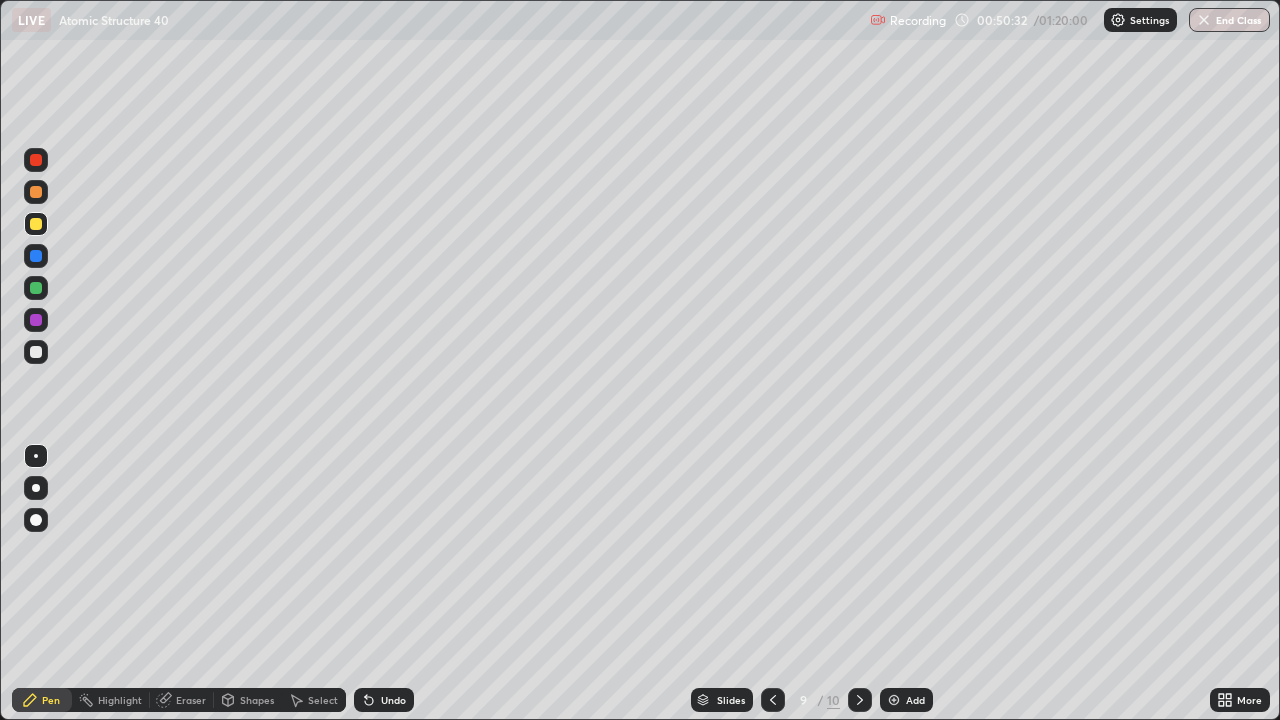 click at bounding box center [36, 288] 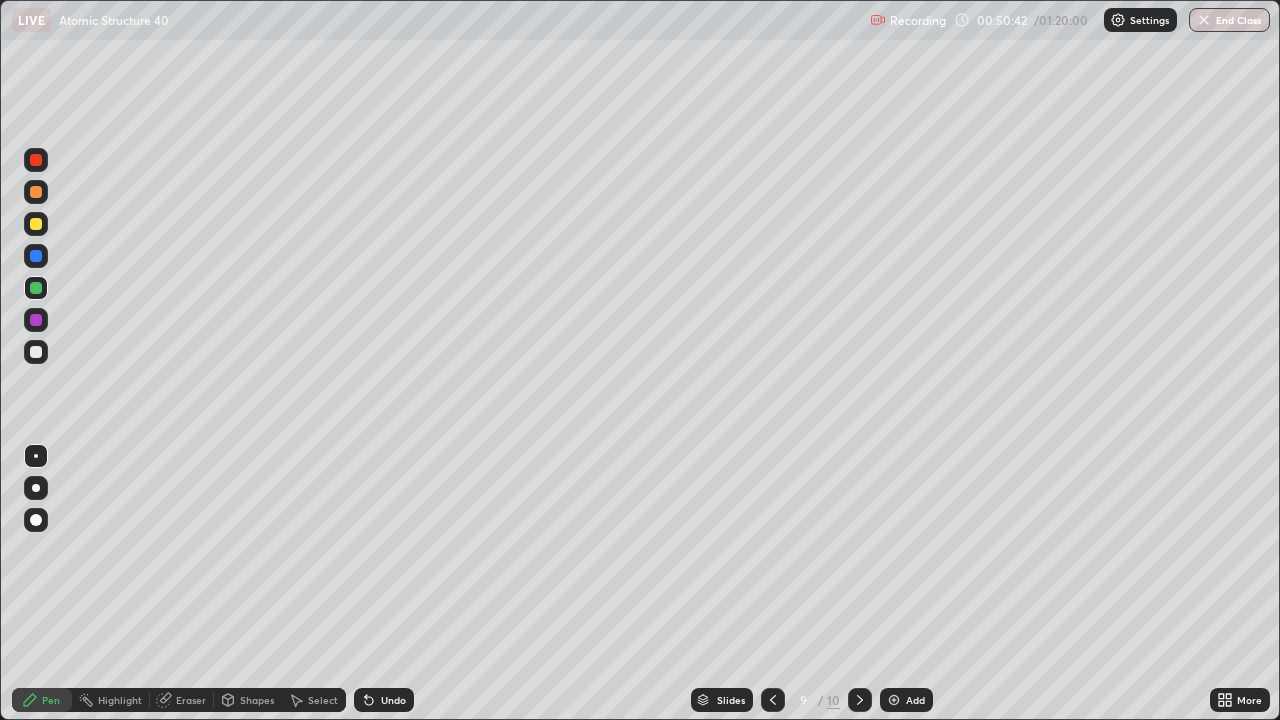 click at bounding box center (36, 320) 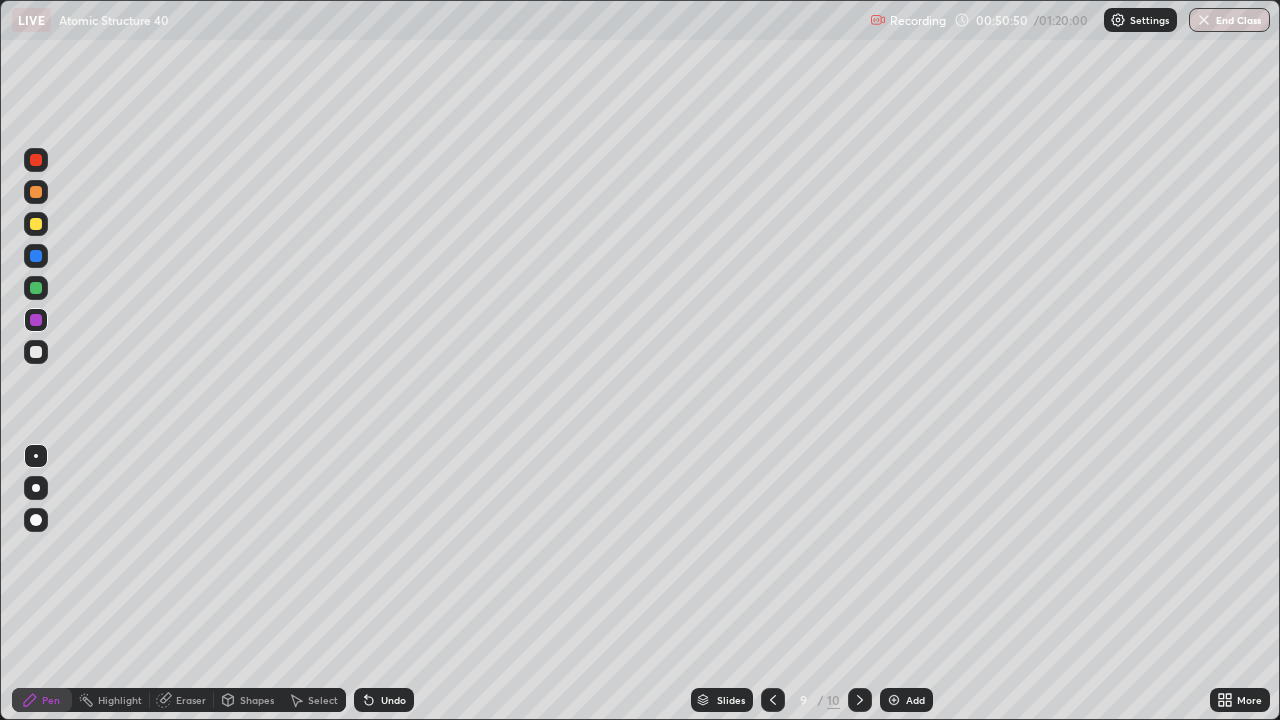 click at bounding box center [36, 256] 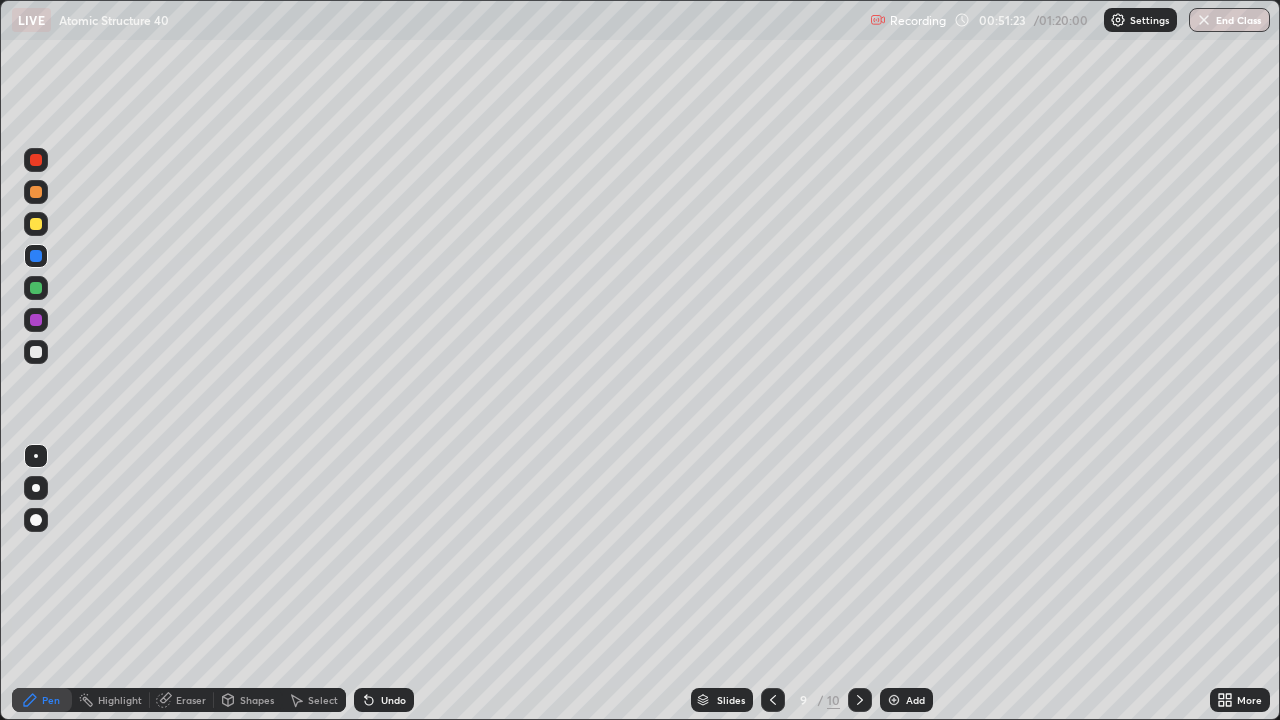 click on "Eraser" at bounding box center [191, 700] 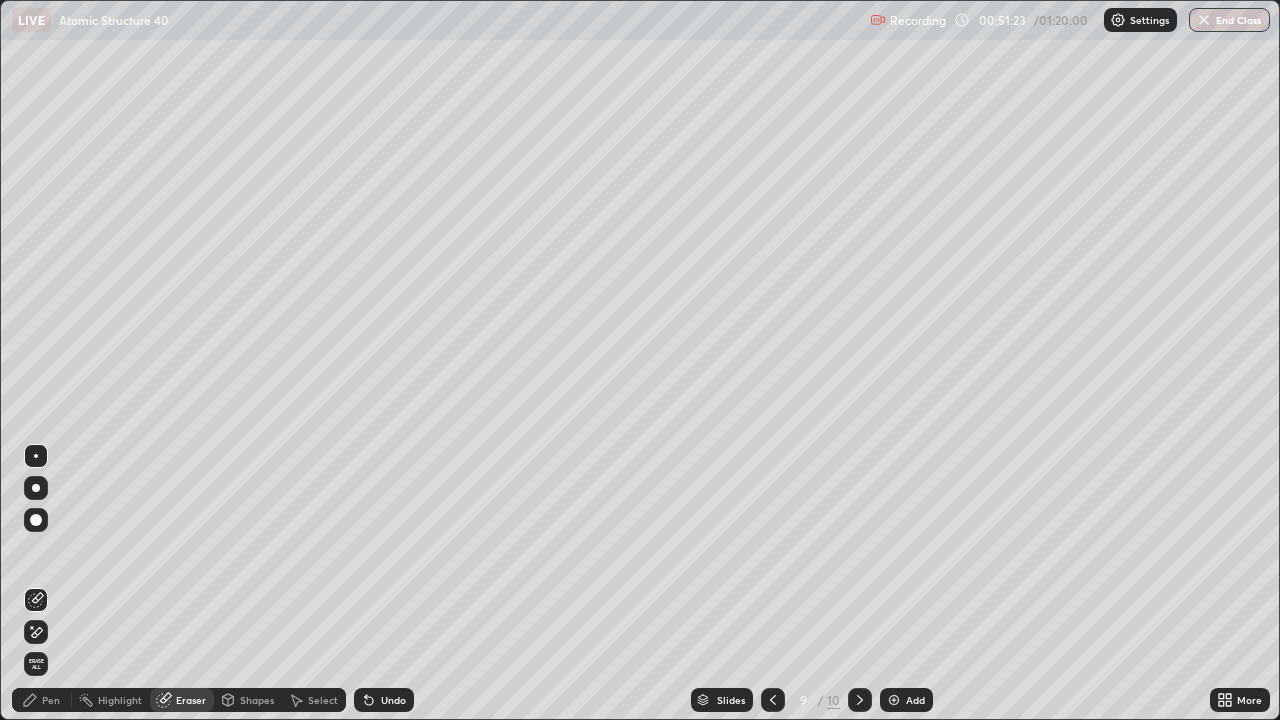 click at bounding box center [36, 520] 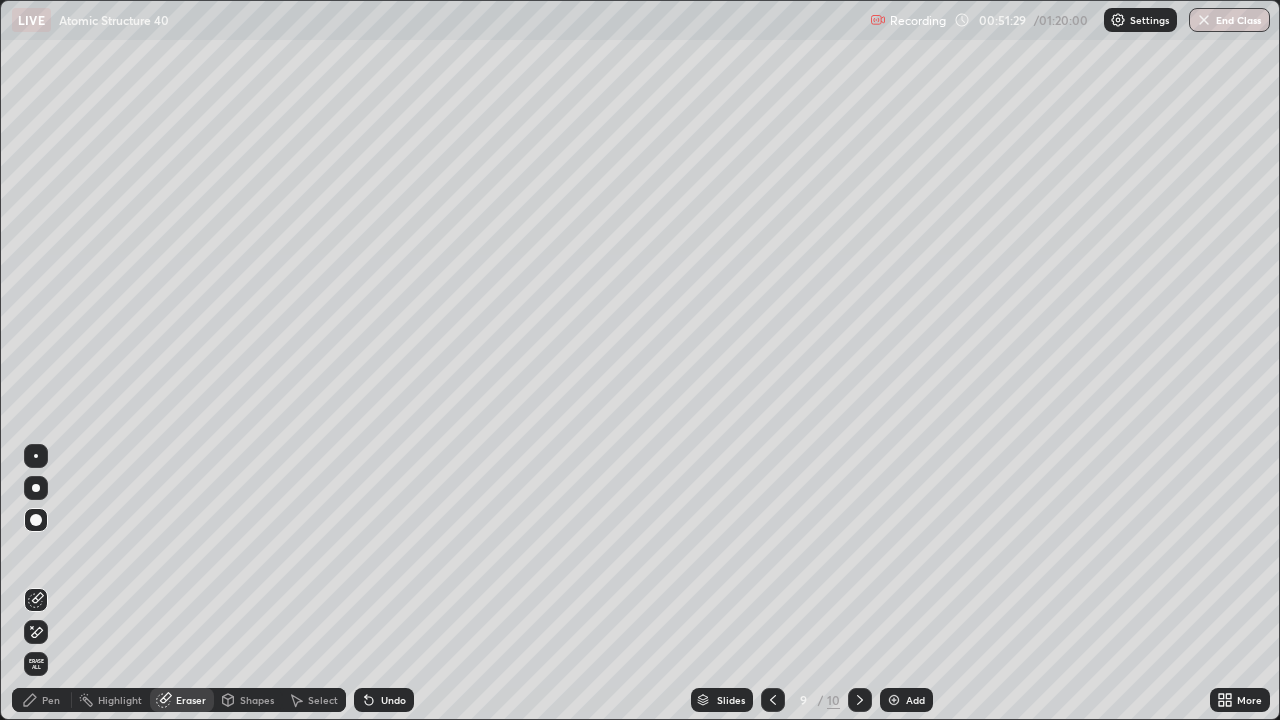 click on "Pen" at bounding box center (51, 700) 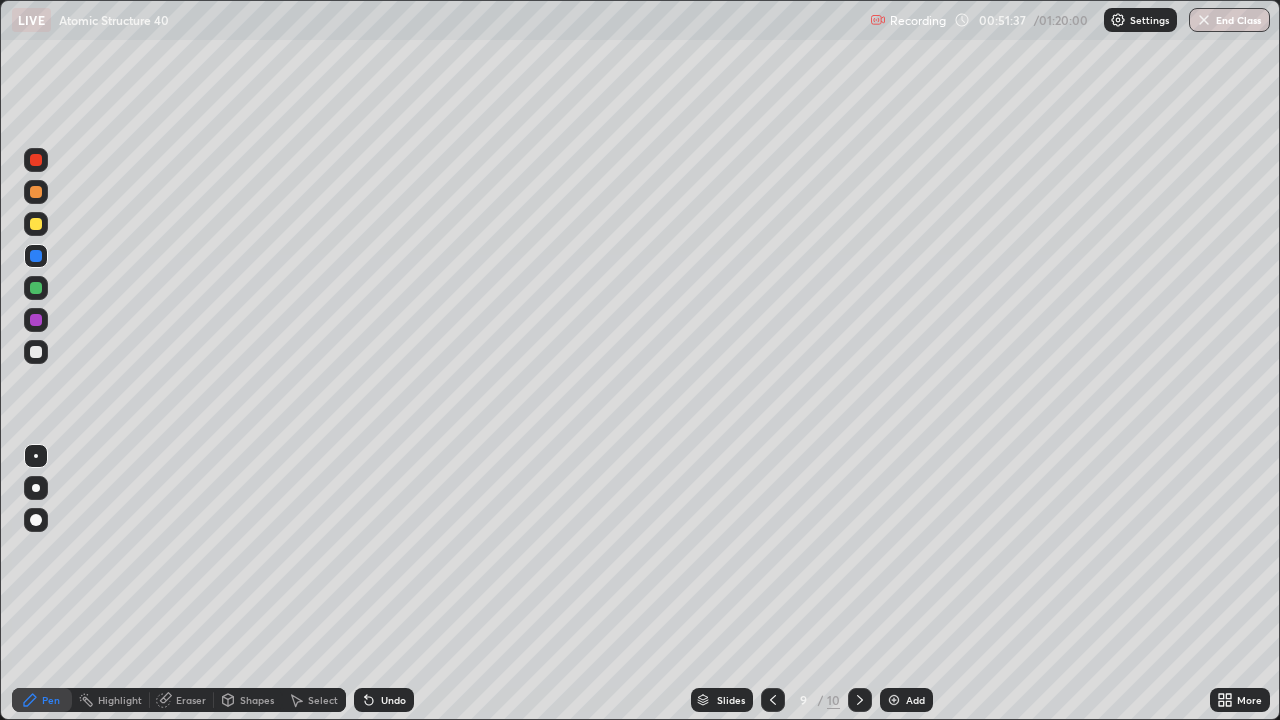 click at bounding box center [36, 288] 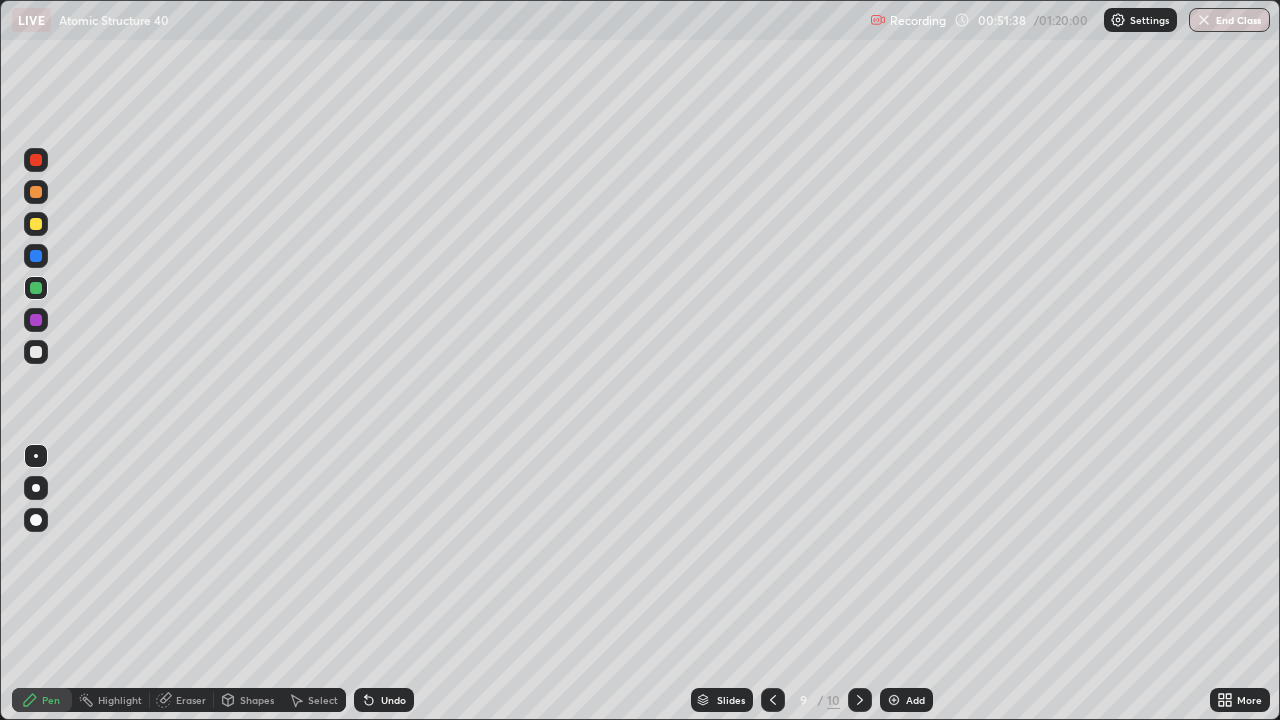 click at bounding box center (36, 192) 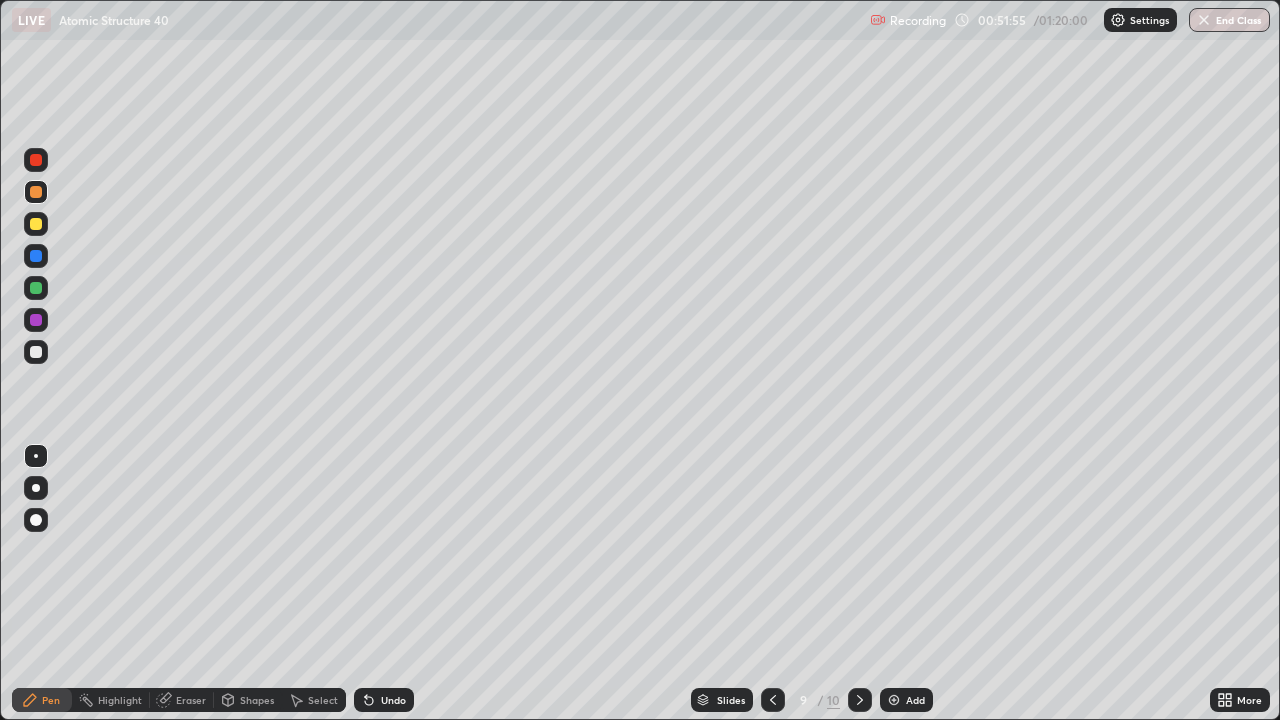 click at bounding box center (36, 320) 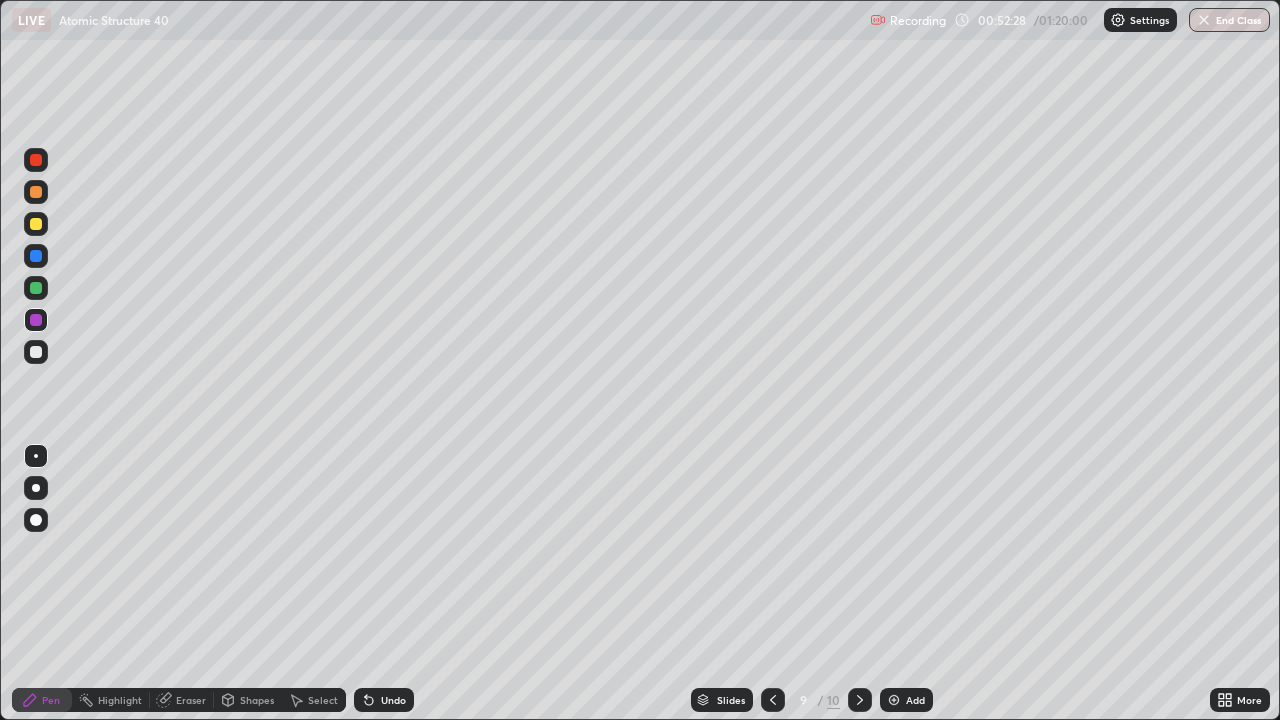 click on "Shapes" at bounding box center [257, 700] 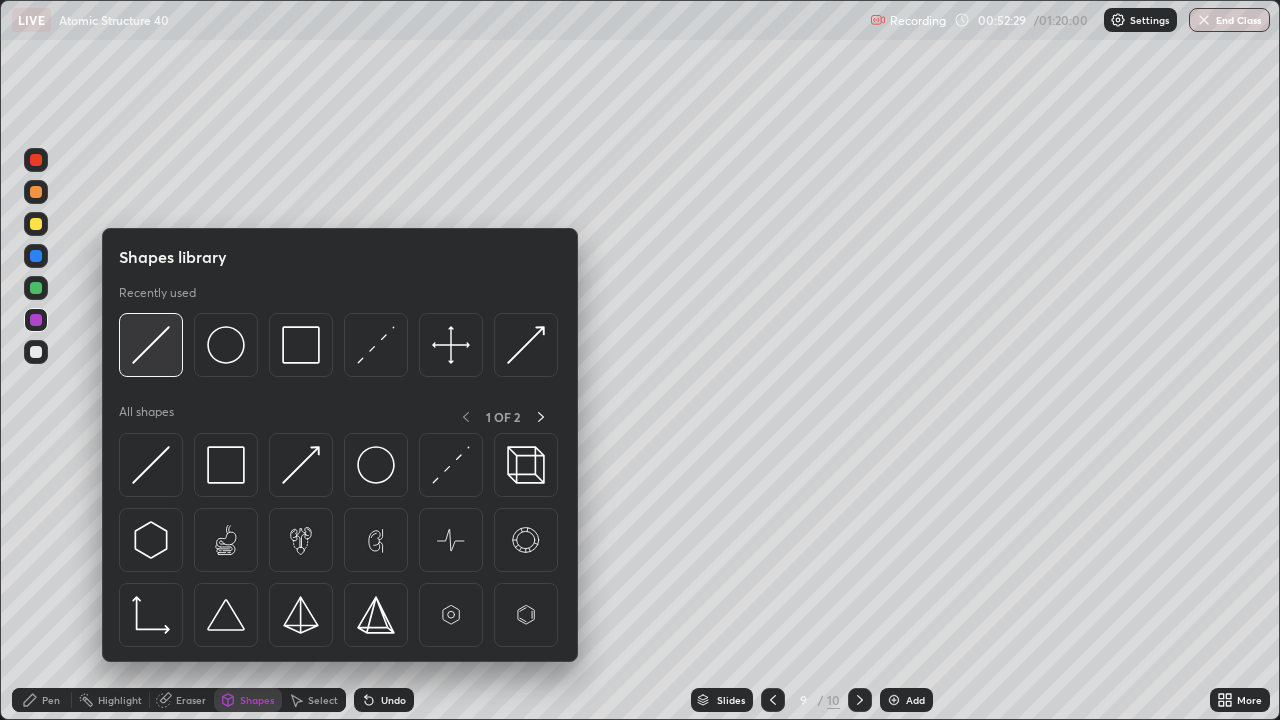 click at bounding box center [151, 345] 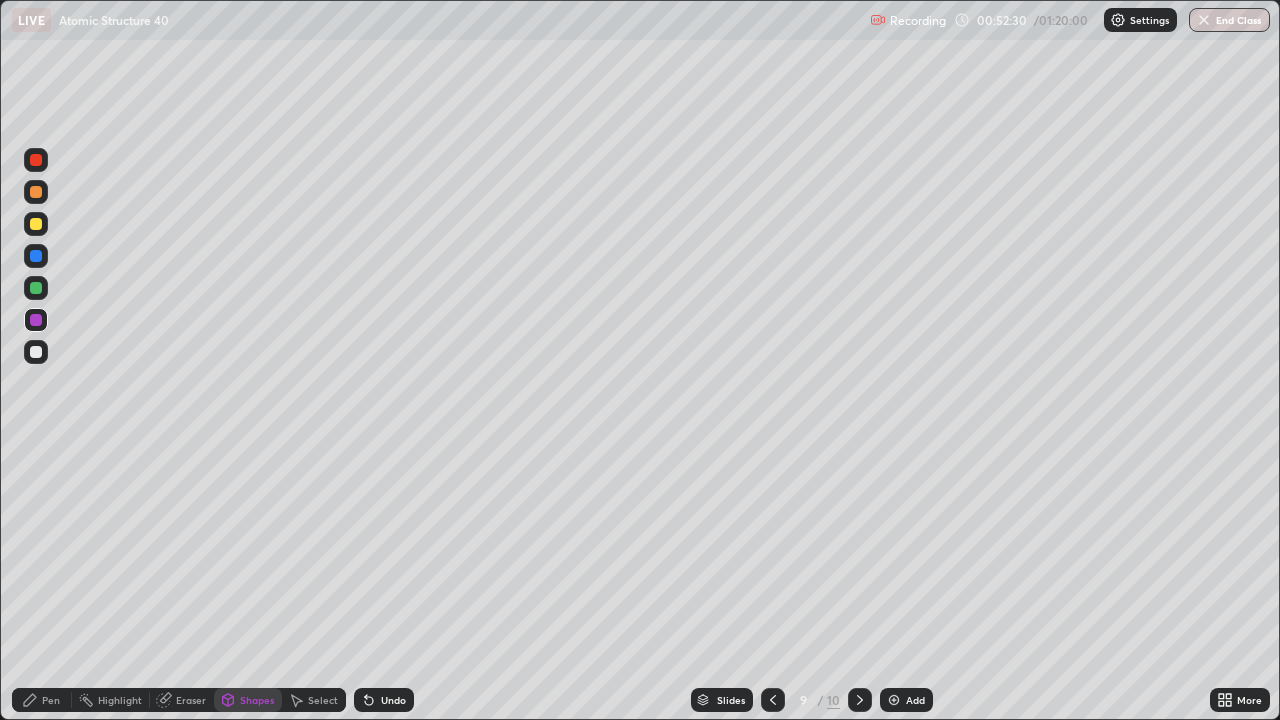 click at bounding box center [36, 256] 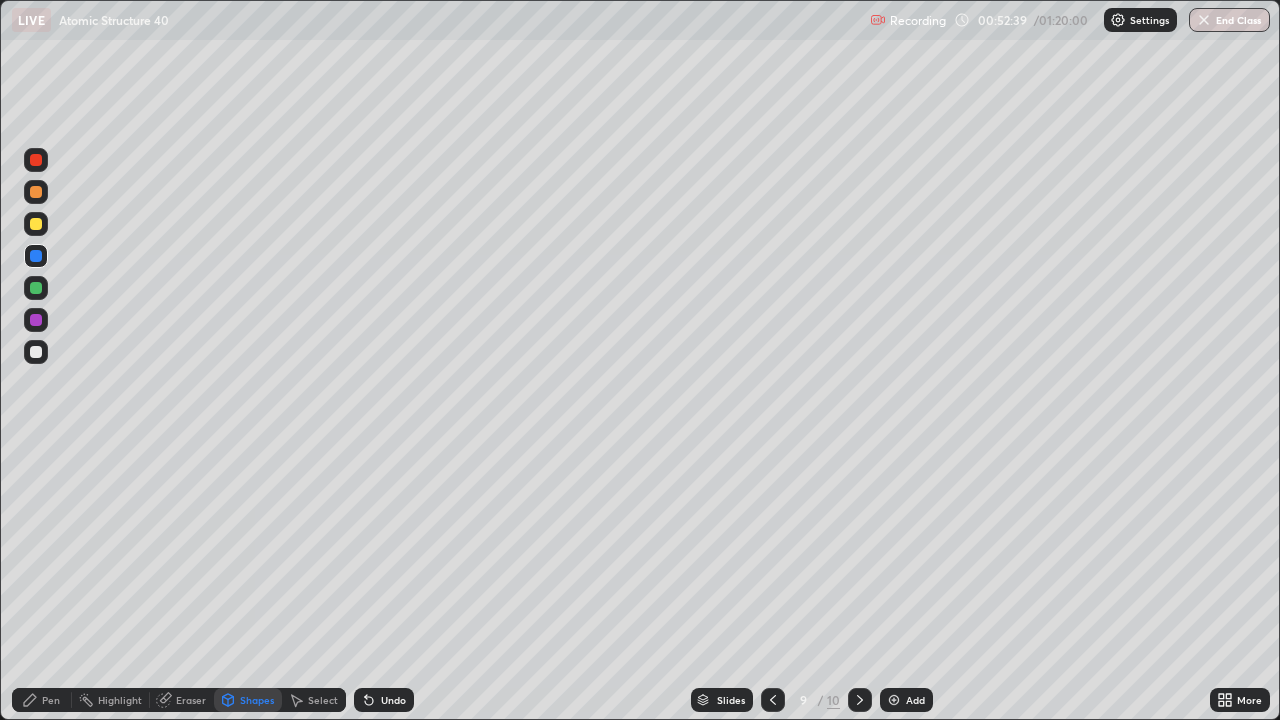 click on "Undo" at bounding box center (393, 700) 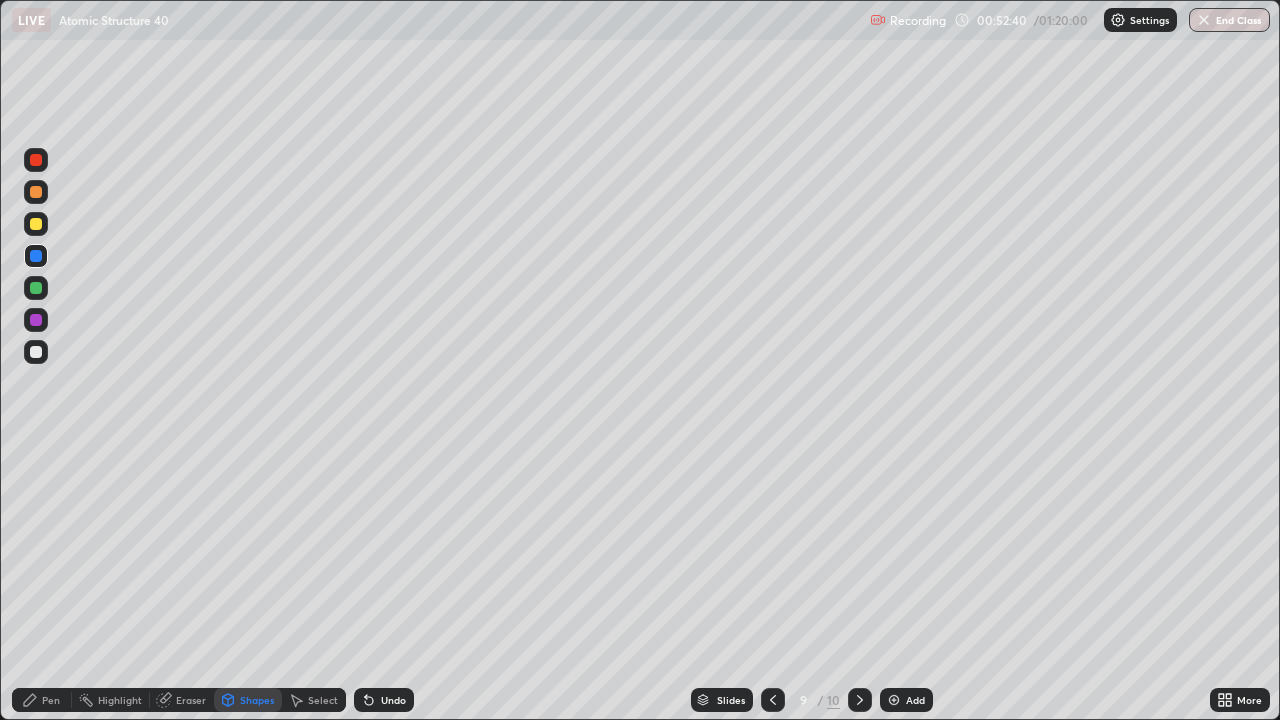 click at bounding box center (36, 352) 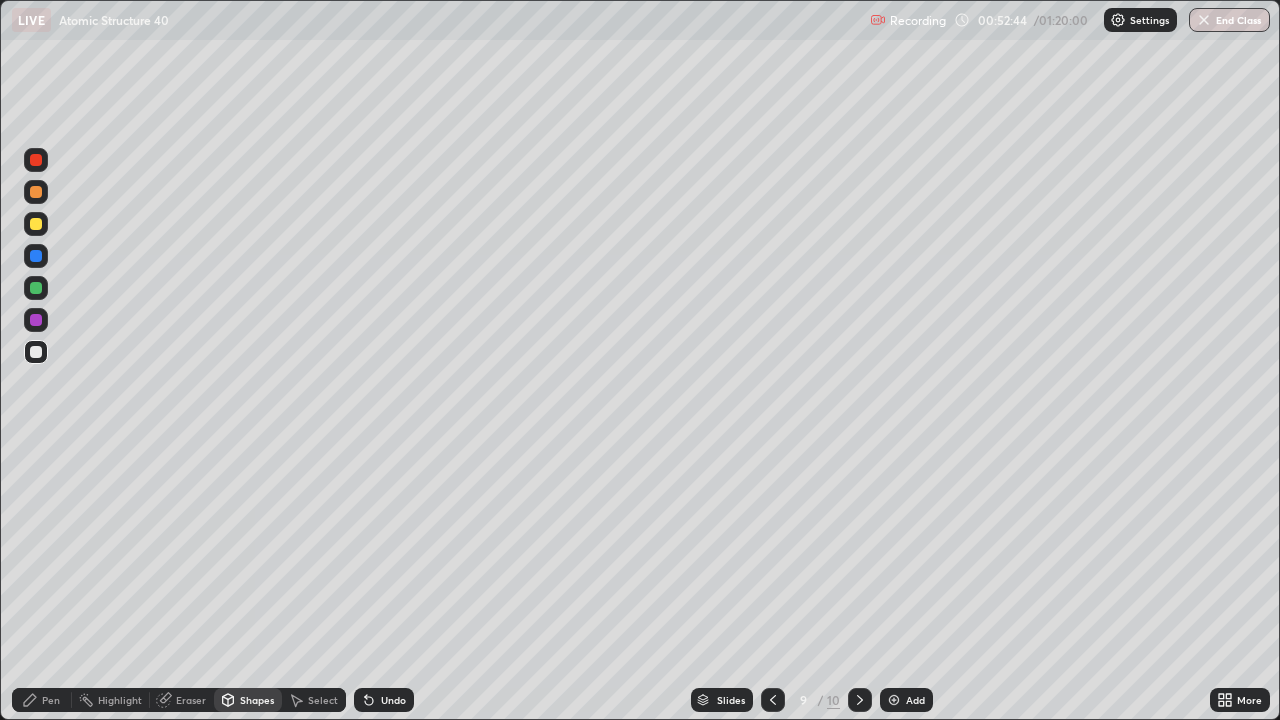 click on "Undo" at bounding box center (393, 700) 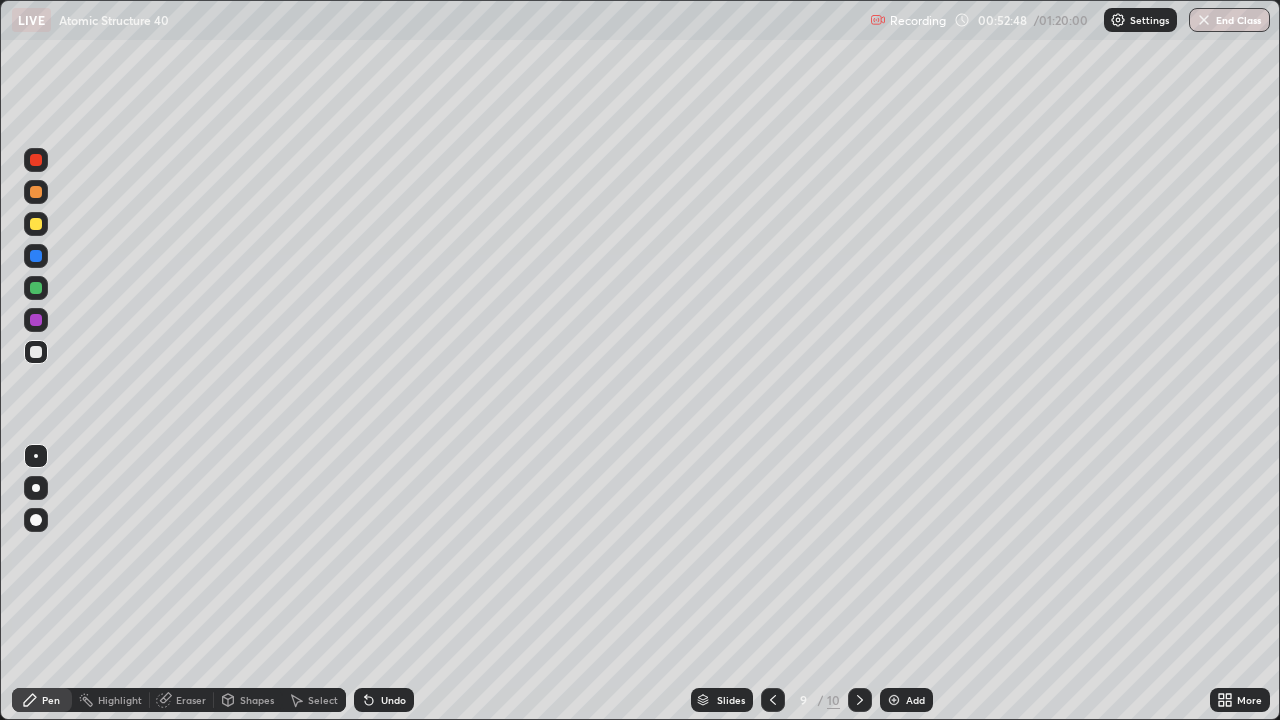 click at bounding box center (36, 320) 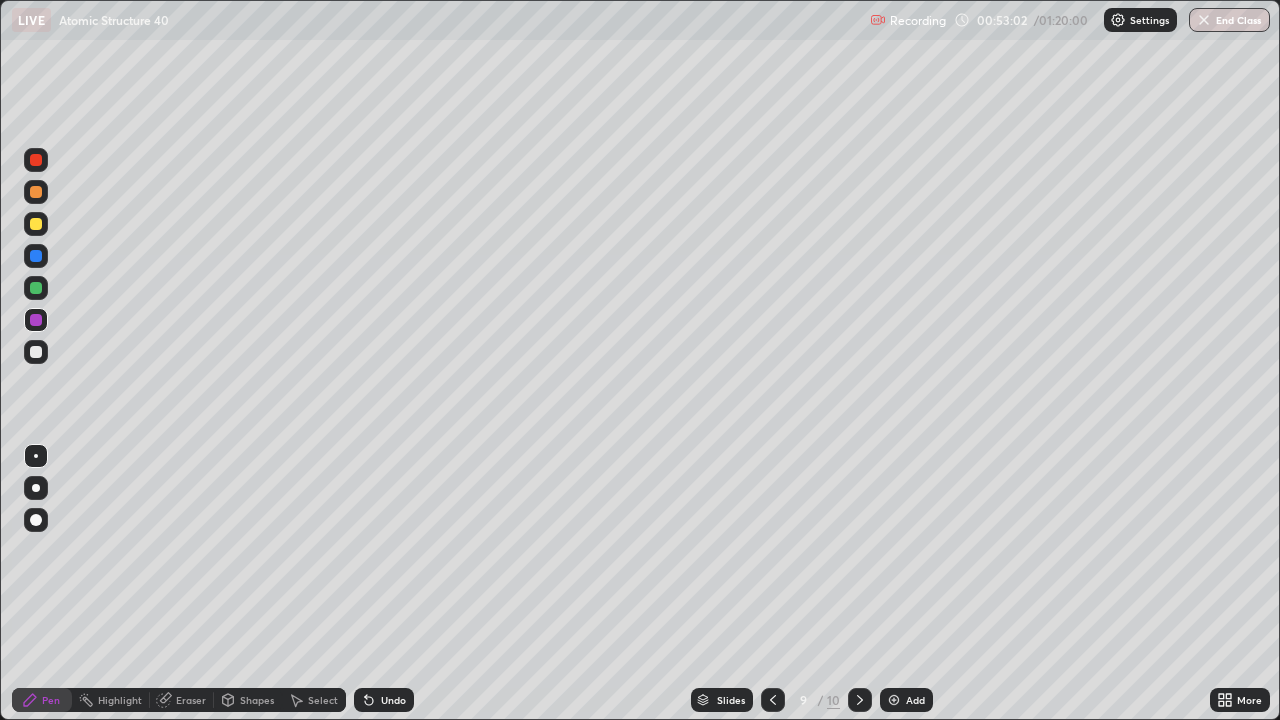 click on "Shapes" at bounding box center [257, 700] 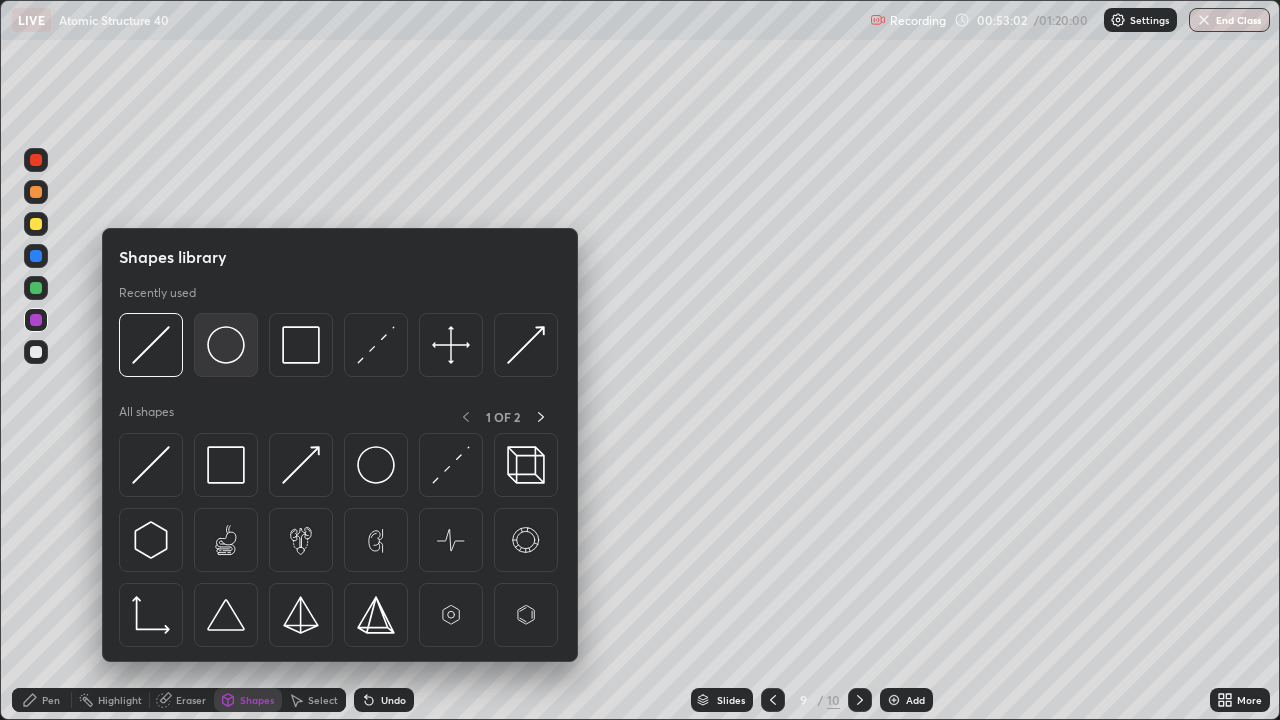 click at bounding box center (226, 345) 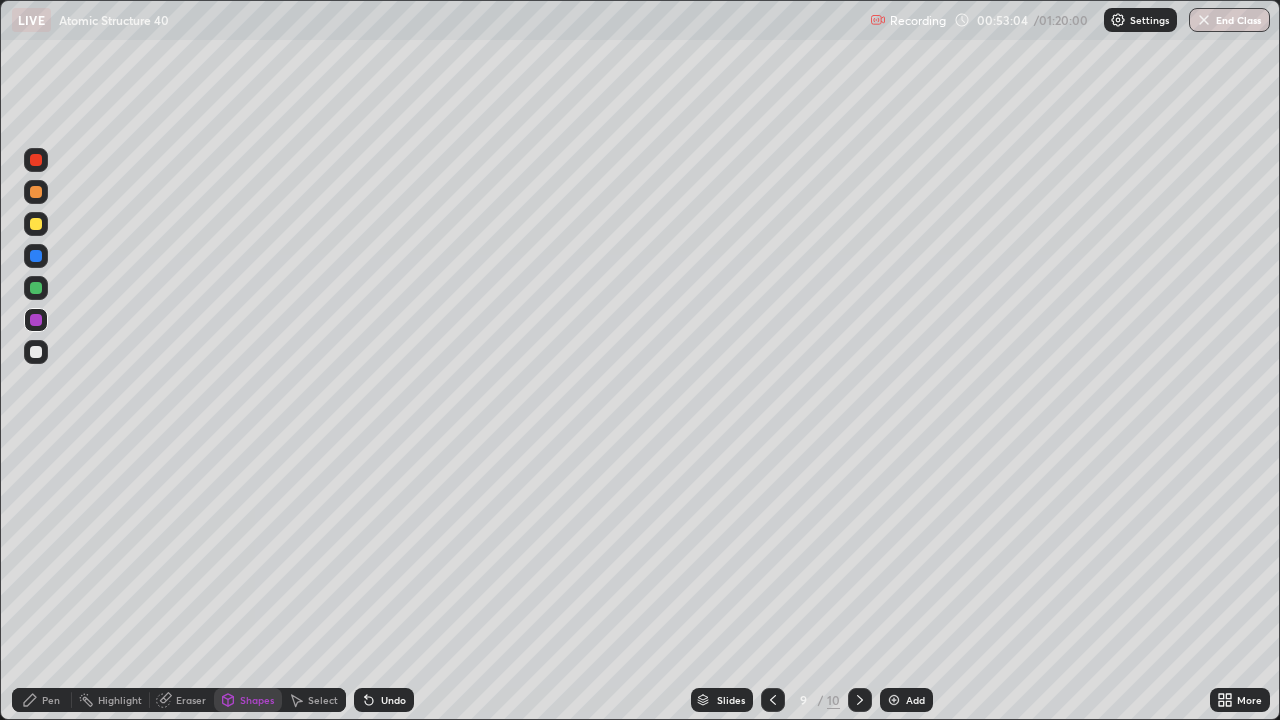 click at bounding box center [36, 160] 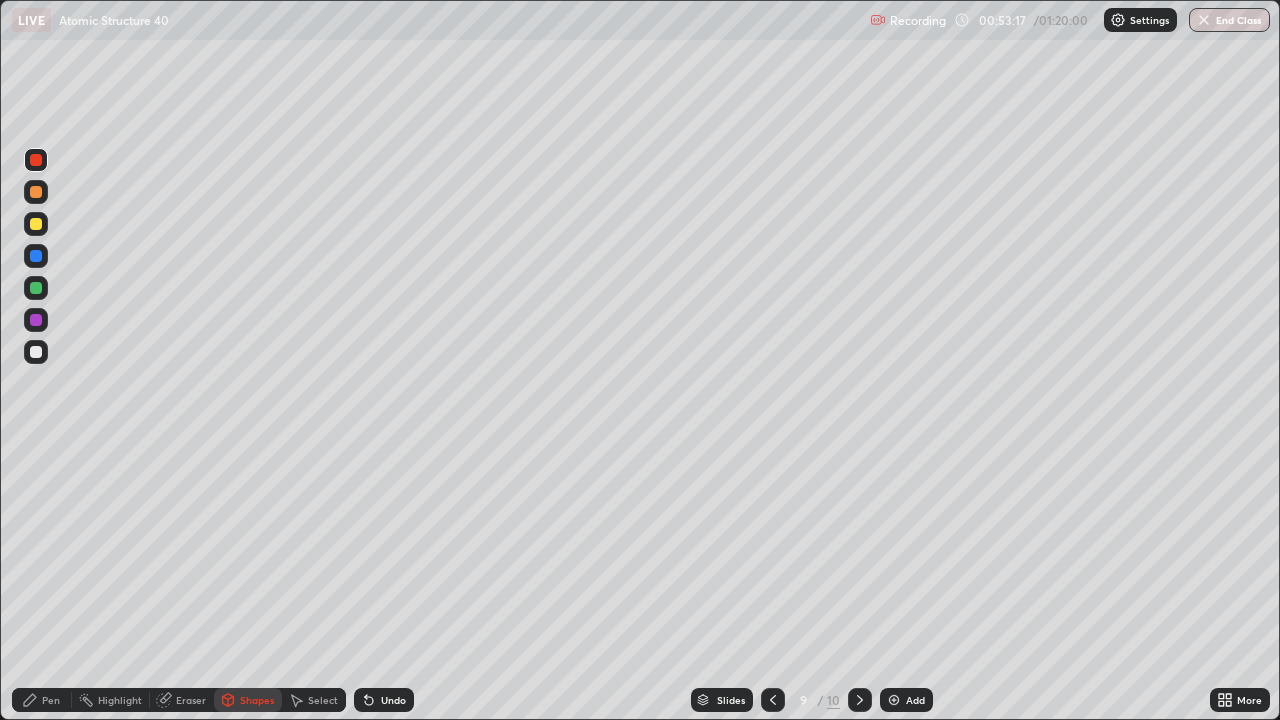 click at bounding box center [36, 320] 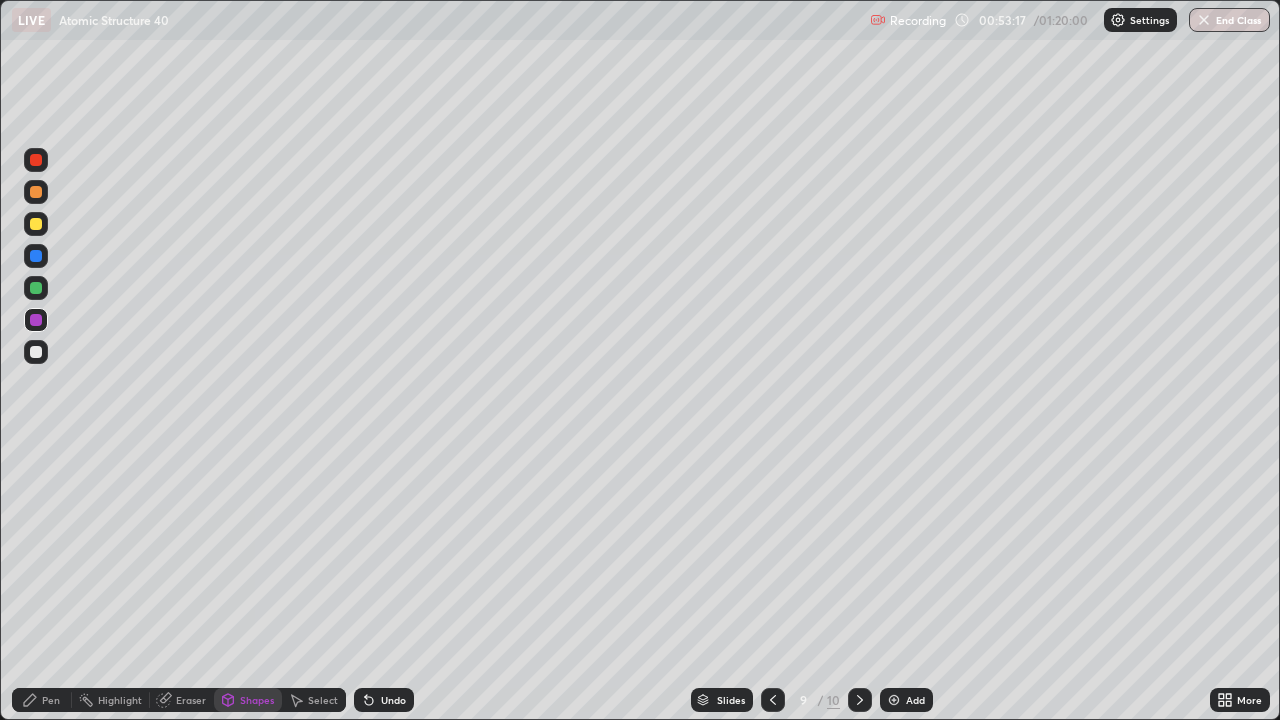 click on "Pen" at bounding box center (51, 700) 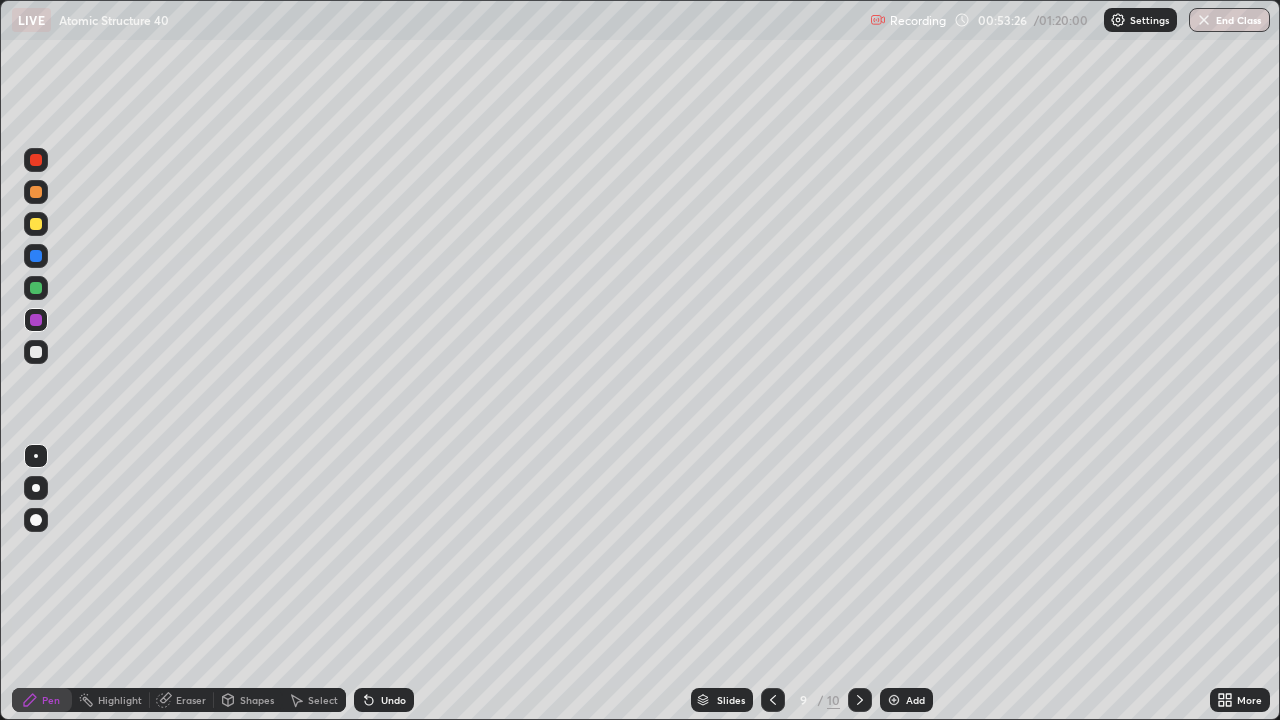 click at bounding box center (36, 256) 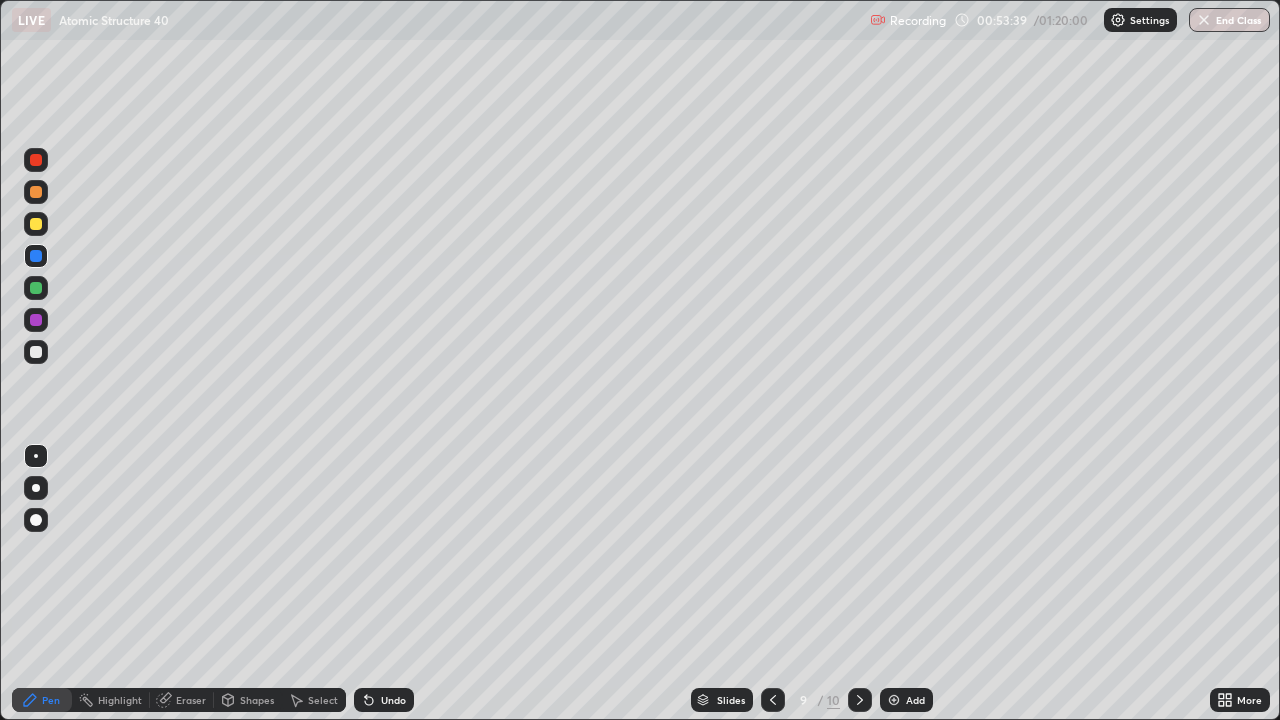 click at bounding box center (36, 192) 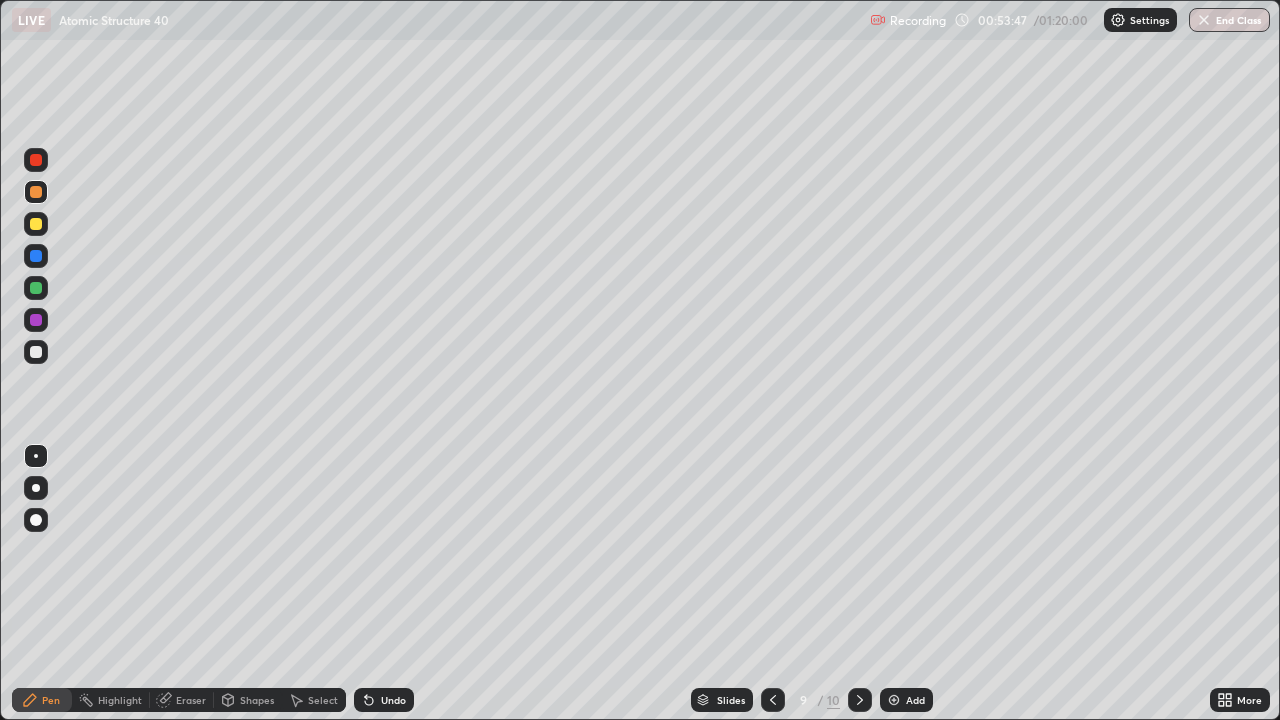 click at bounding box center (36, 256) 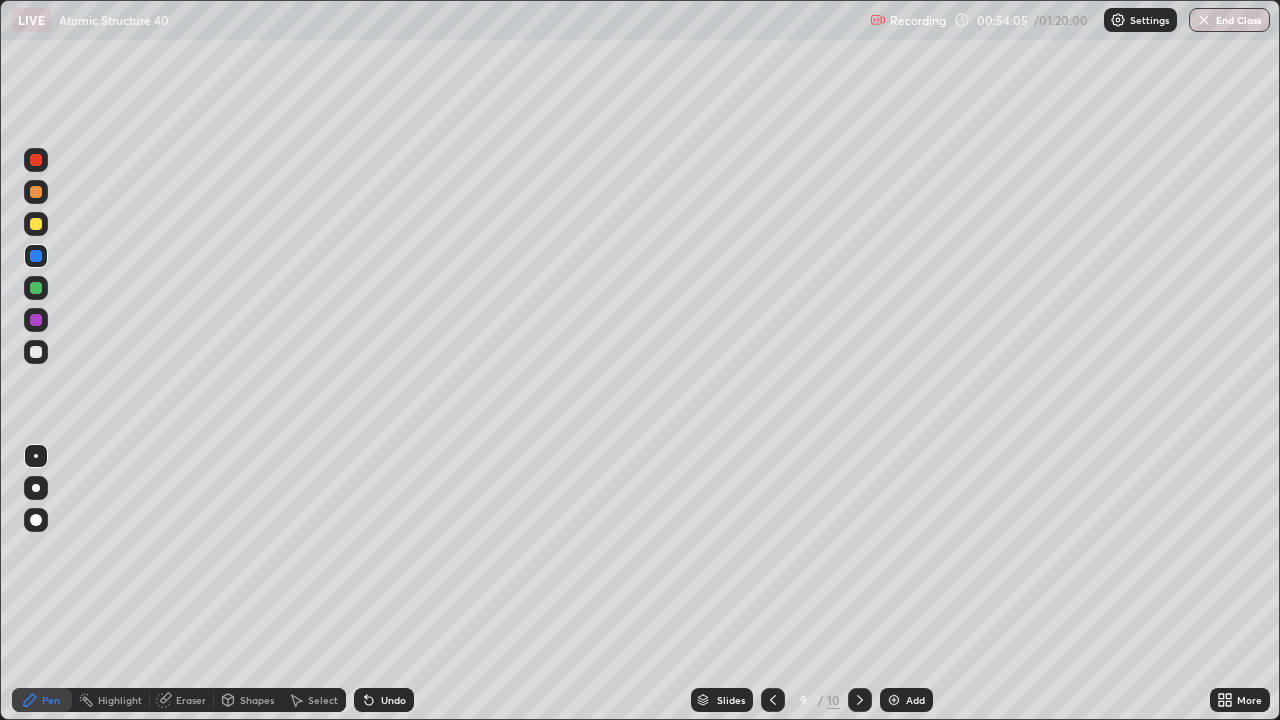 click at bounding box center [36, 352] 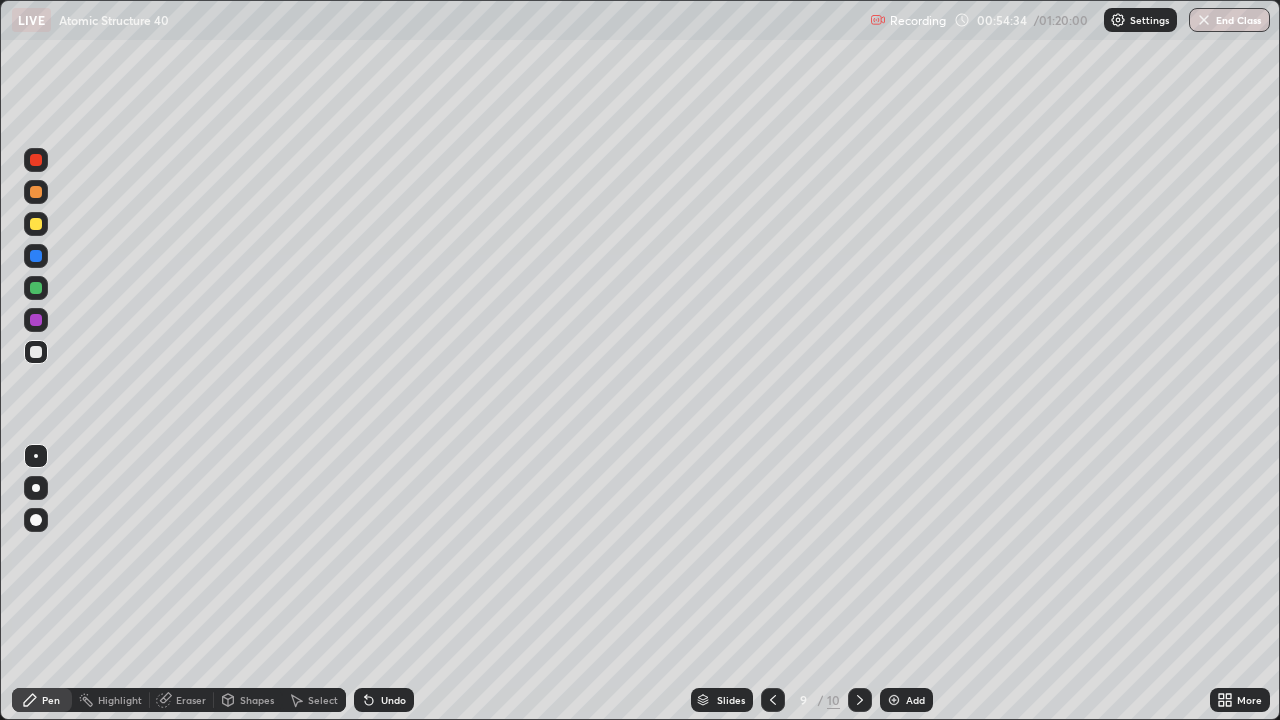 click at bounding box center (36, 192) 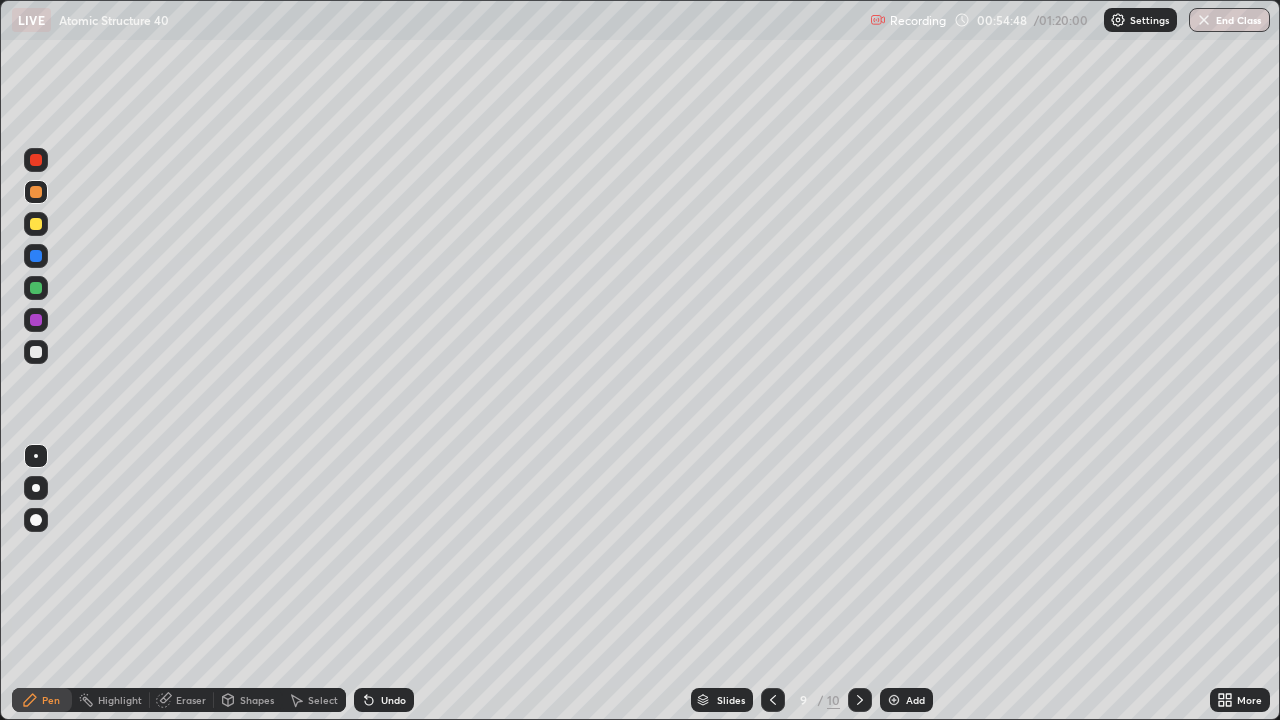 click on "Undo" at bounding box center [393, 700] 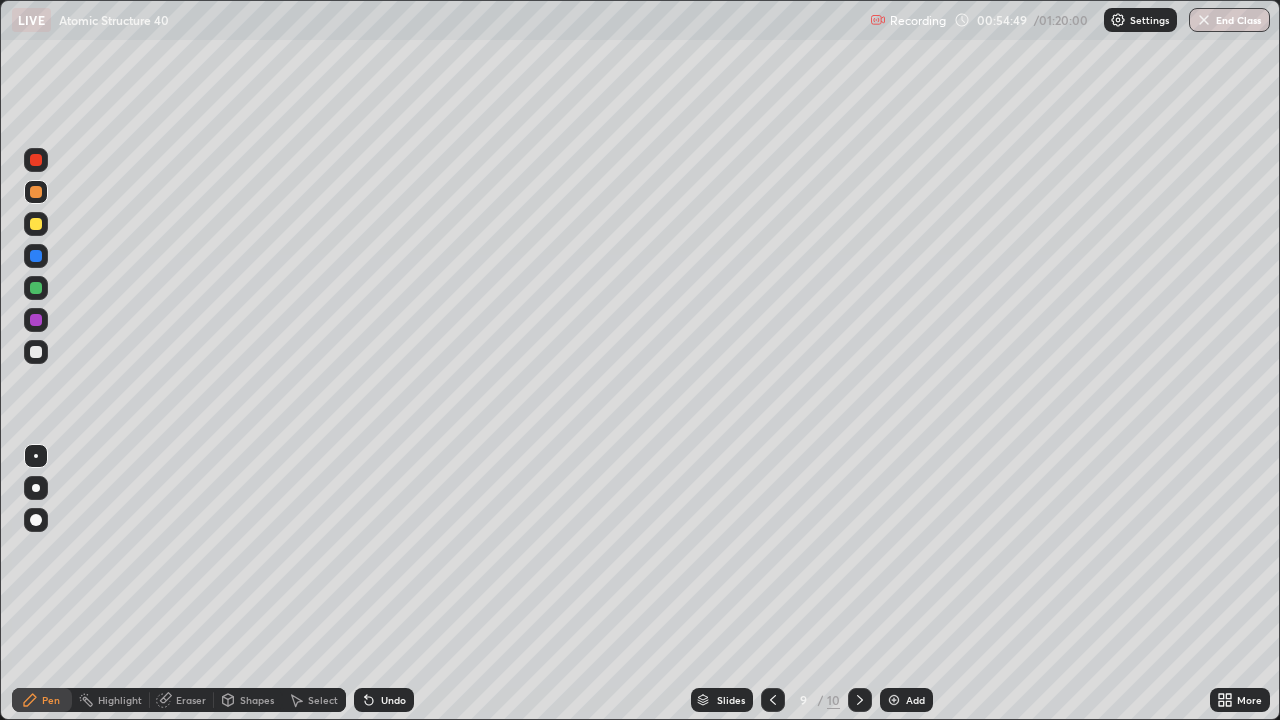 click on "Undo" at bounding box center (393, 700) 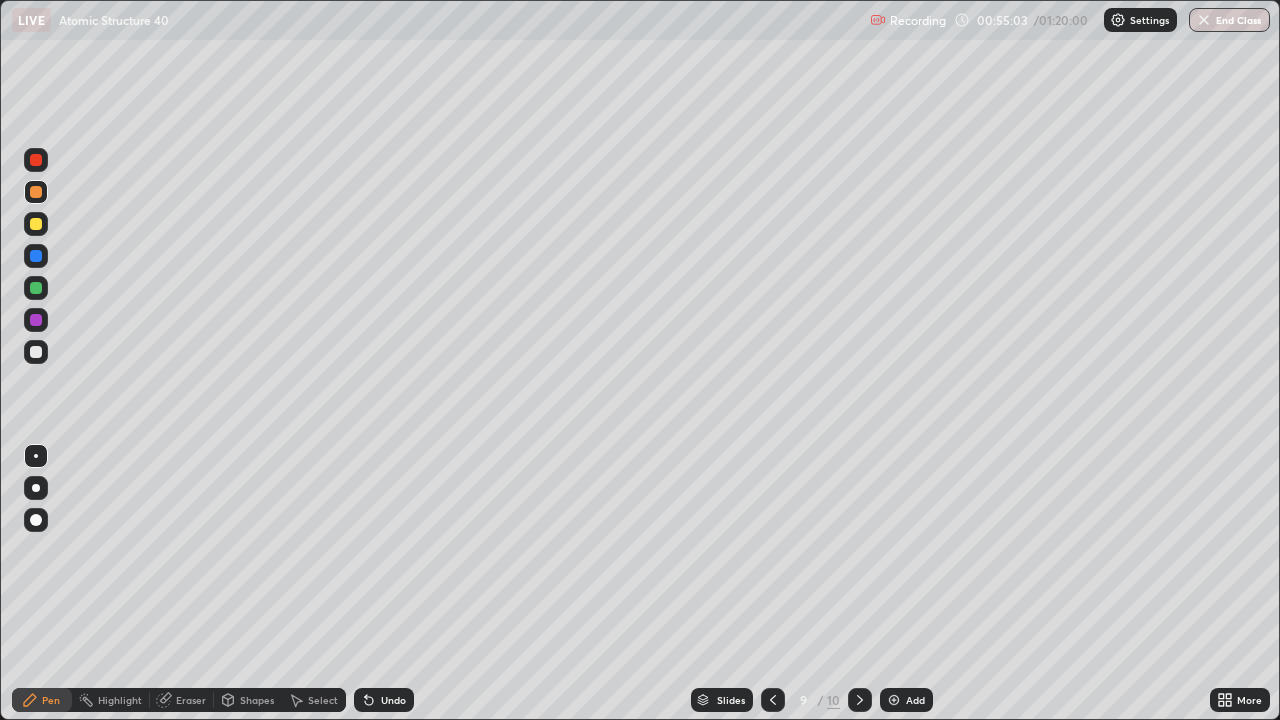 click at bounding box center (36, 320) 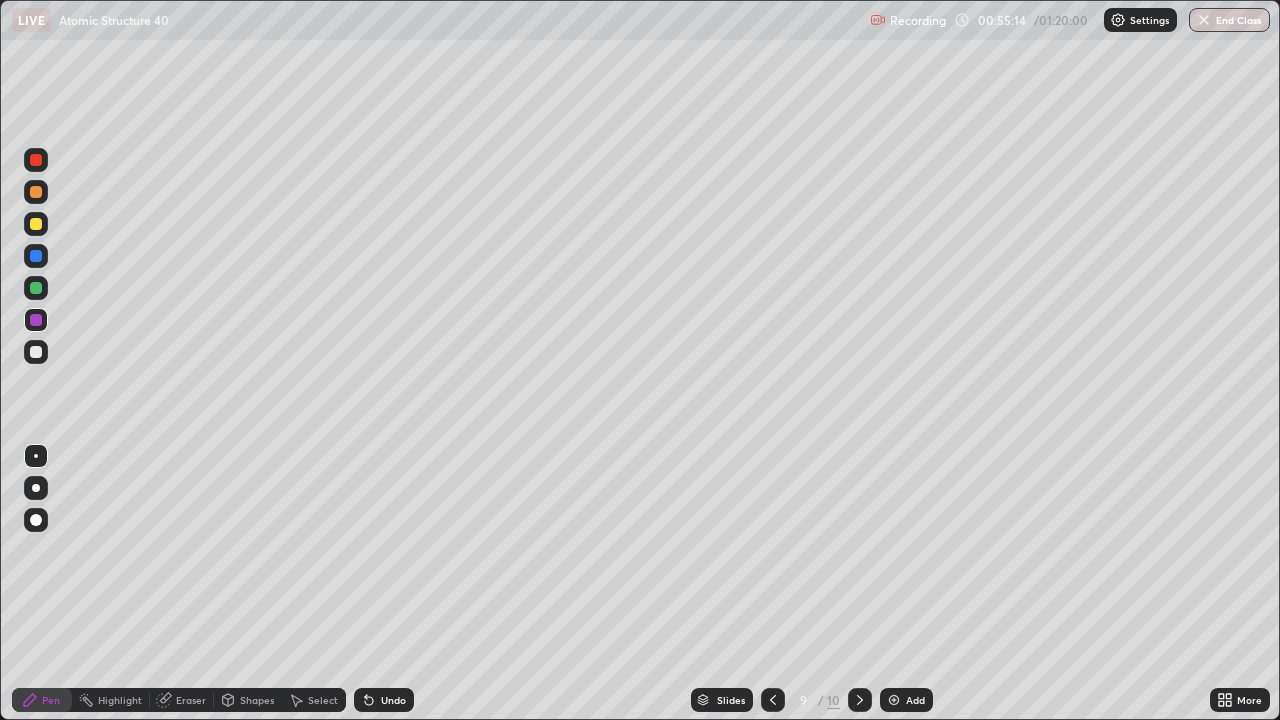 click at bounding box center (36, 192) 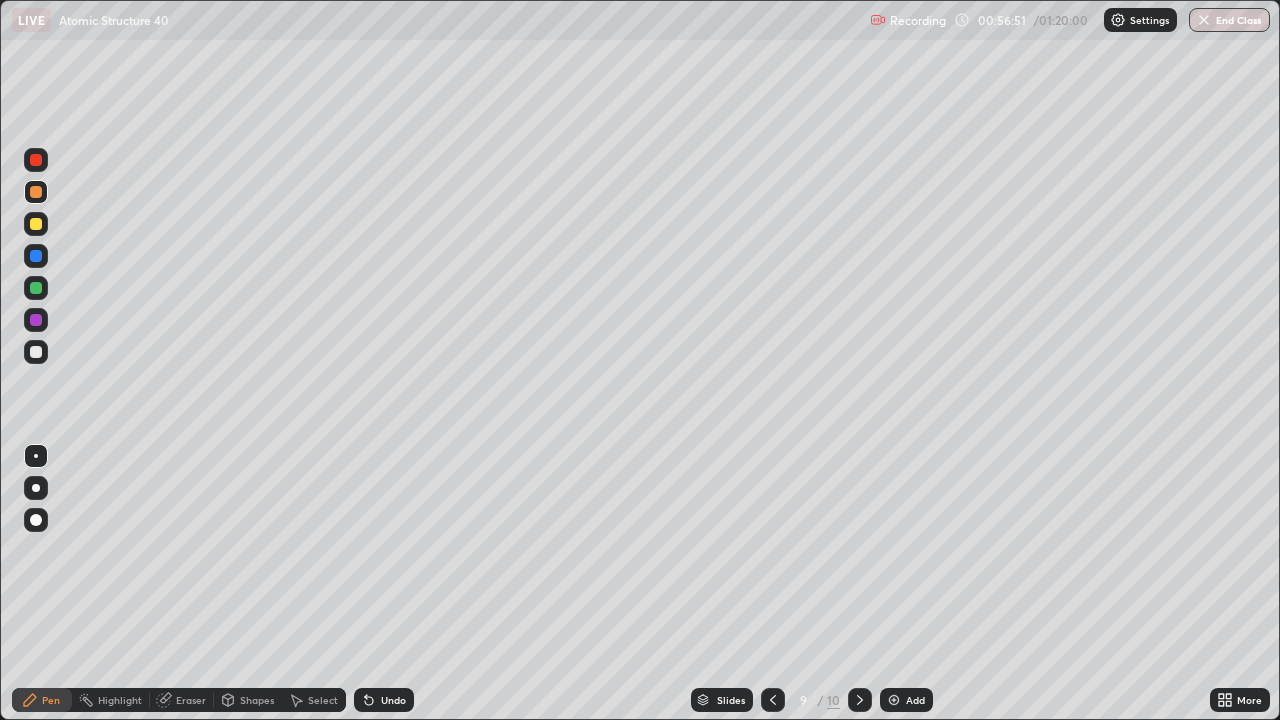 click at bounding box center (36, 288) 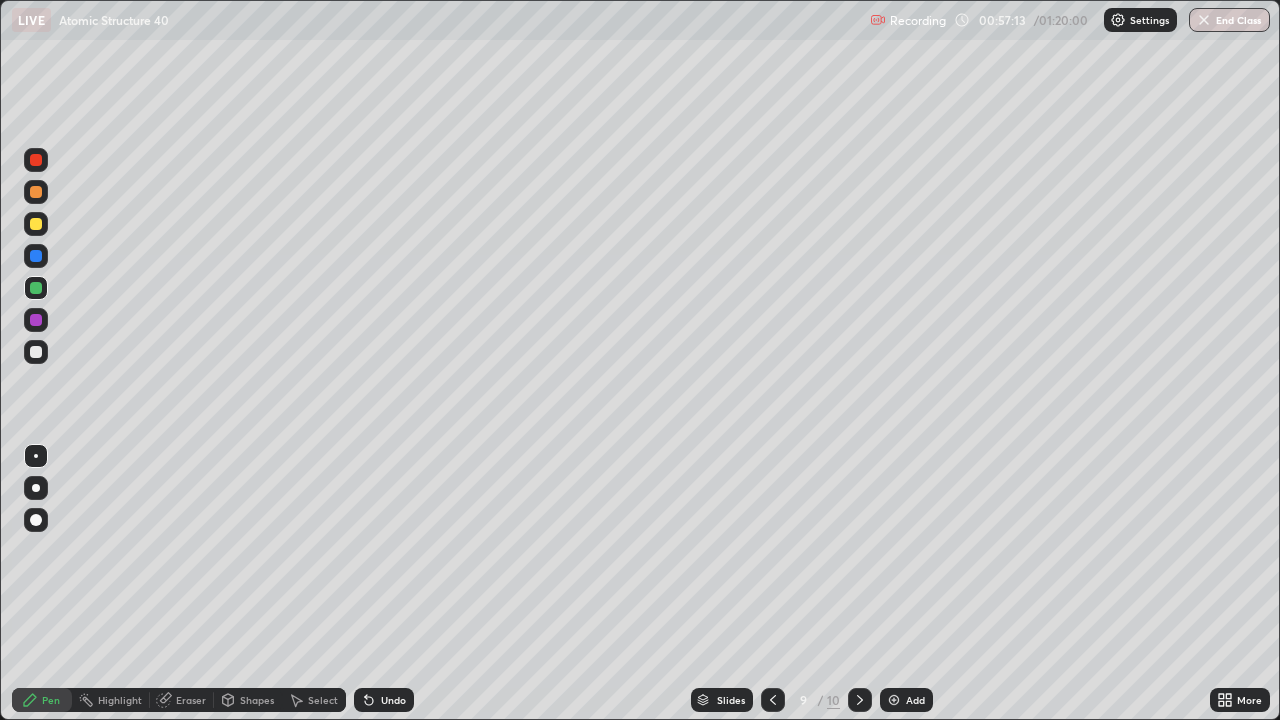 click at bounding box center [36, 352] 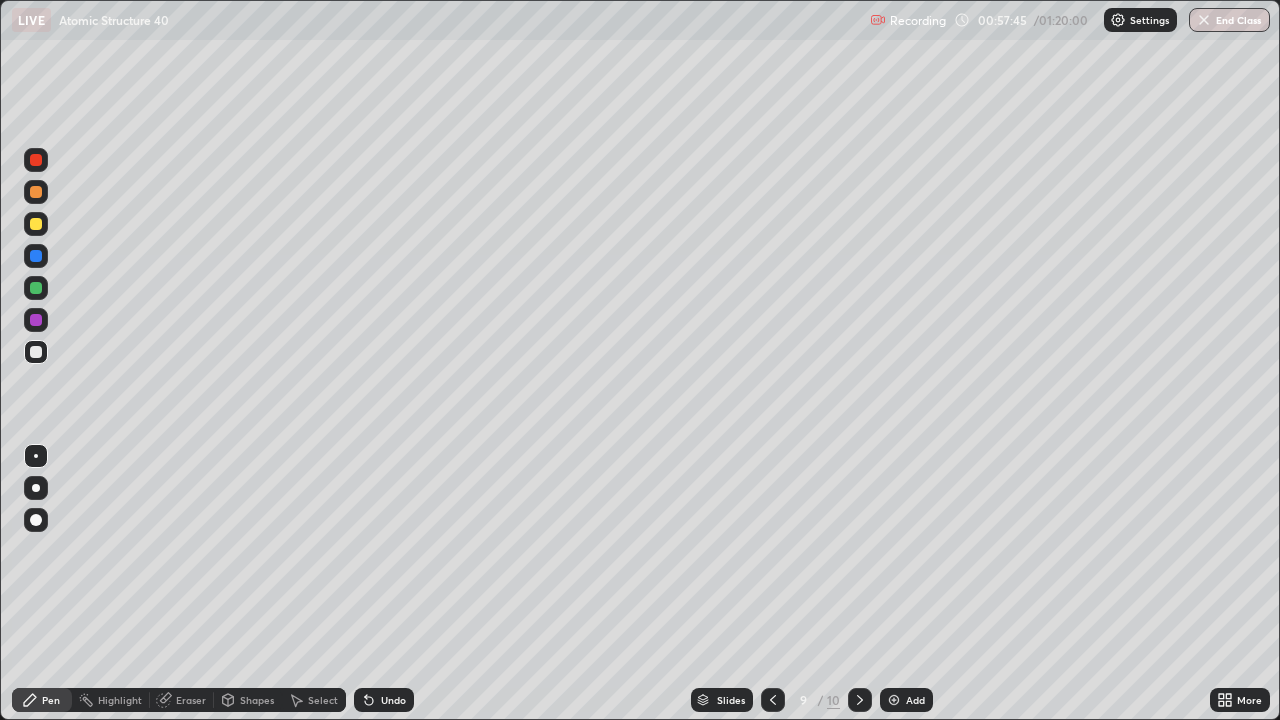 click 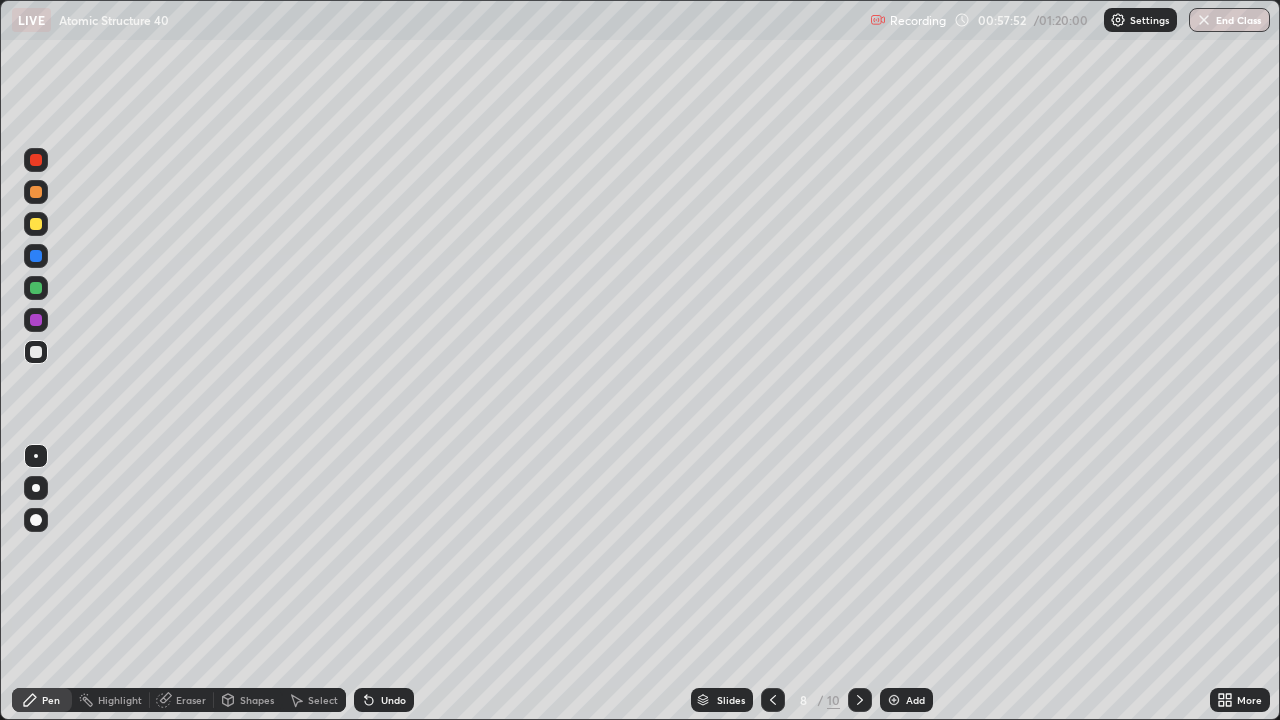 click 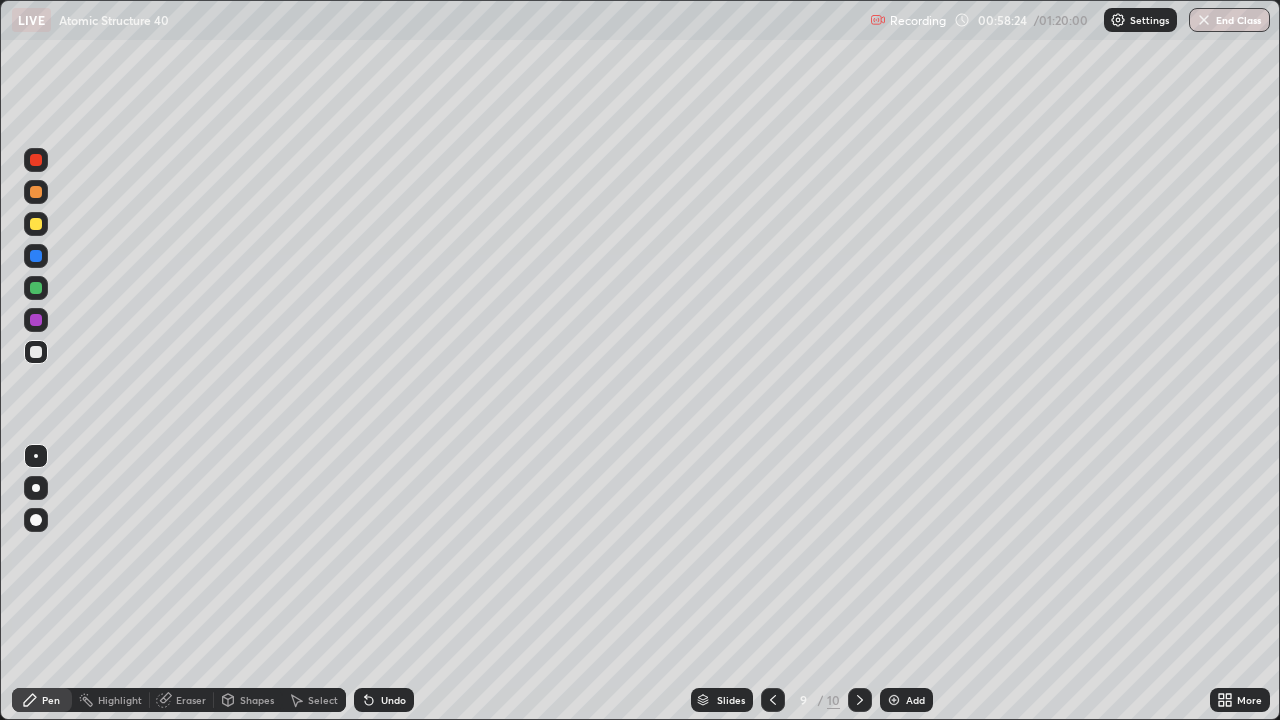click on "Add" at bounding box center [906, 700] 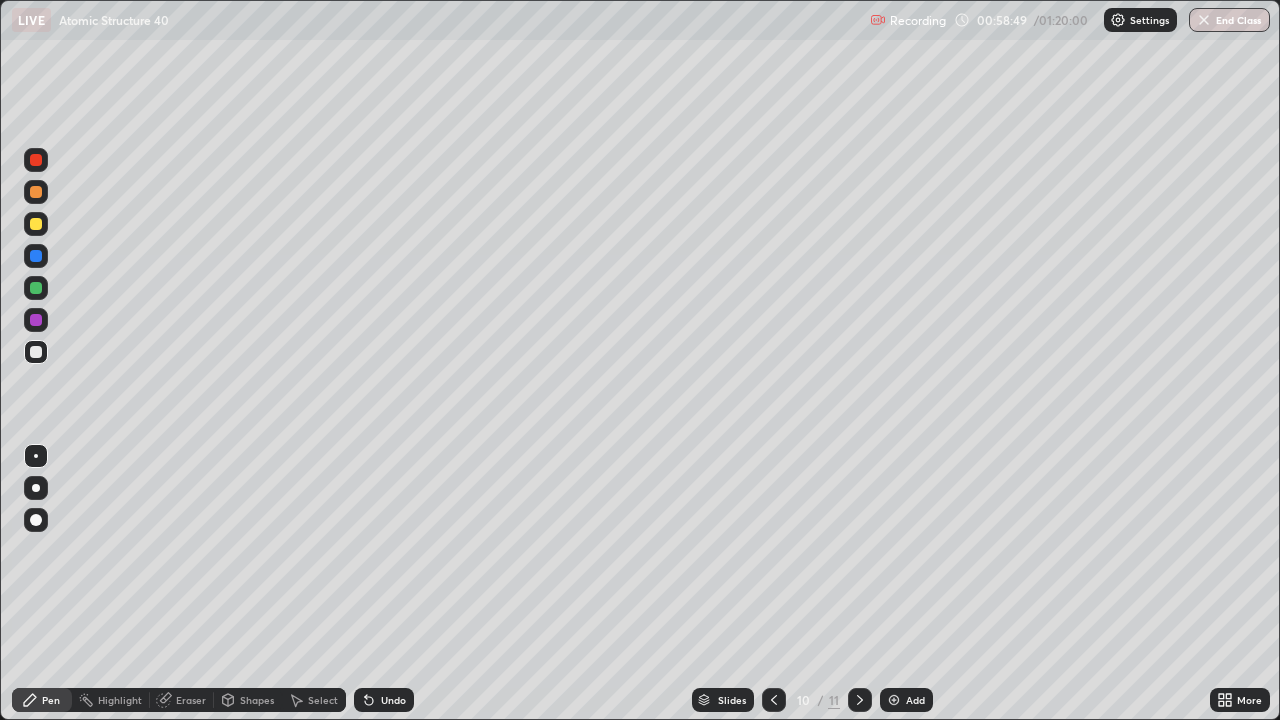 click at bounding box center (894, 700) 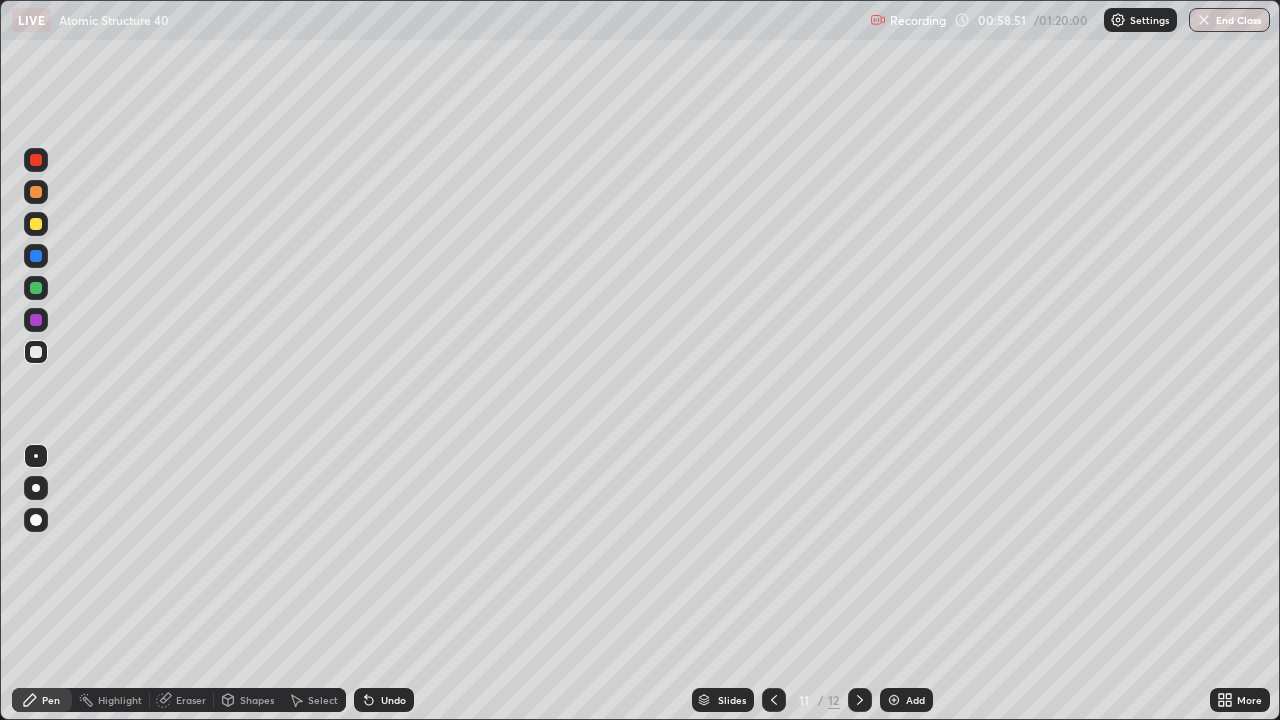 click at bounding box center [36, 224] 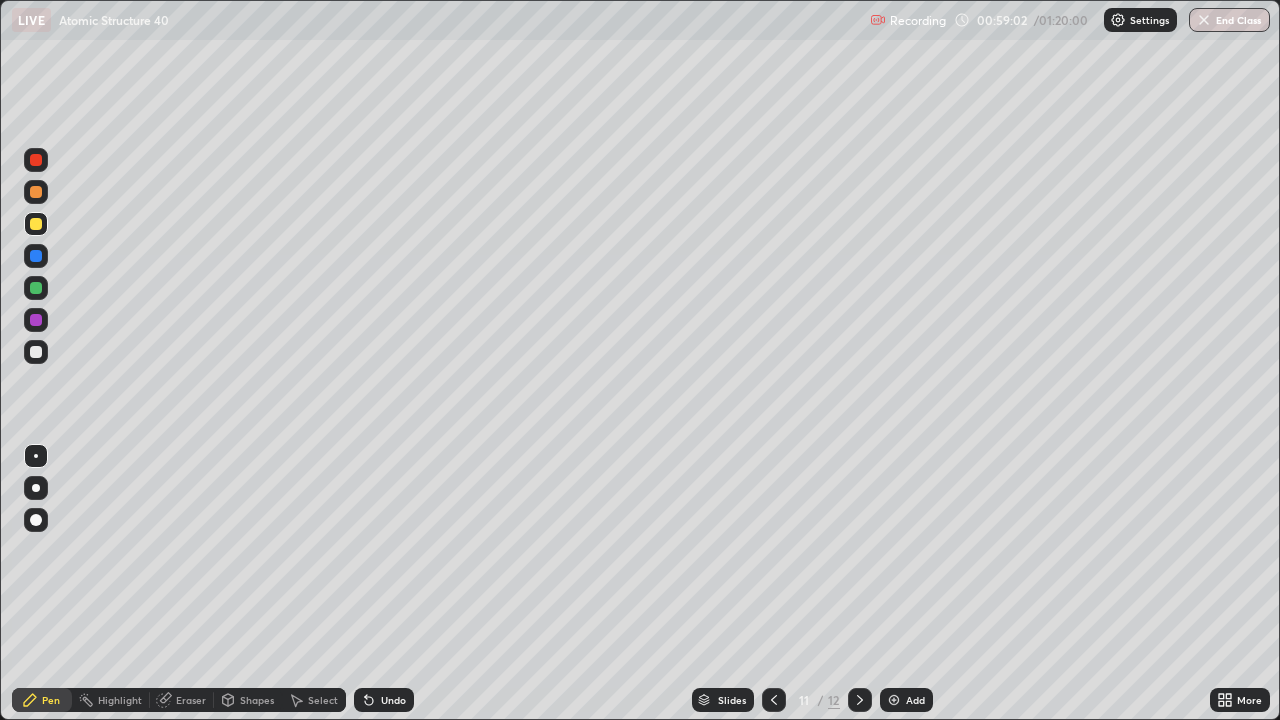 click 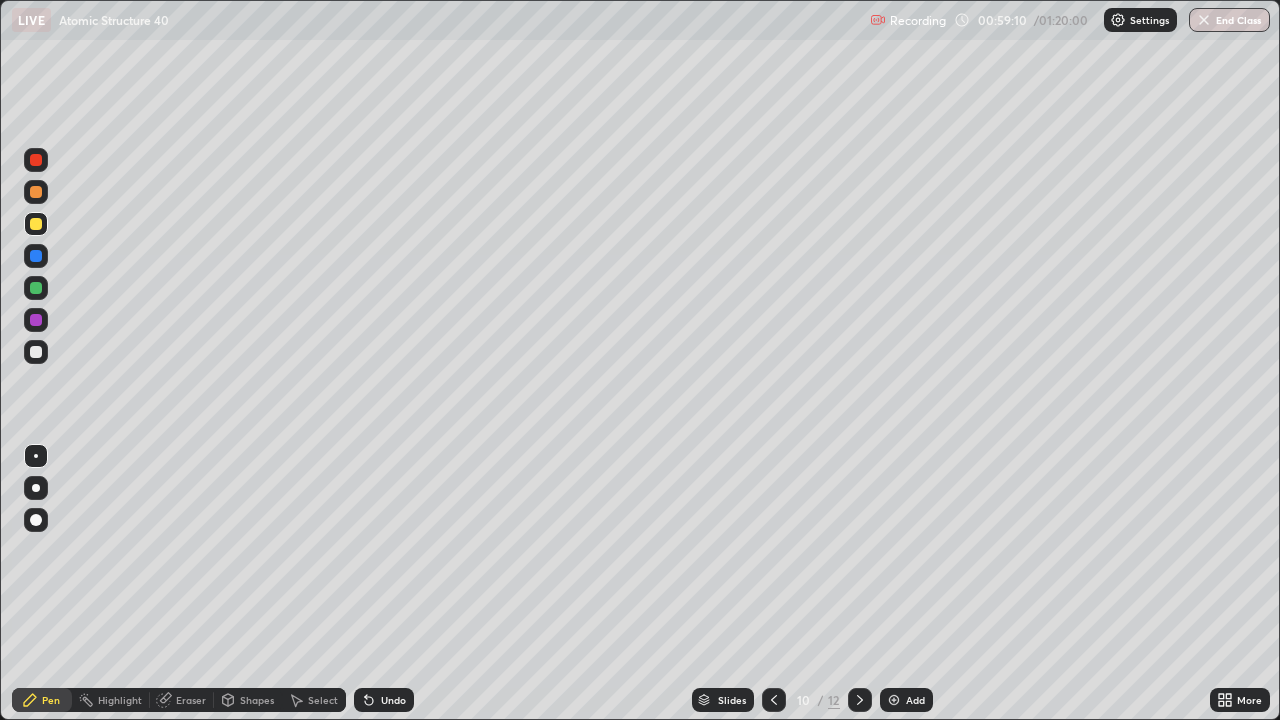 click 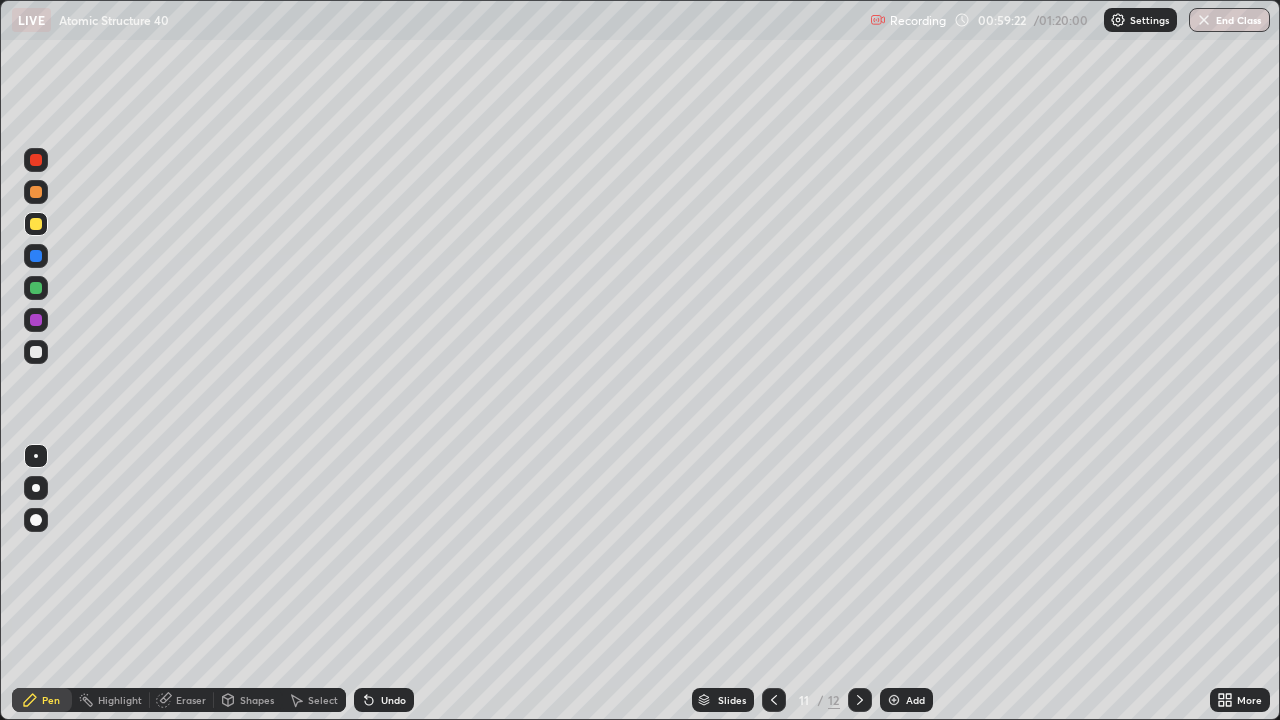 click at bounding box center (36, 192) 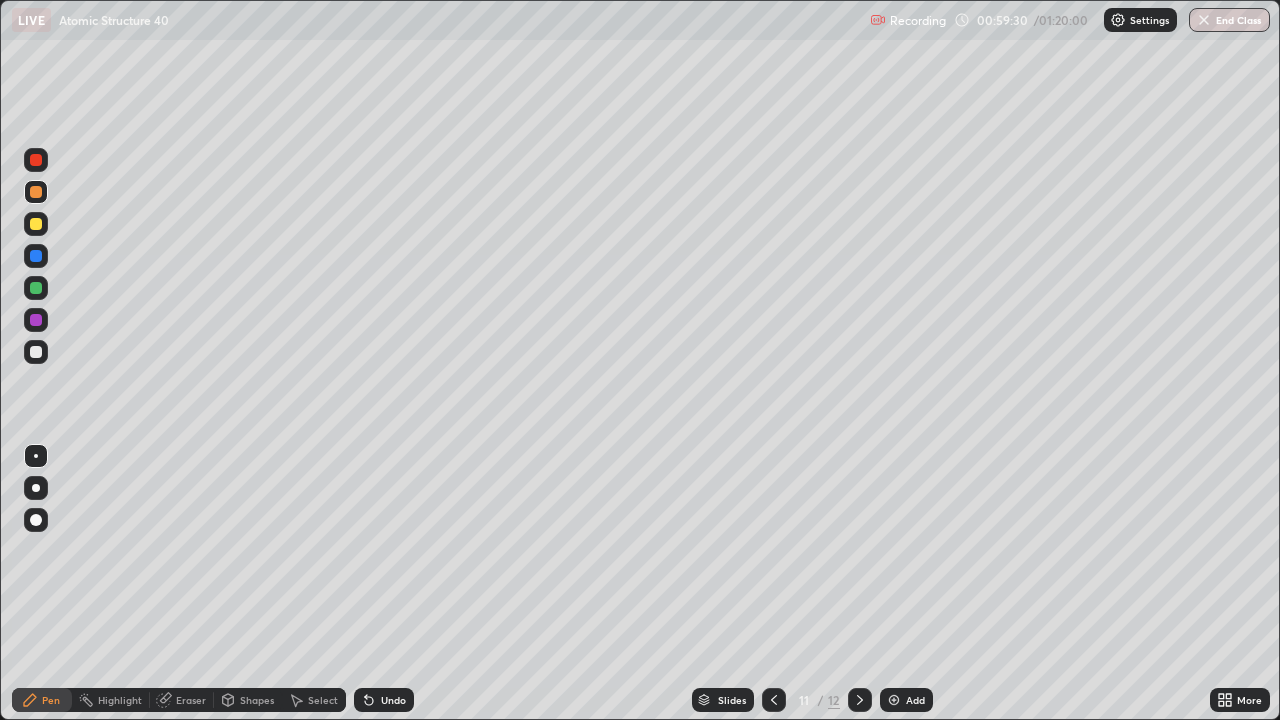 click at bounding box center [36, 320] 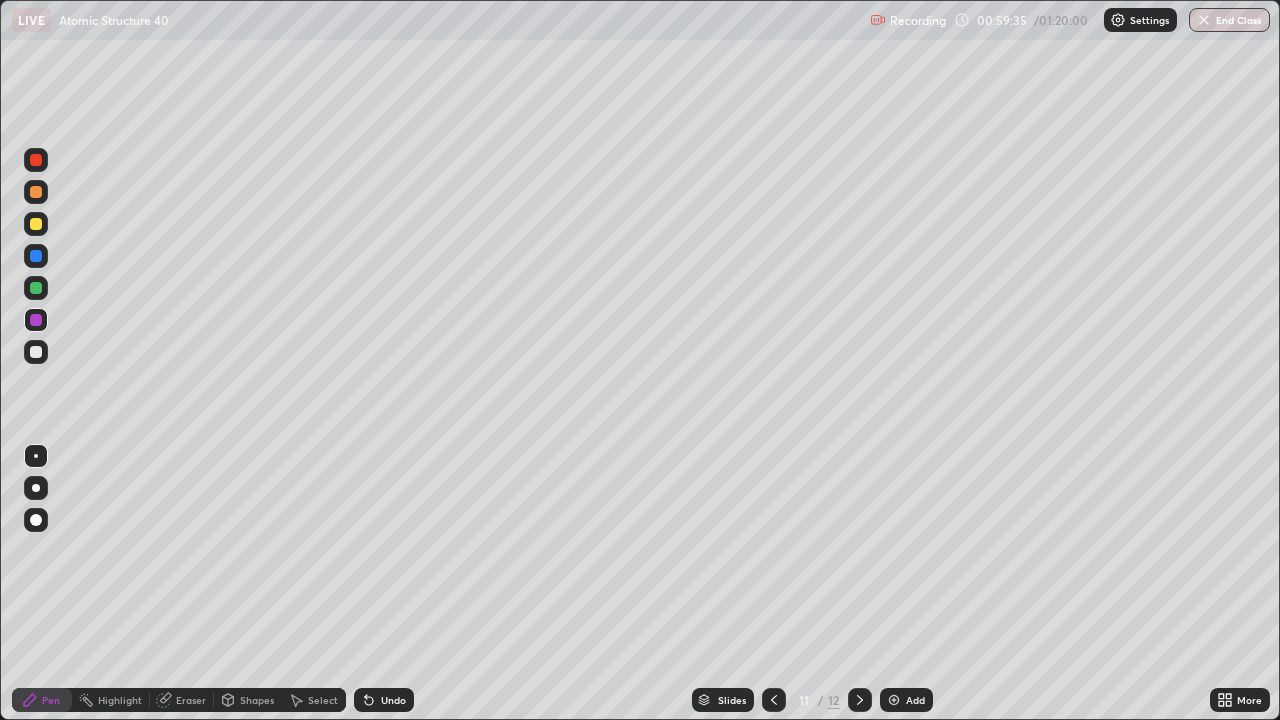 click at bounding box center [36, 192] 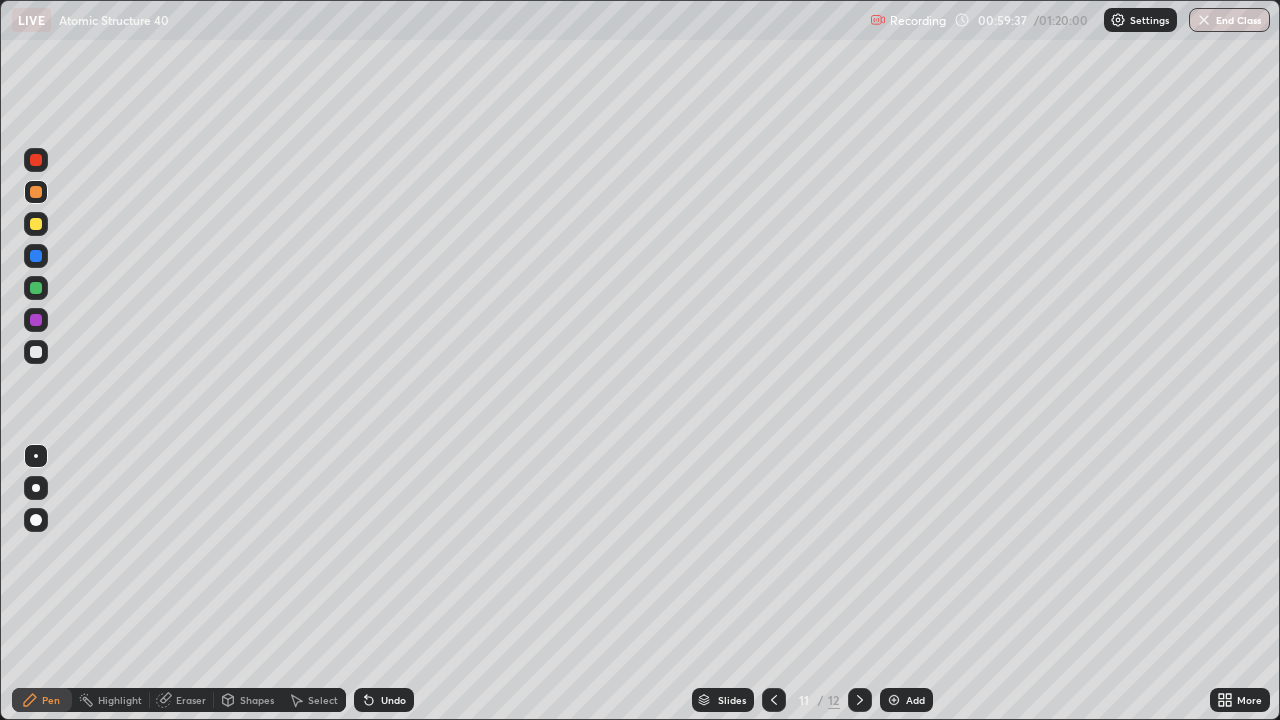 click at bounding box center (36, 288) 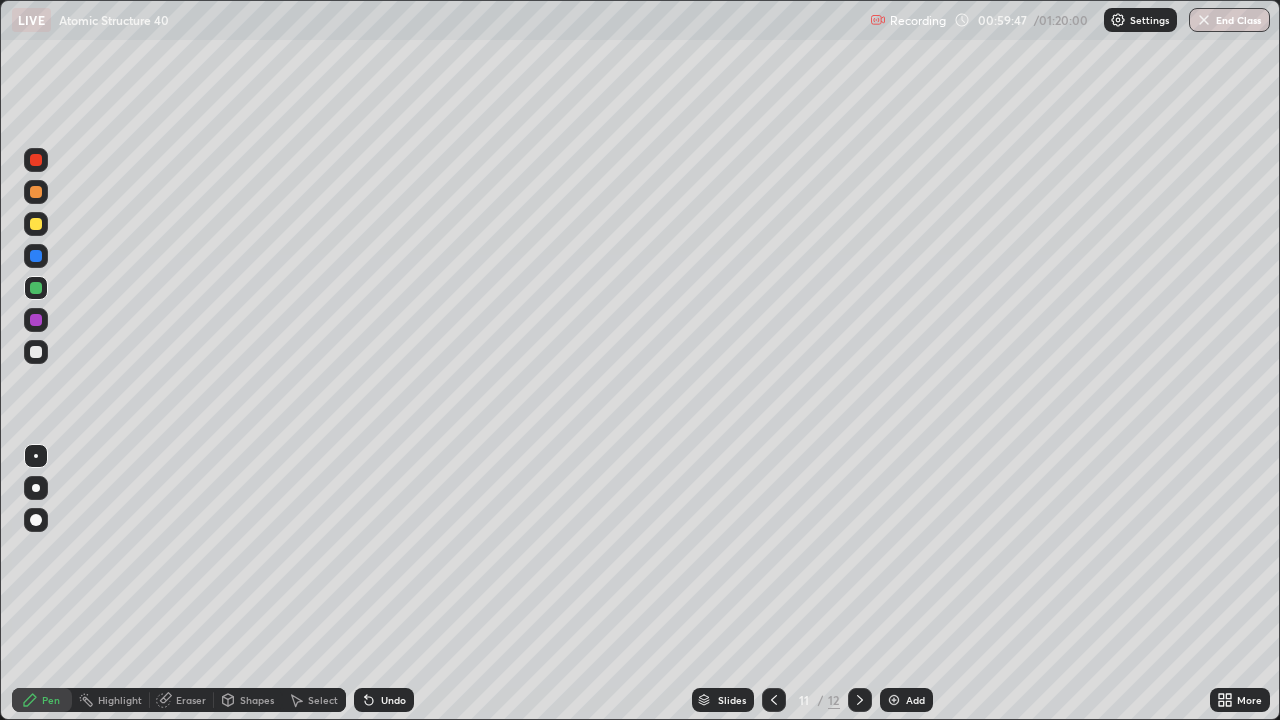 click at bounding box center (36, 320) 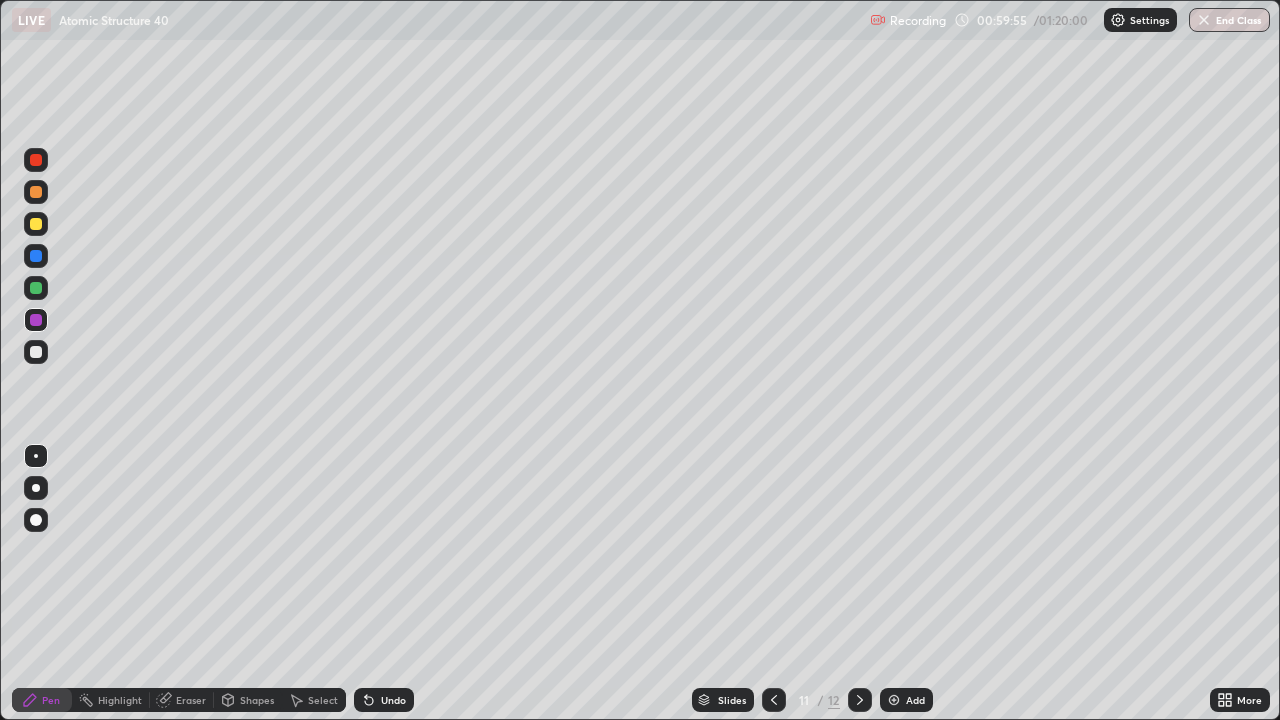 click 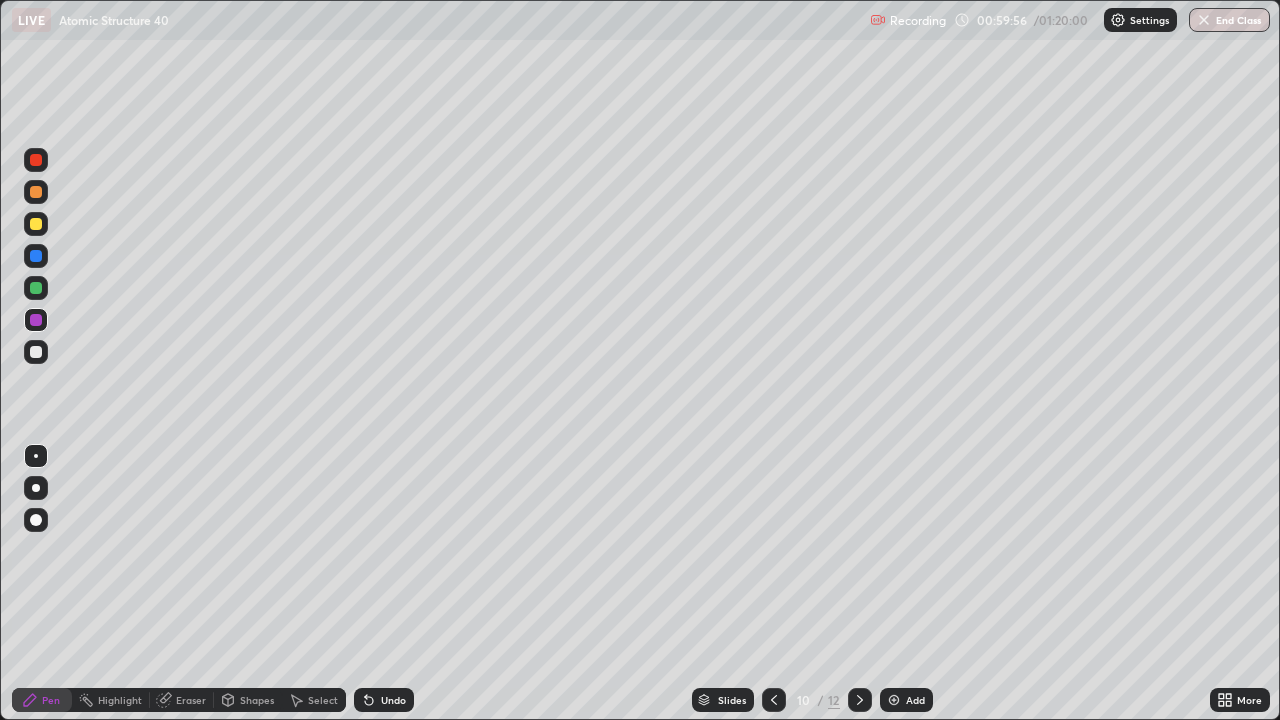 click 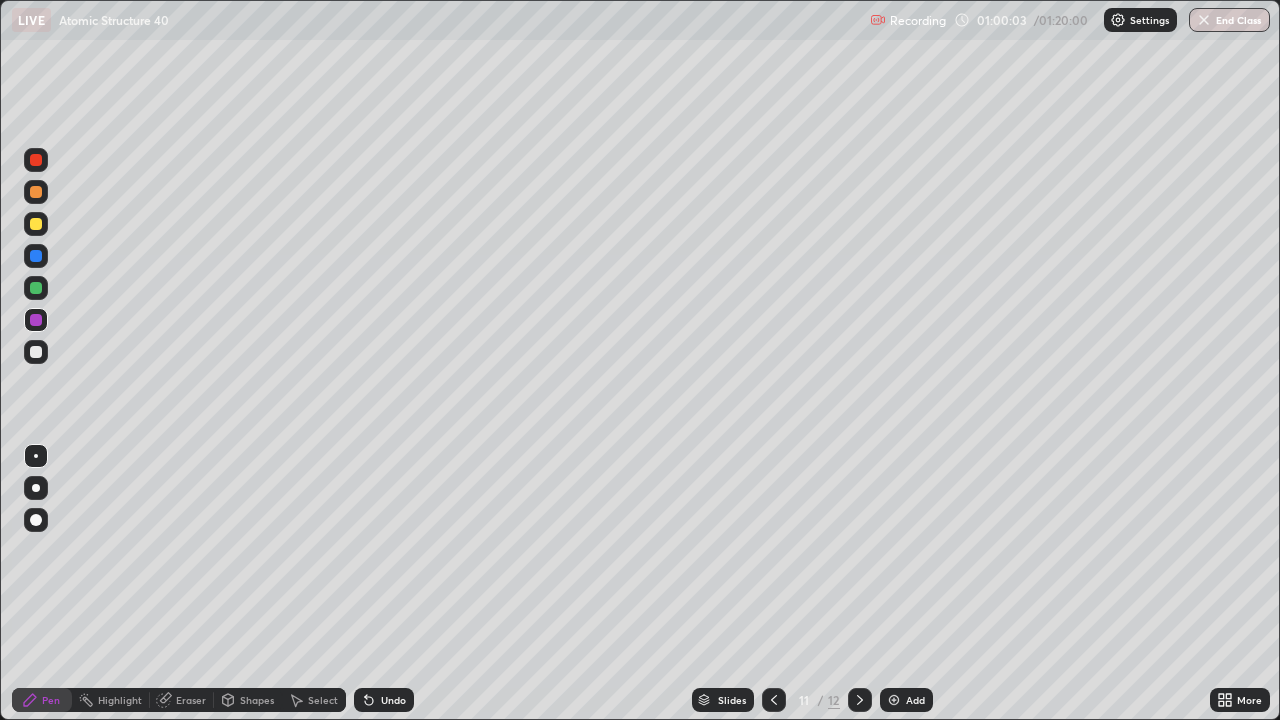 click at bounding box center (36, 160) 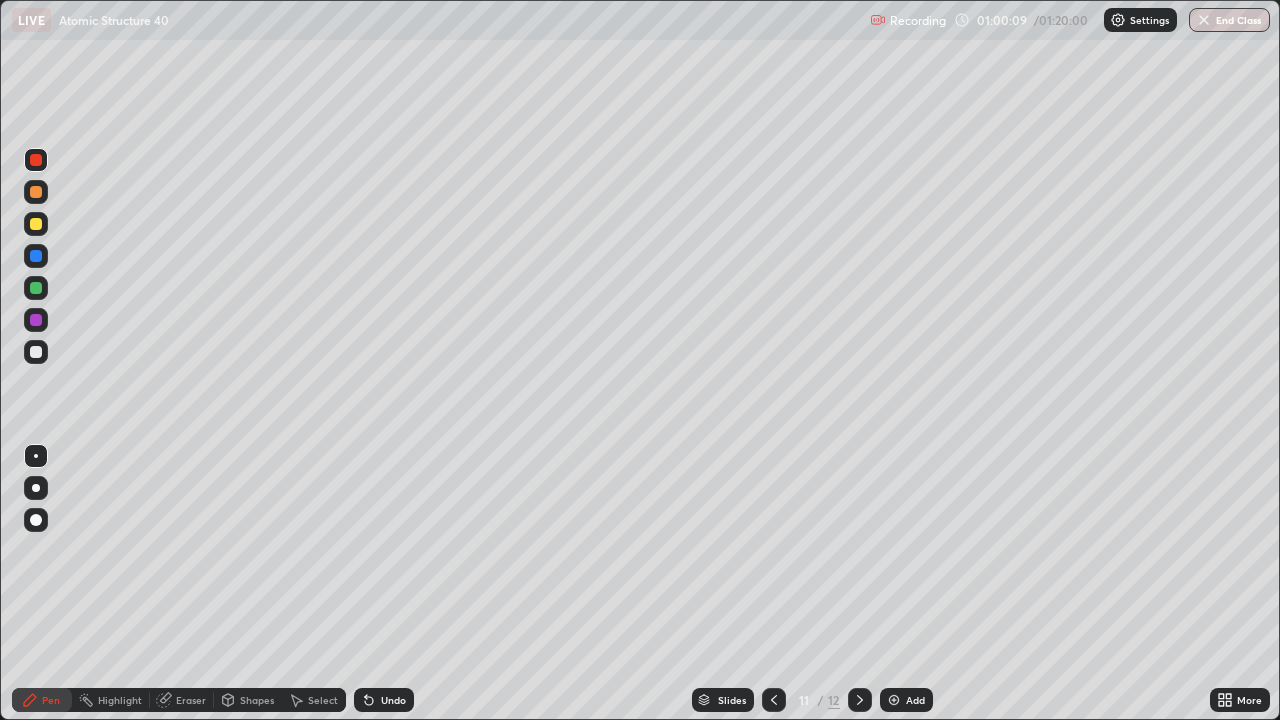 click at bounding box center (36, 256) 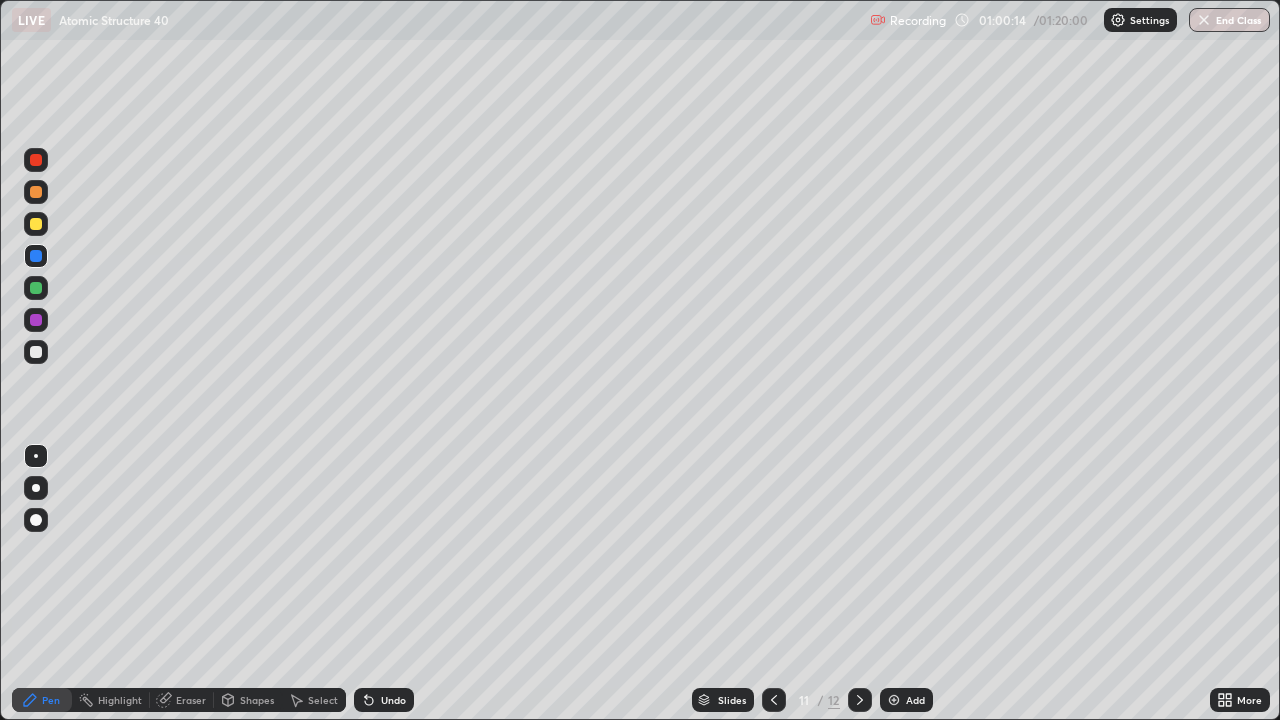 click at bounding box center (36, 224) 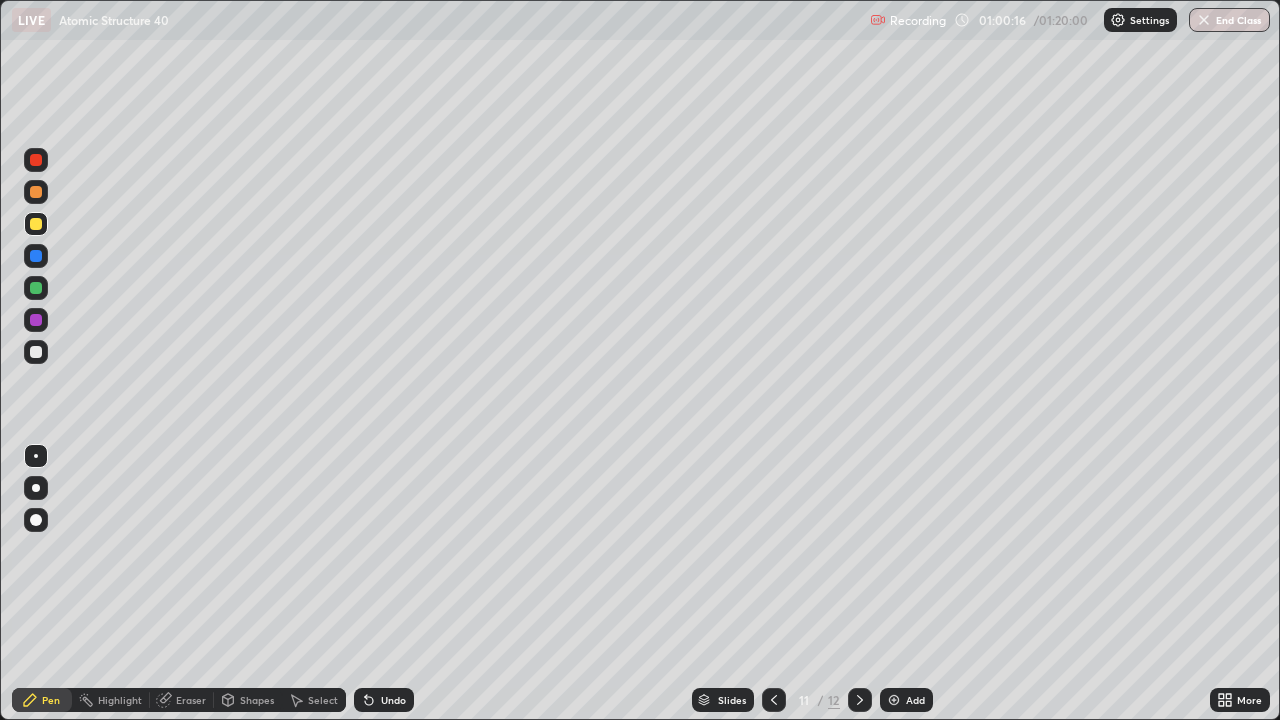 click at bounding box center [36, 256] 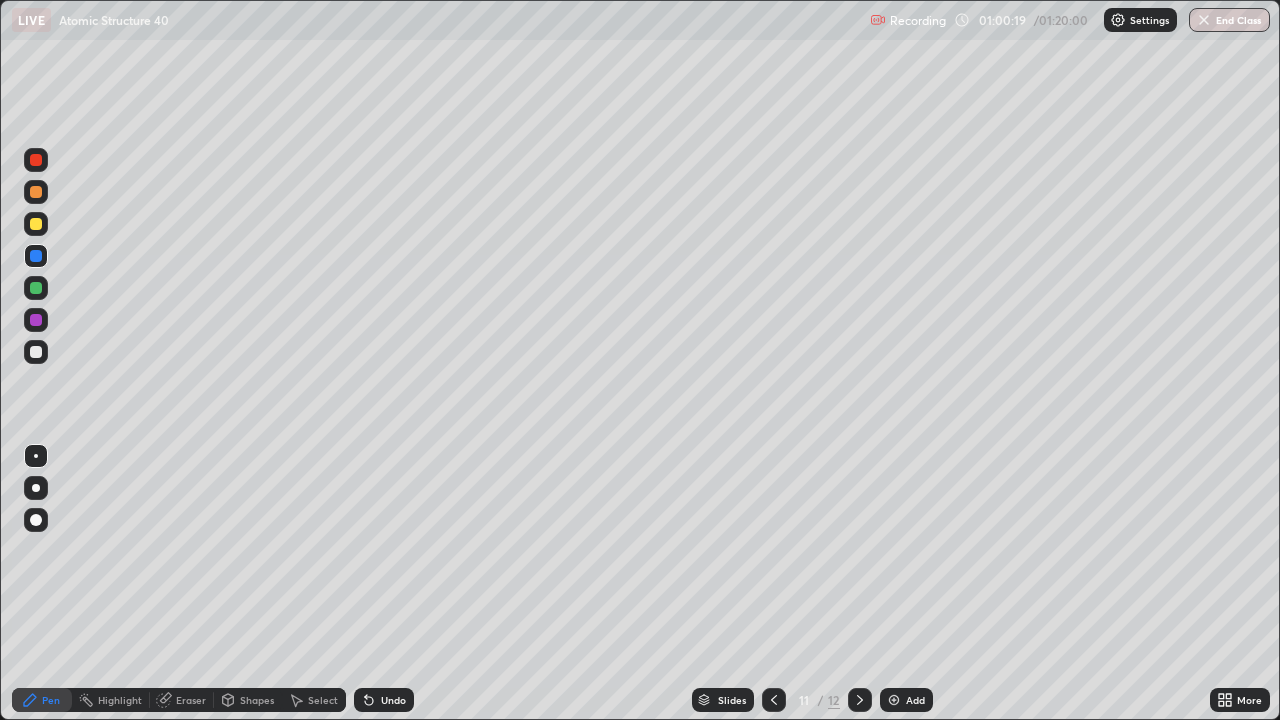 click at bounding box center [36, 288] 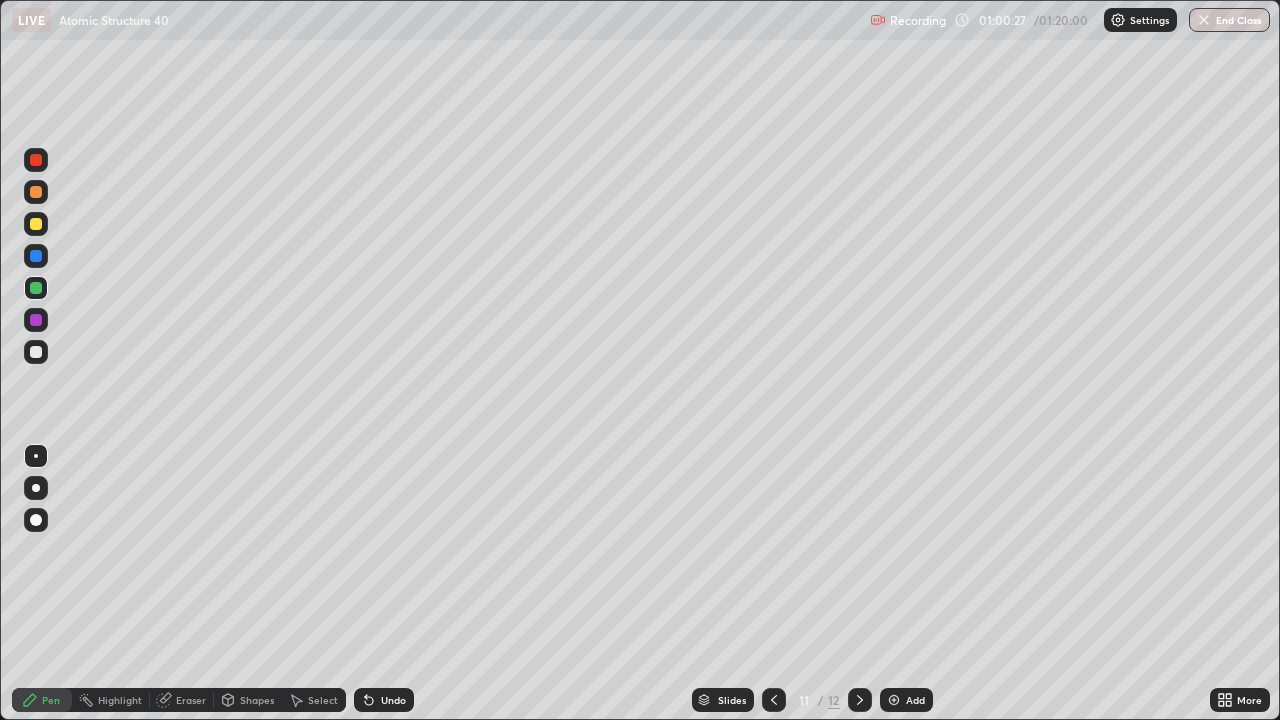 click at bounding box center (36, 320) 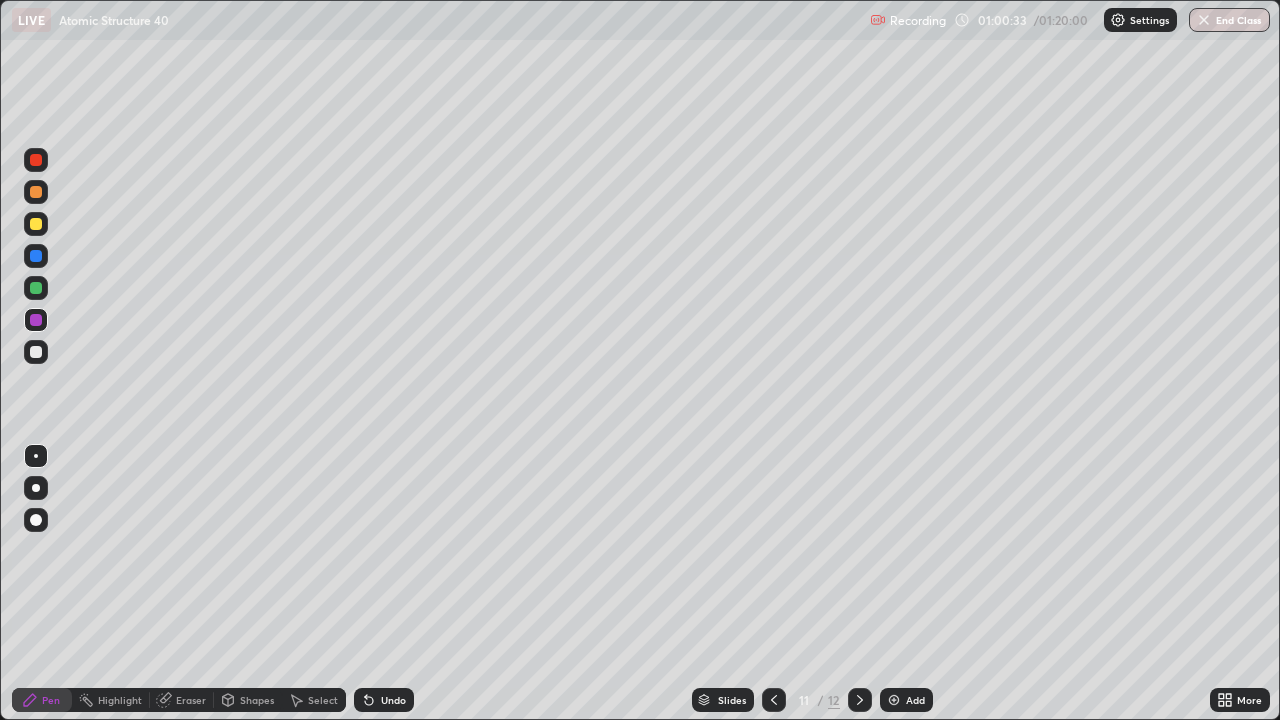 click at bounding box center [36, 288] 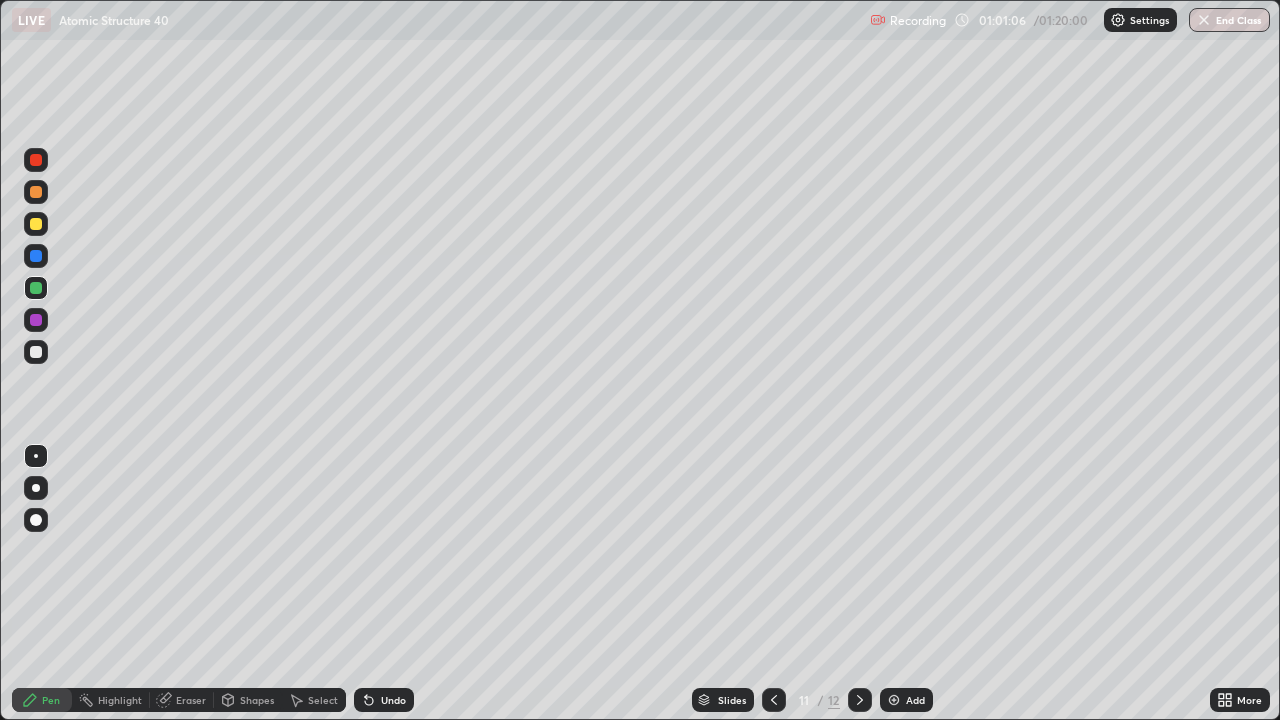 click at bounding box center [774, 700] 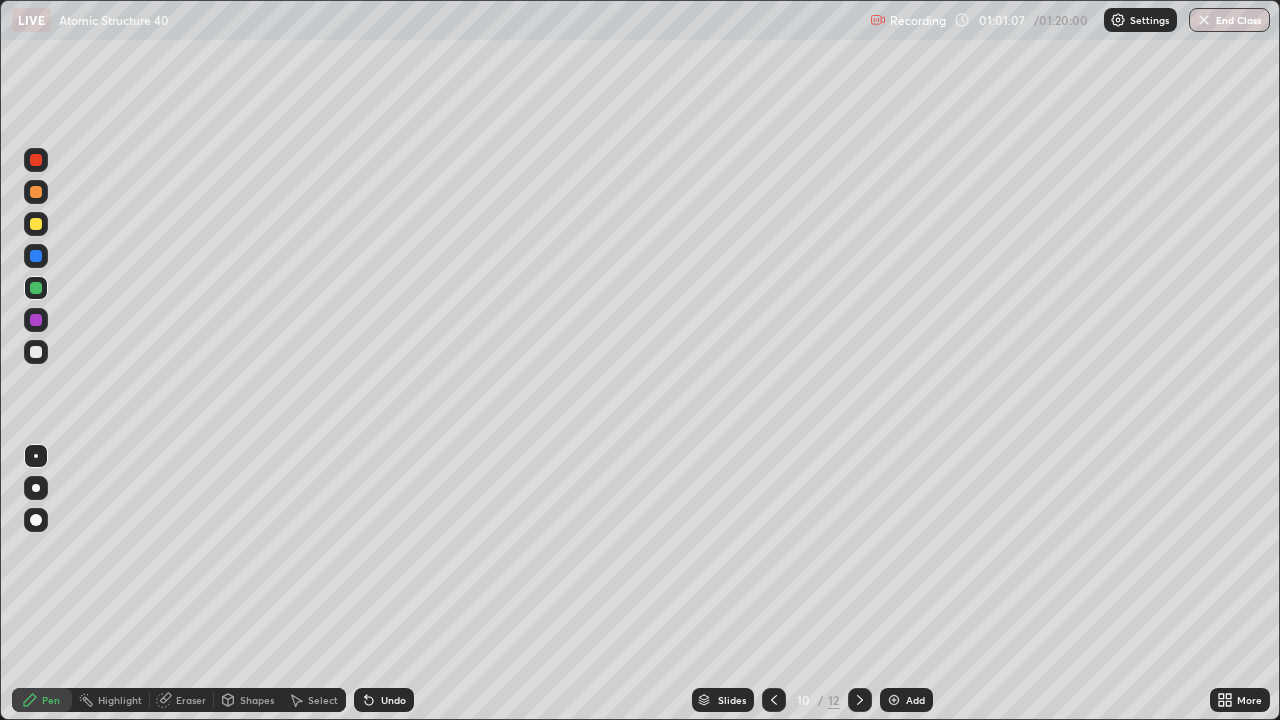 click 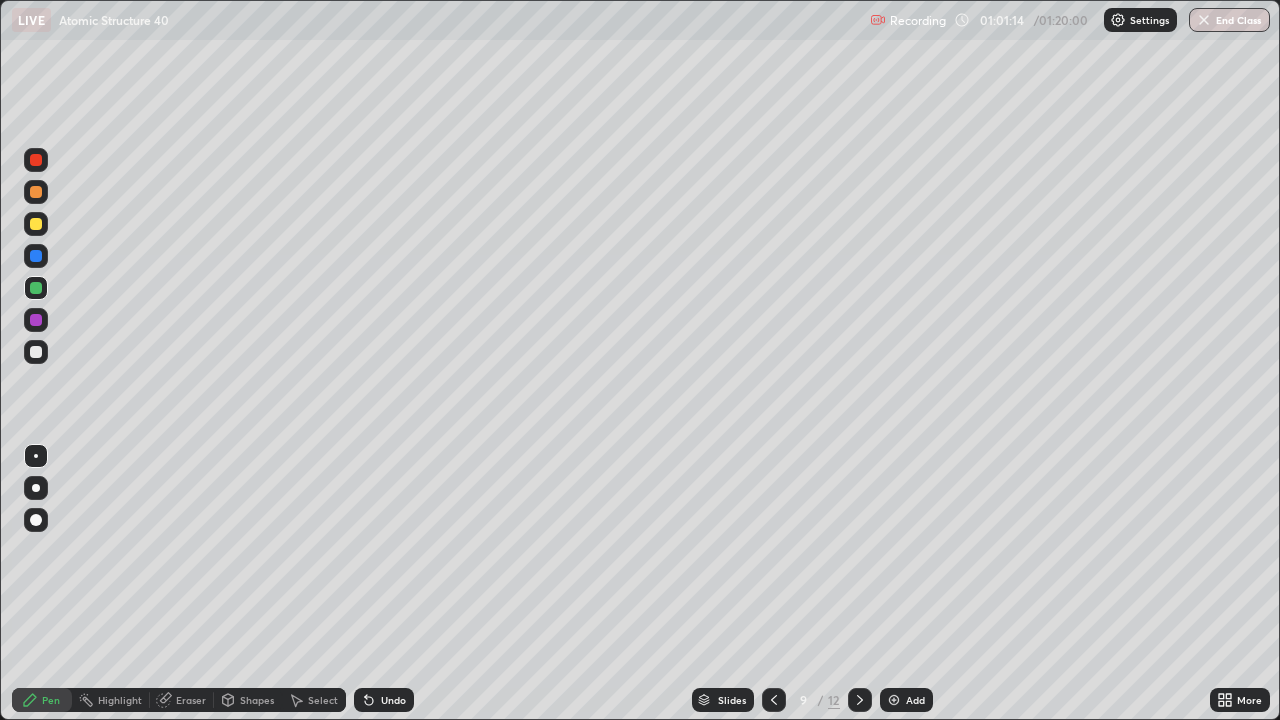 click 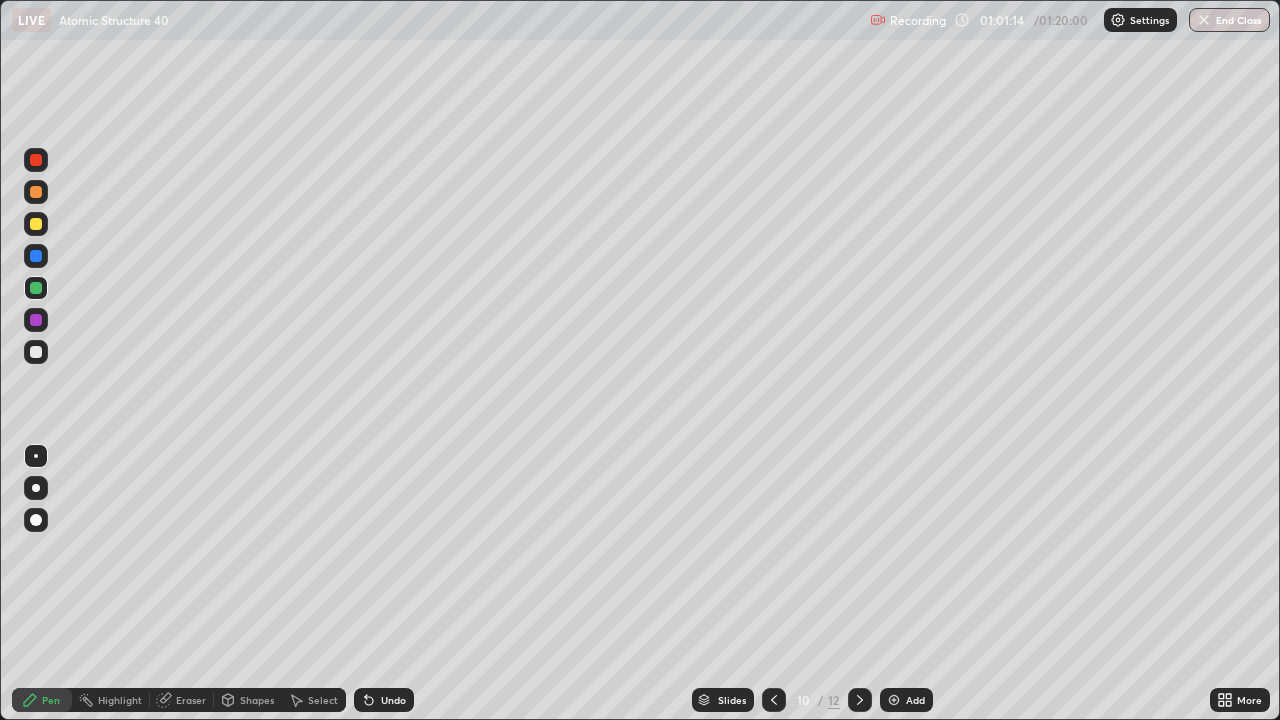 click 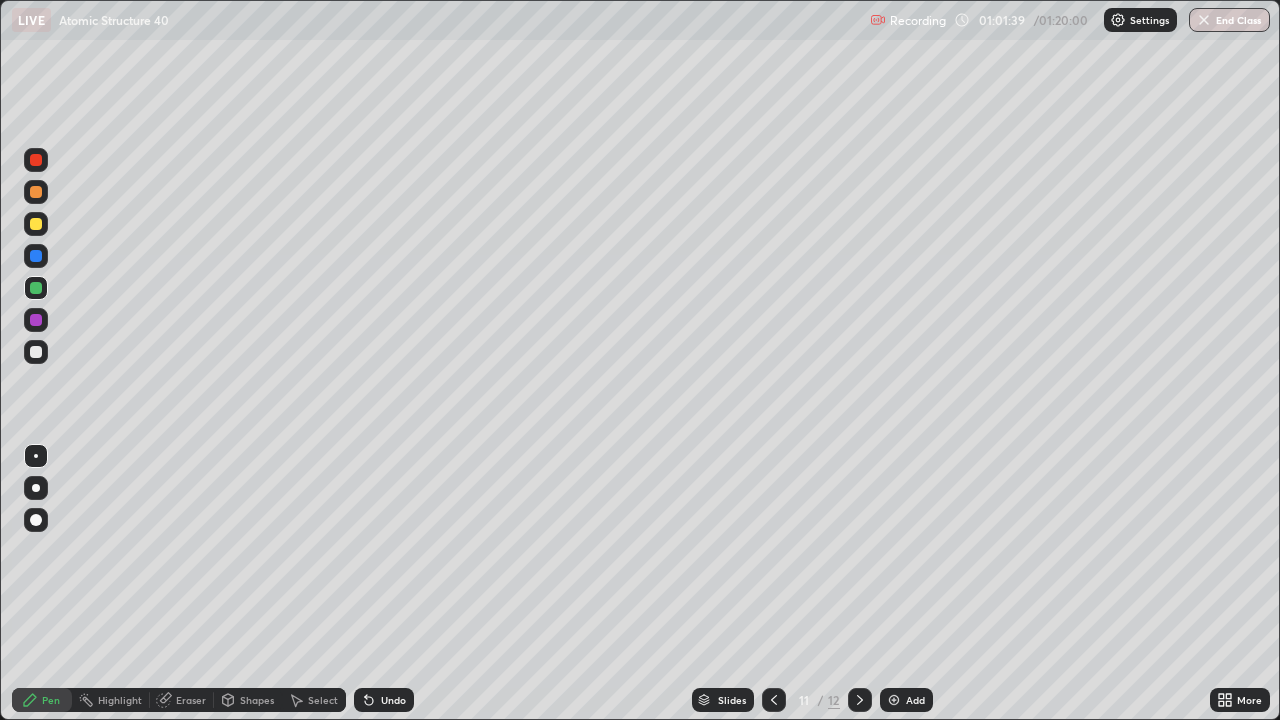 click on "Undo" at bounding box center (393, 700) 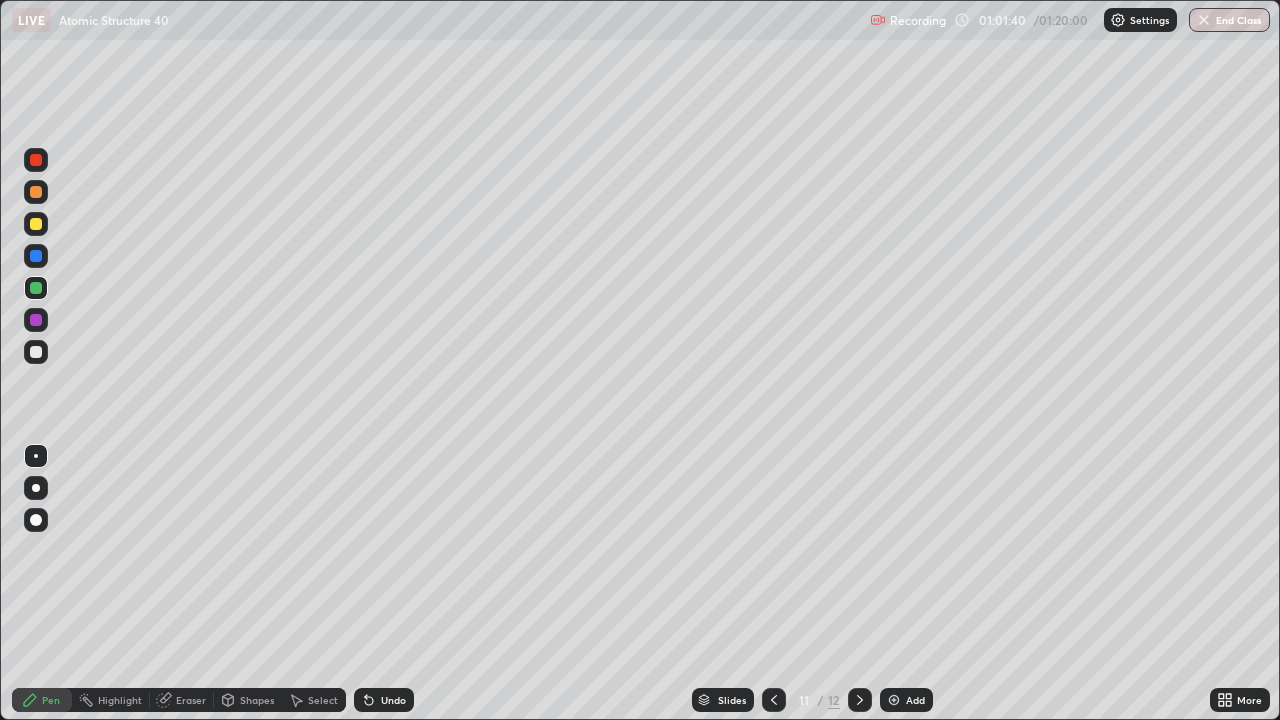 click at bounding box center (36, 352) 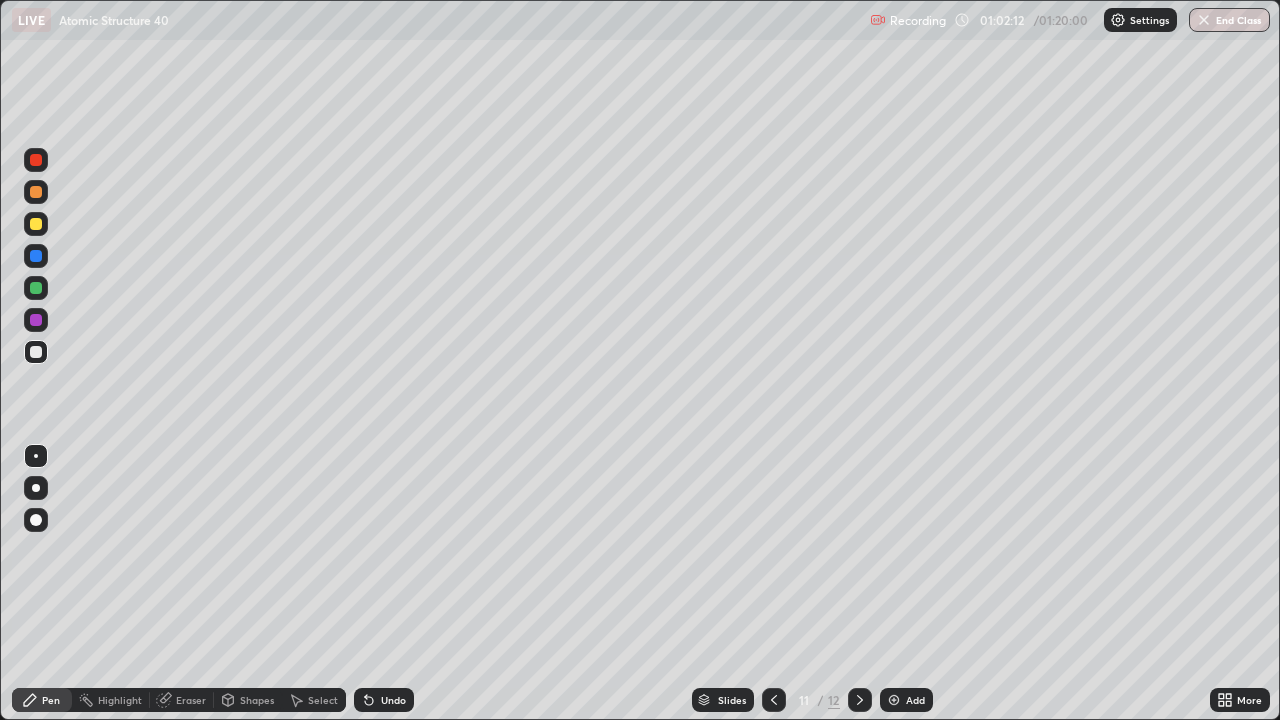 click 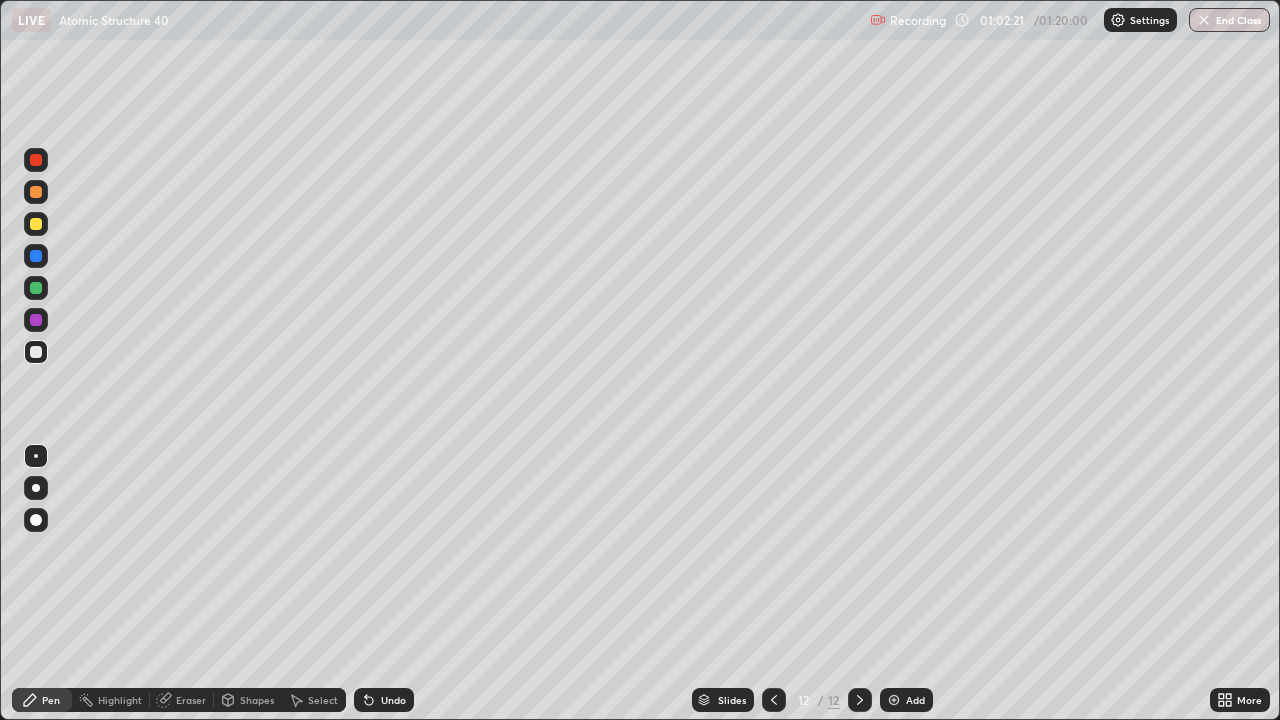click 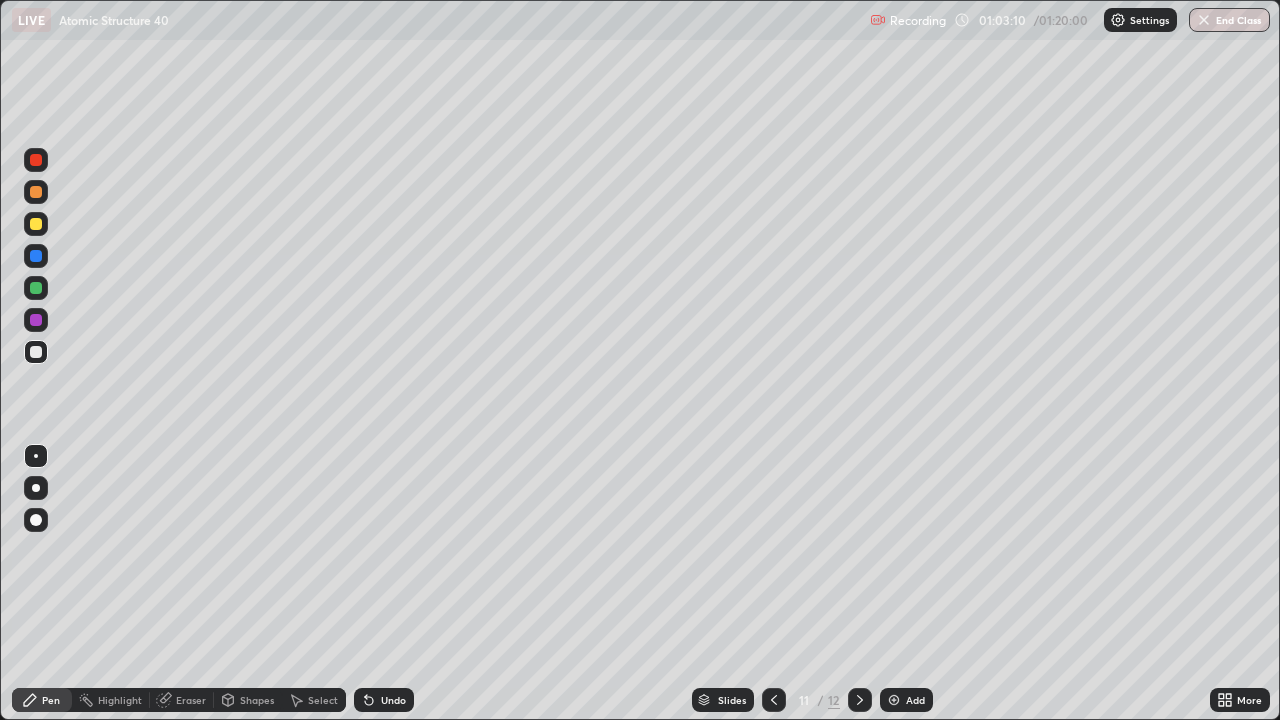 click at bounding box center (36, 320) 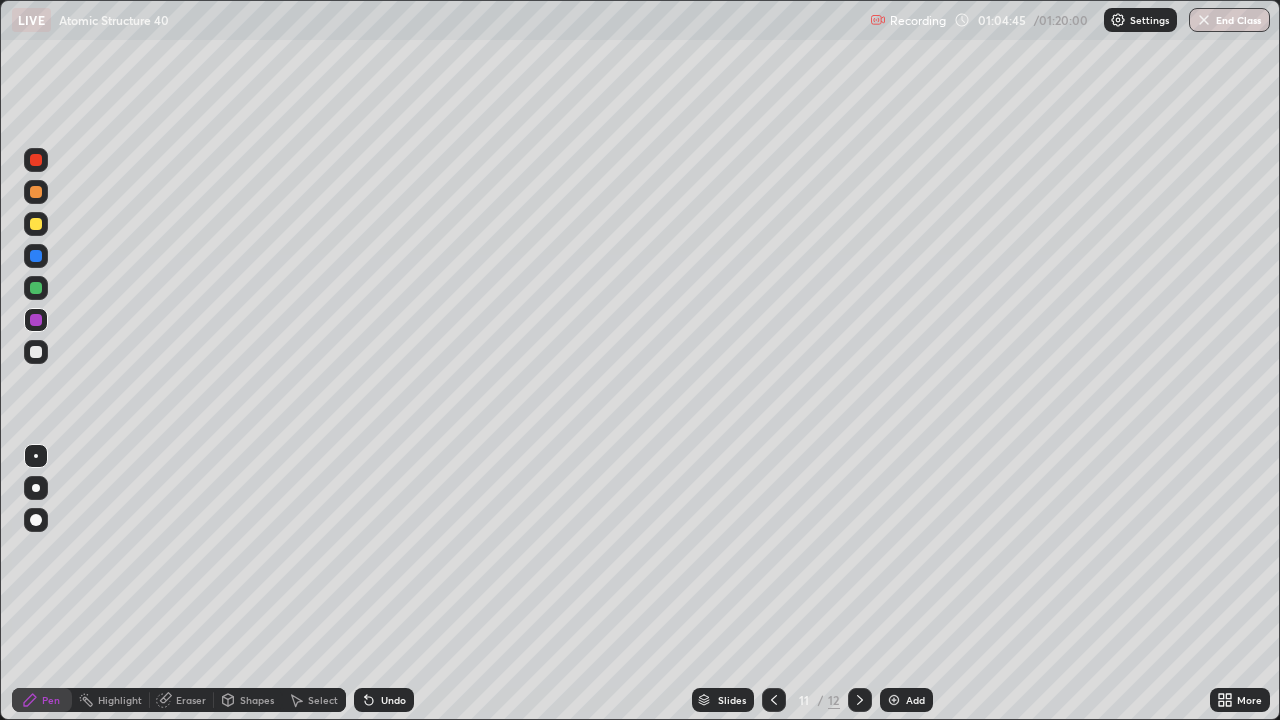 click at bounding box center [36, 256] 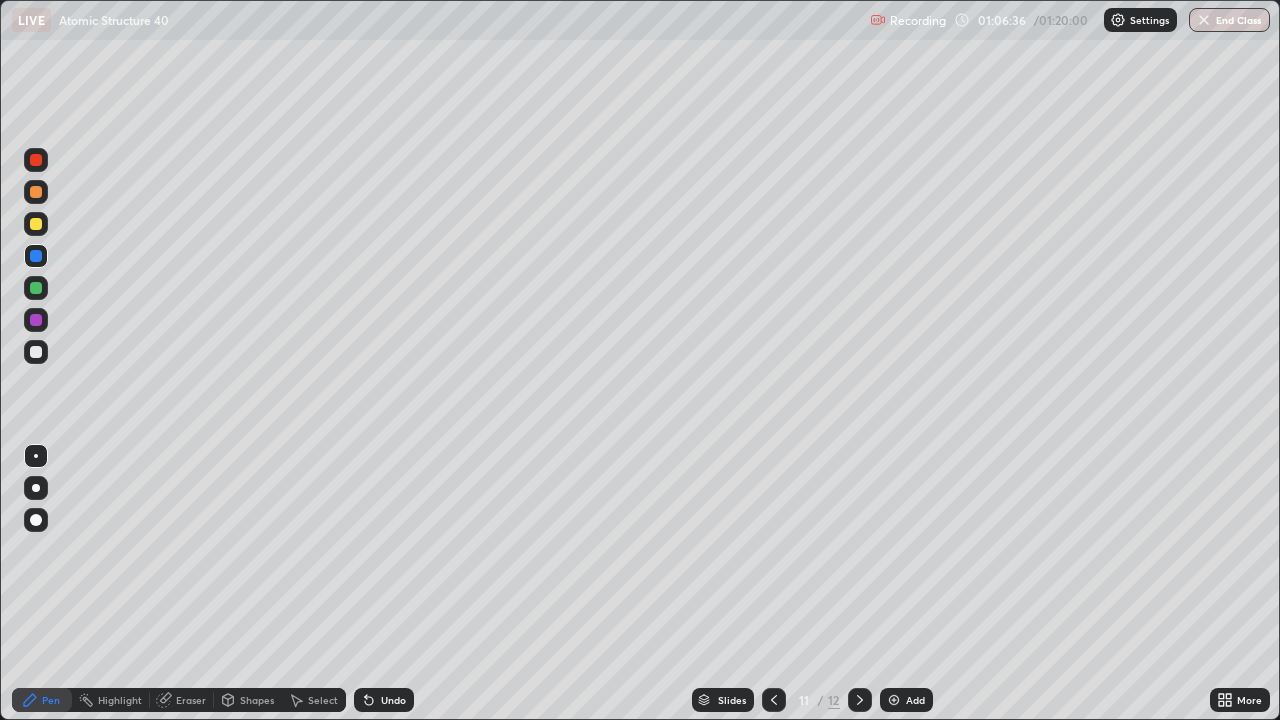 click at bounding box center (36, 352) 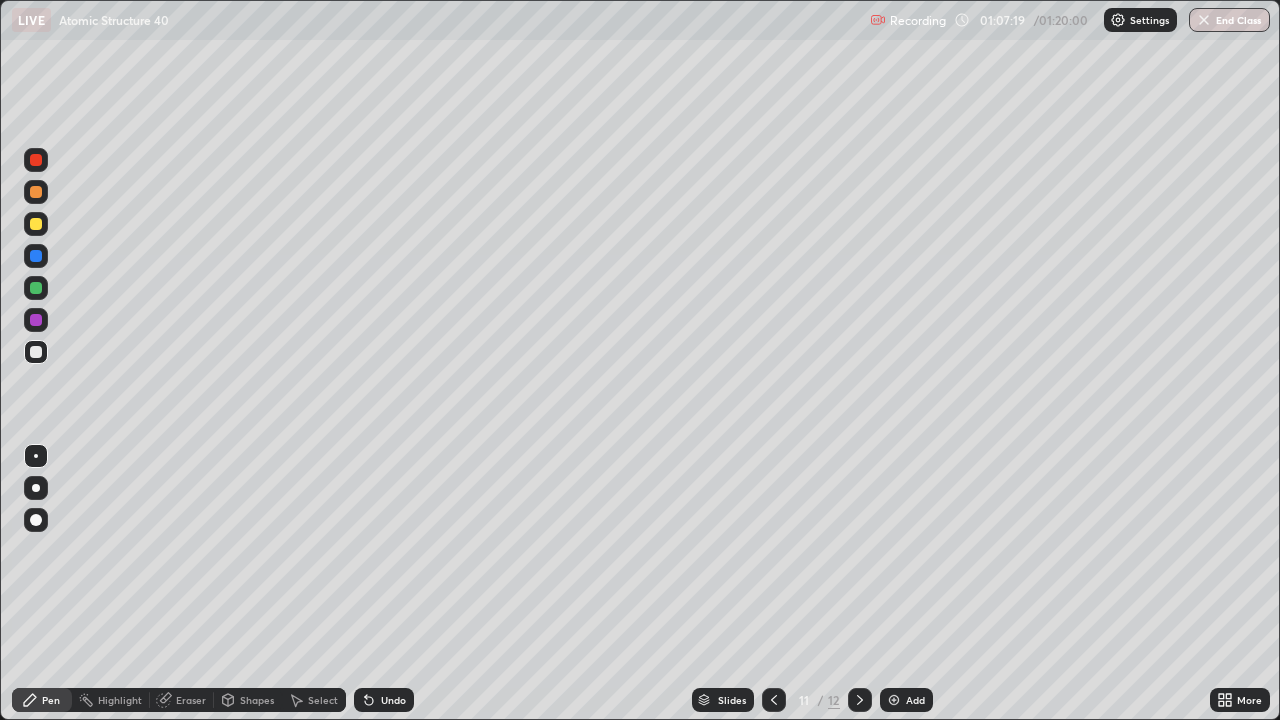 click on "Slides 11 / 12 Add" at bounding box center [812, 700] 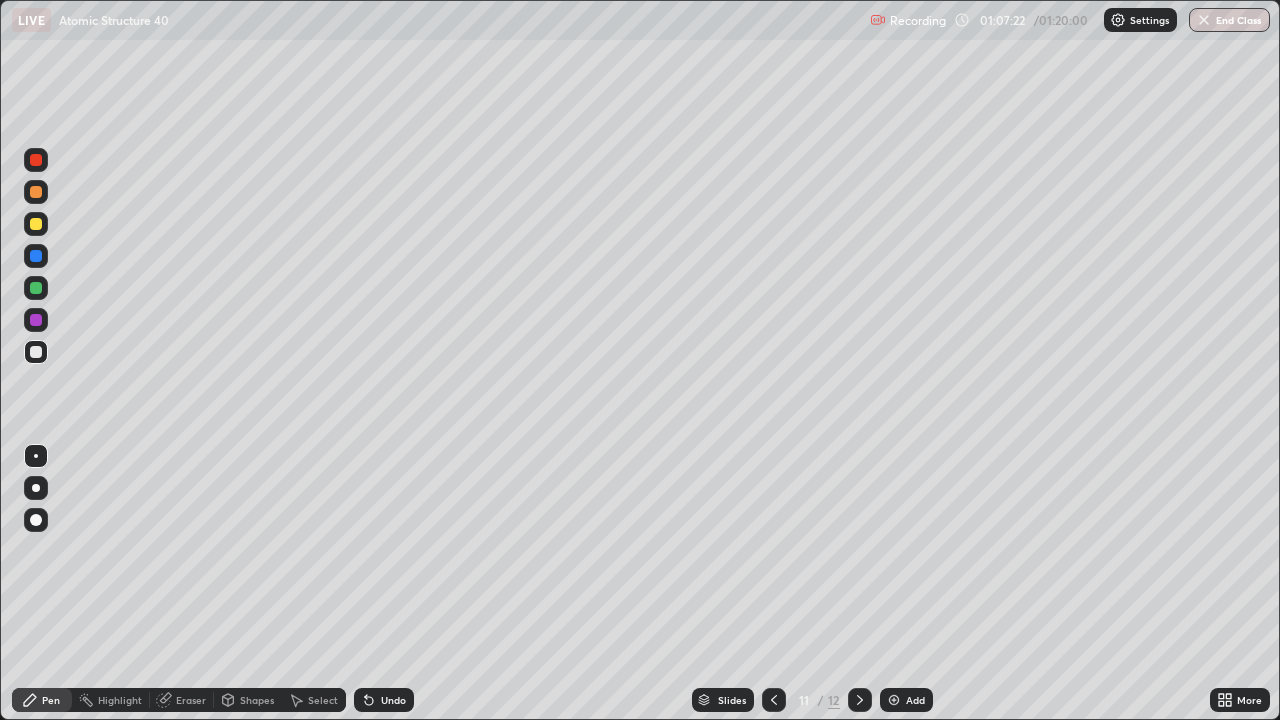 click on "Slides 11 / 12 Add" at bounding box center [812, 700] 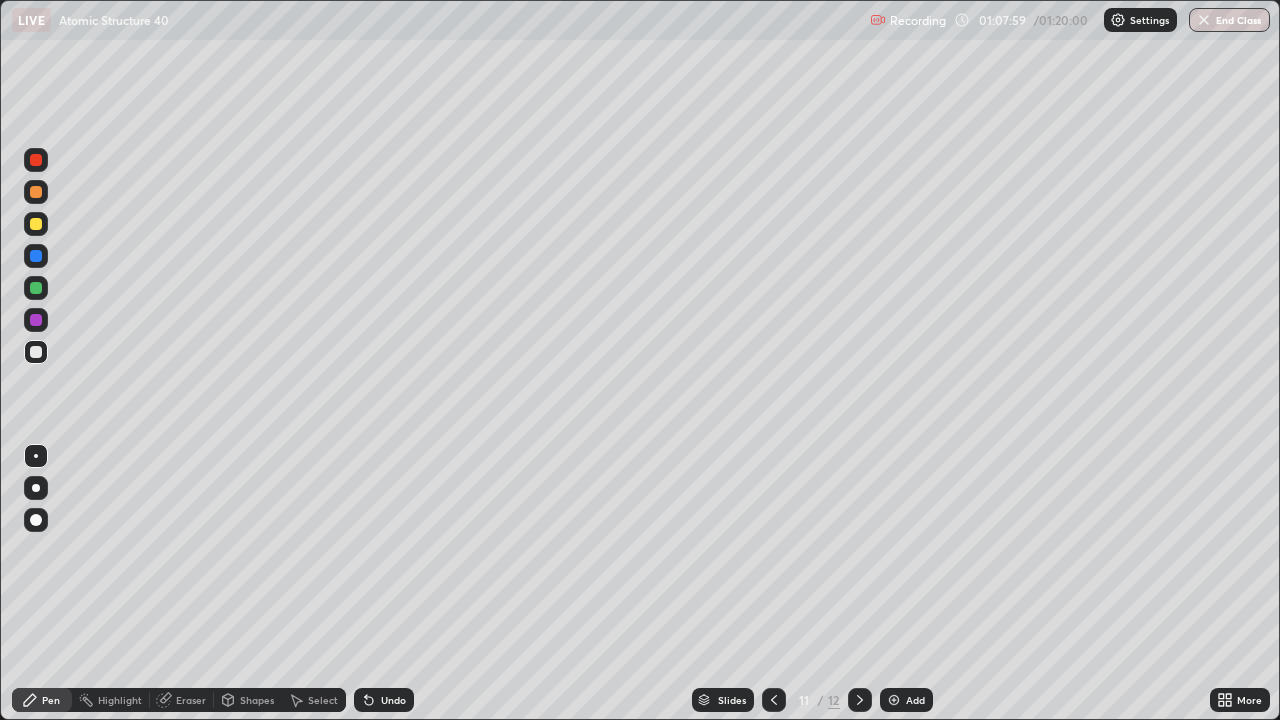 click on "Add" at bounding box center (915, 700) 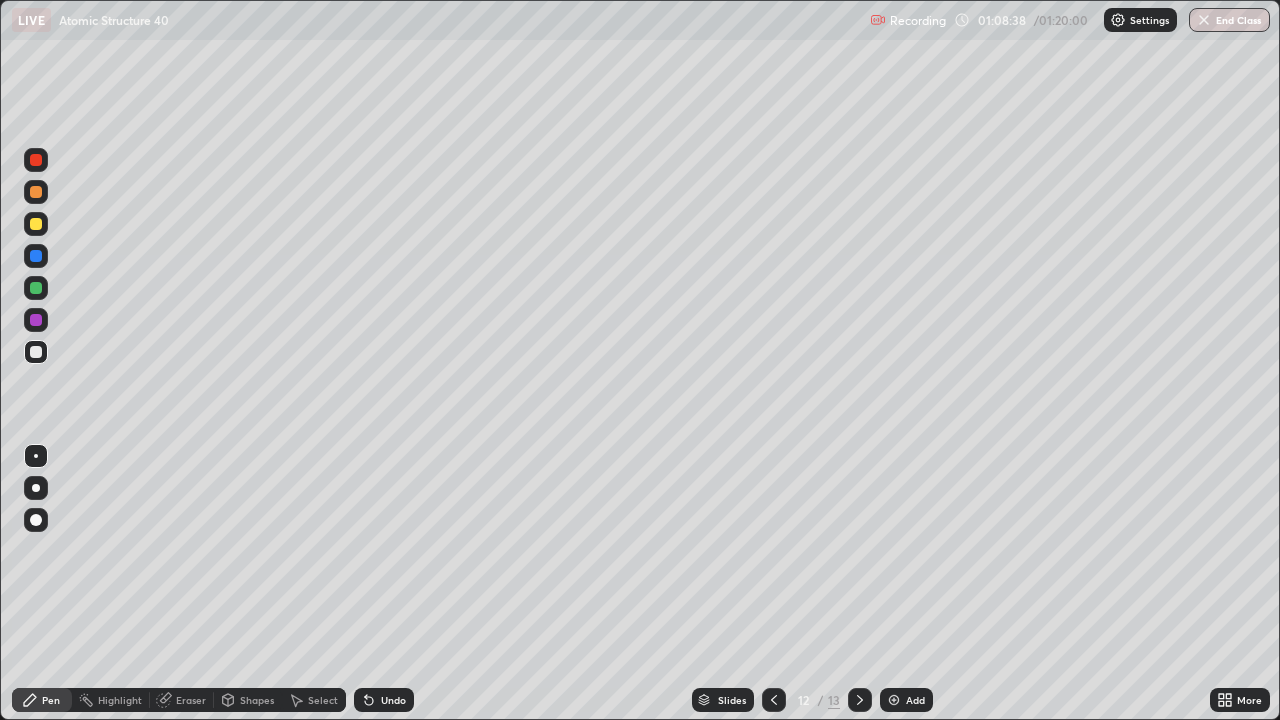 click 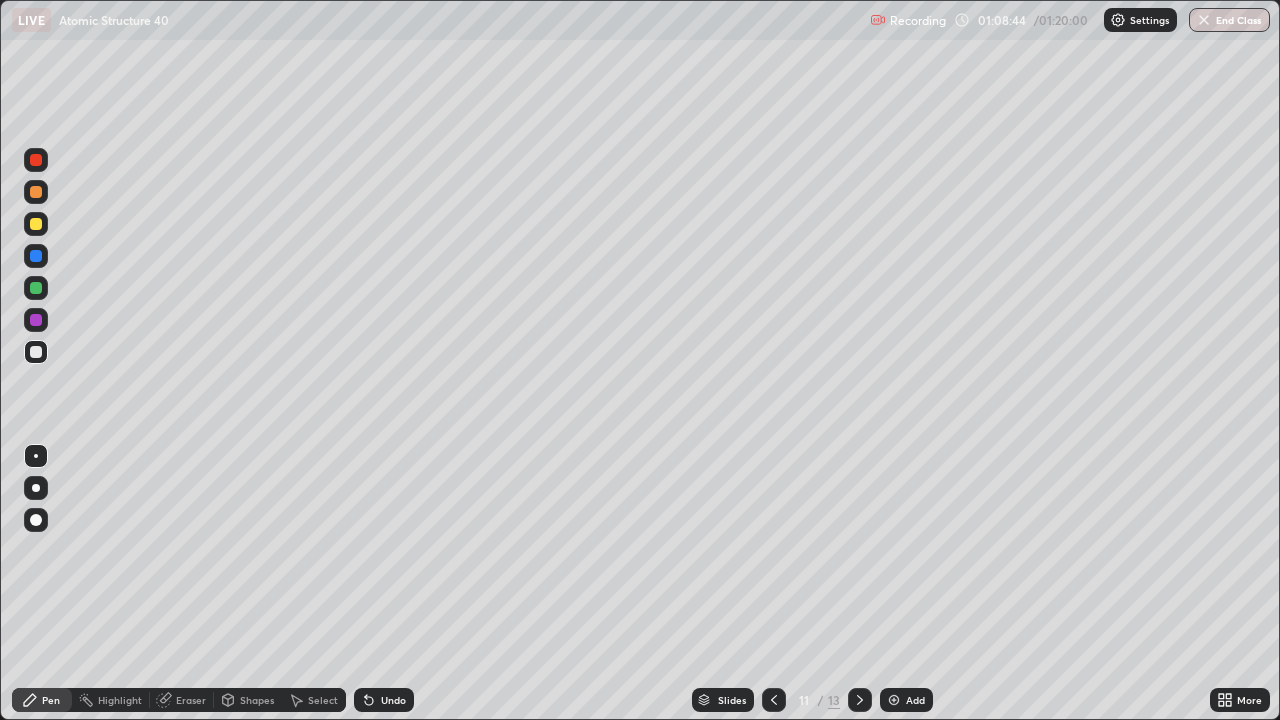 click at bounding box center [36, 160] 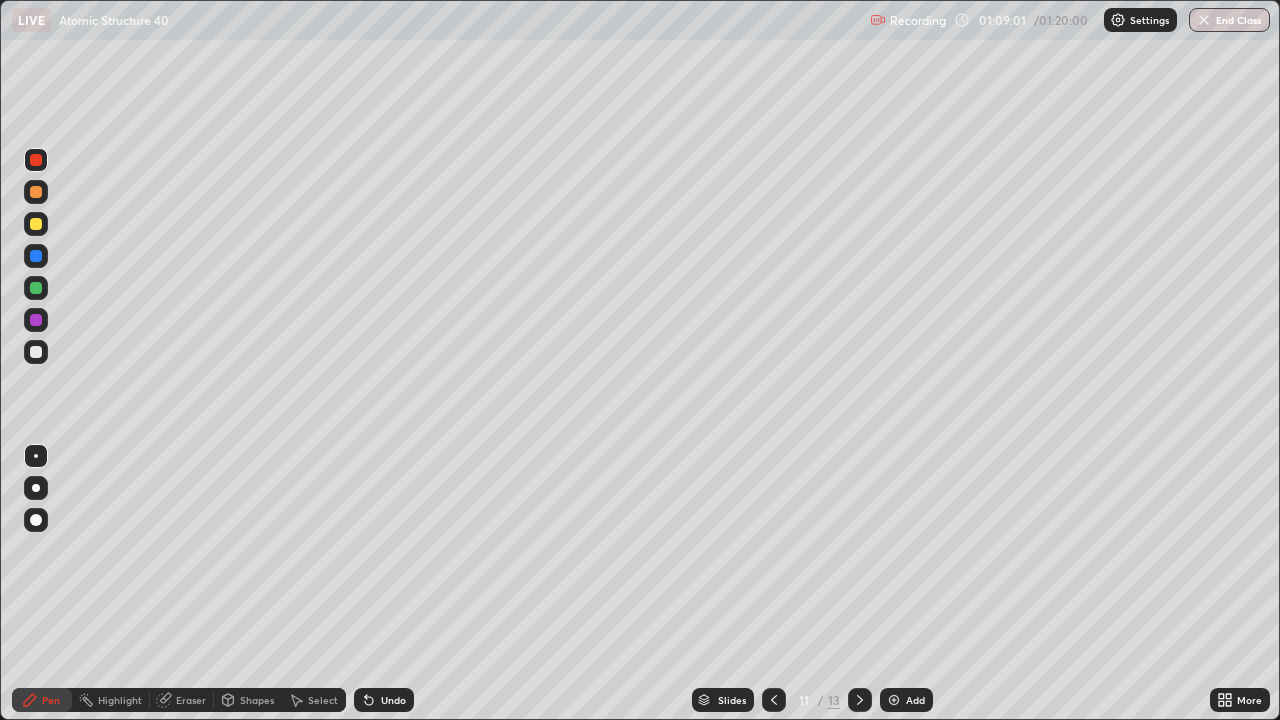 click at bounding box center [36, 192] 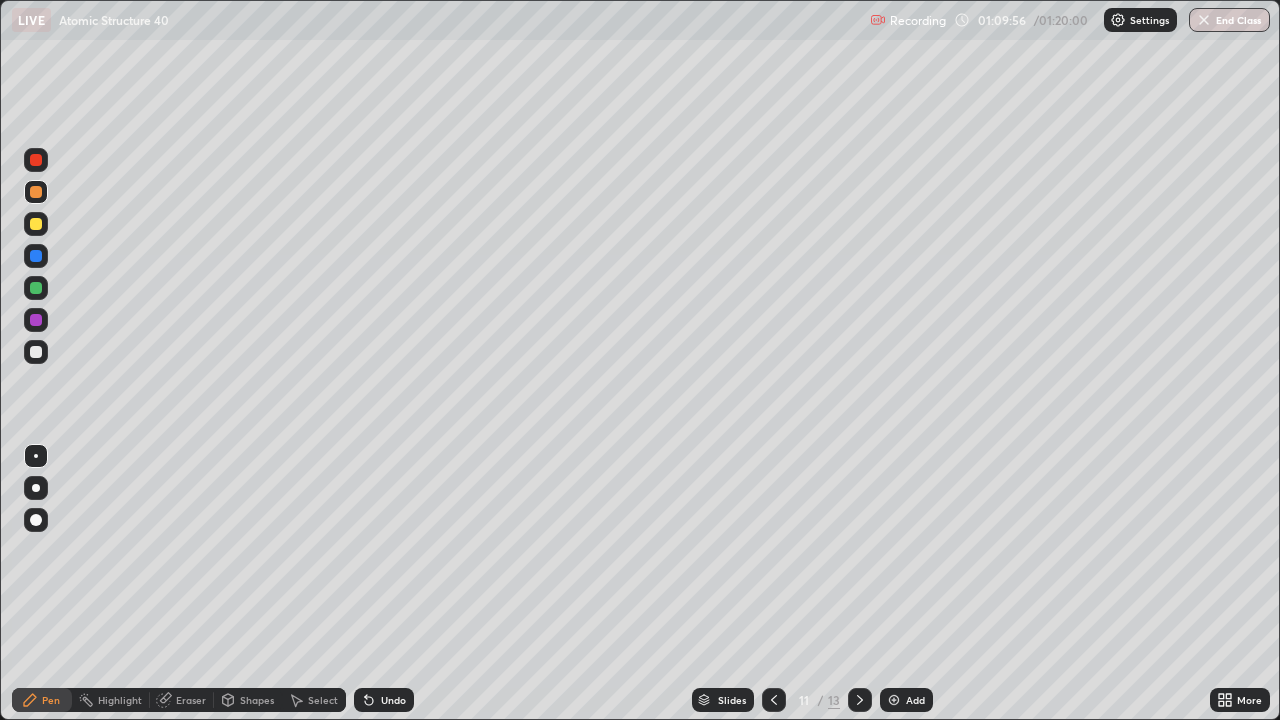 click at bounding box center (36, 352) 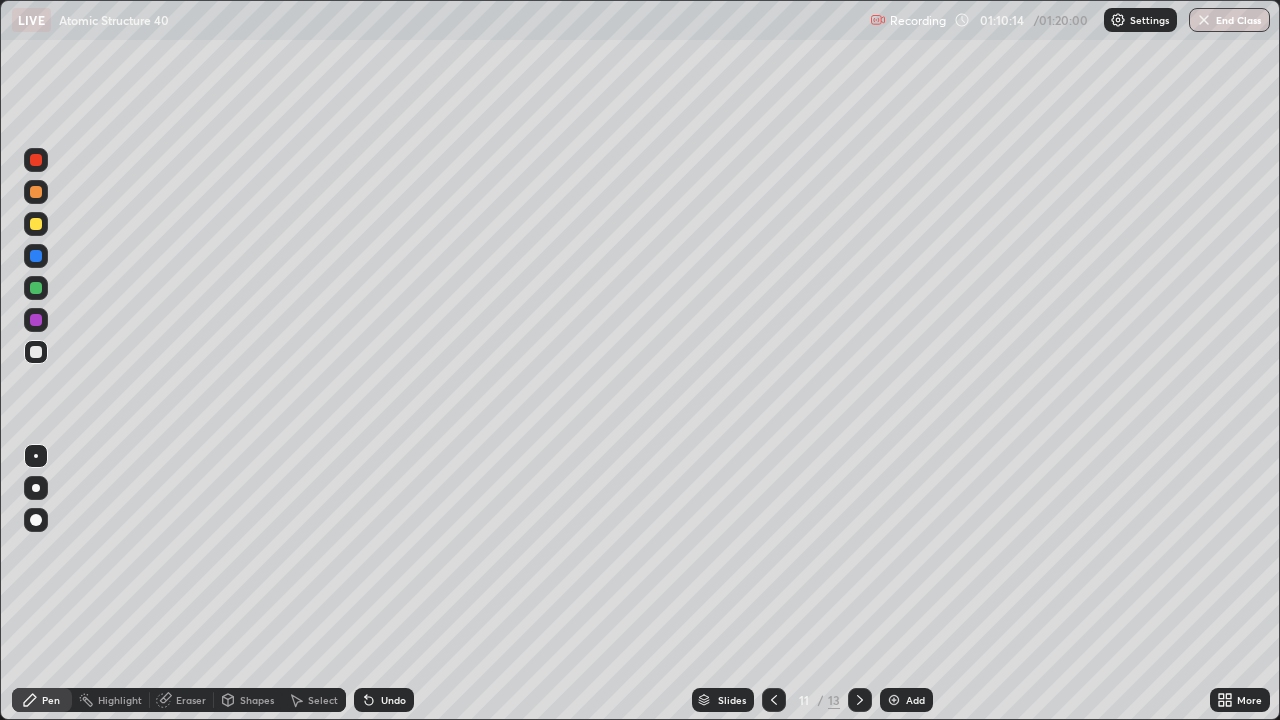 click at bounding box center [36, 288] 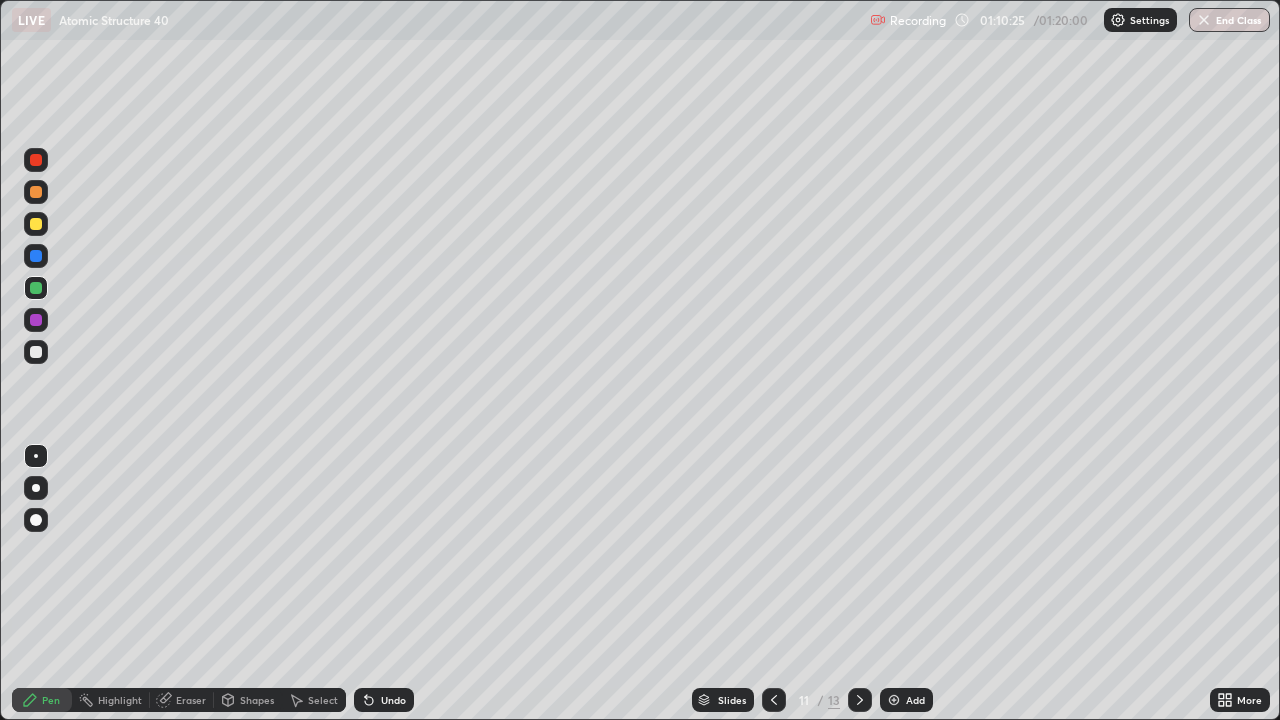 click on "Undo" at bounding box center (393, 700) 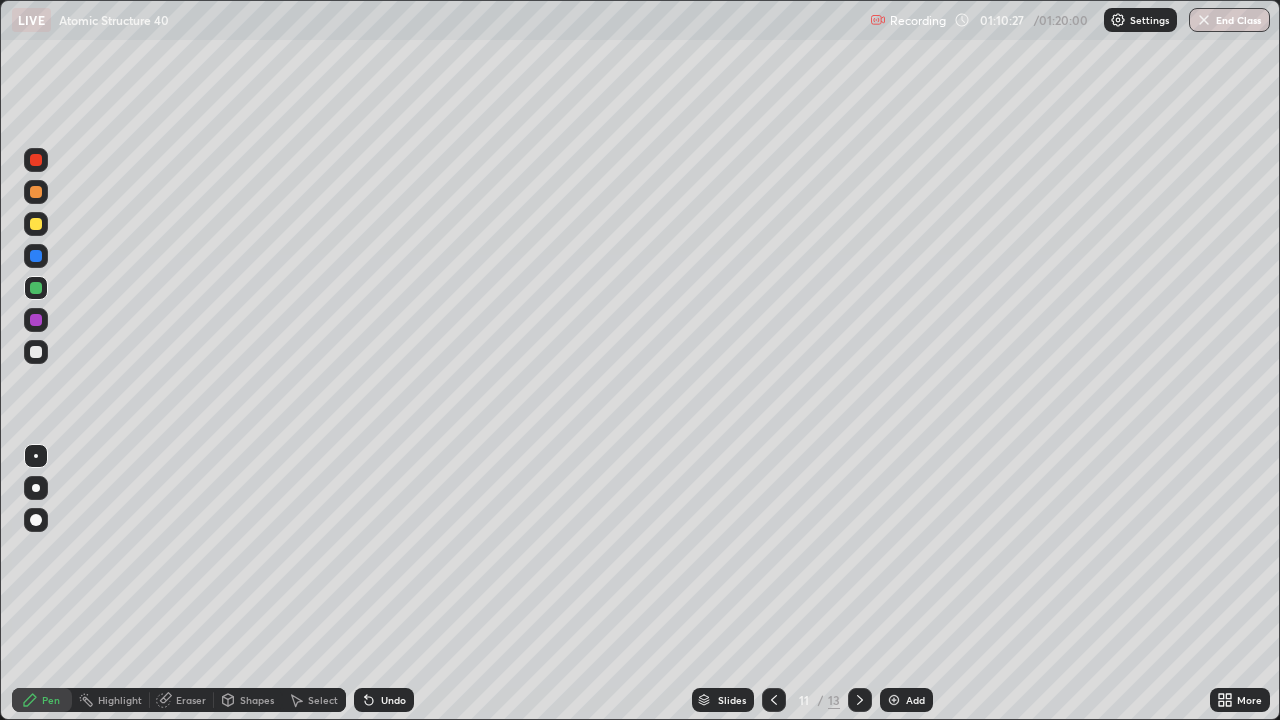 click on "Undo" at bounding box center (393, 700) 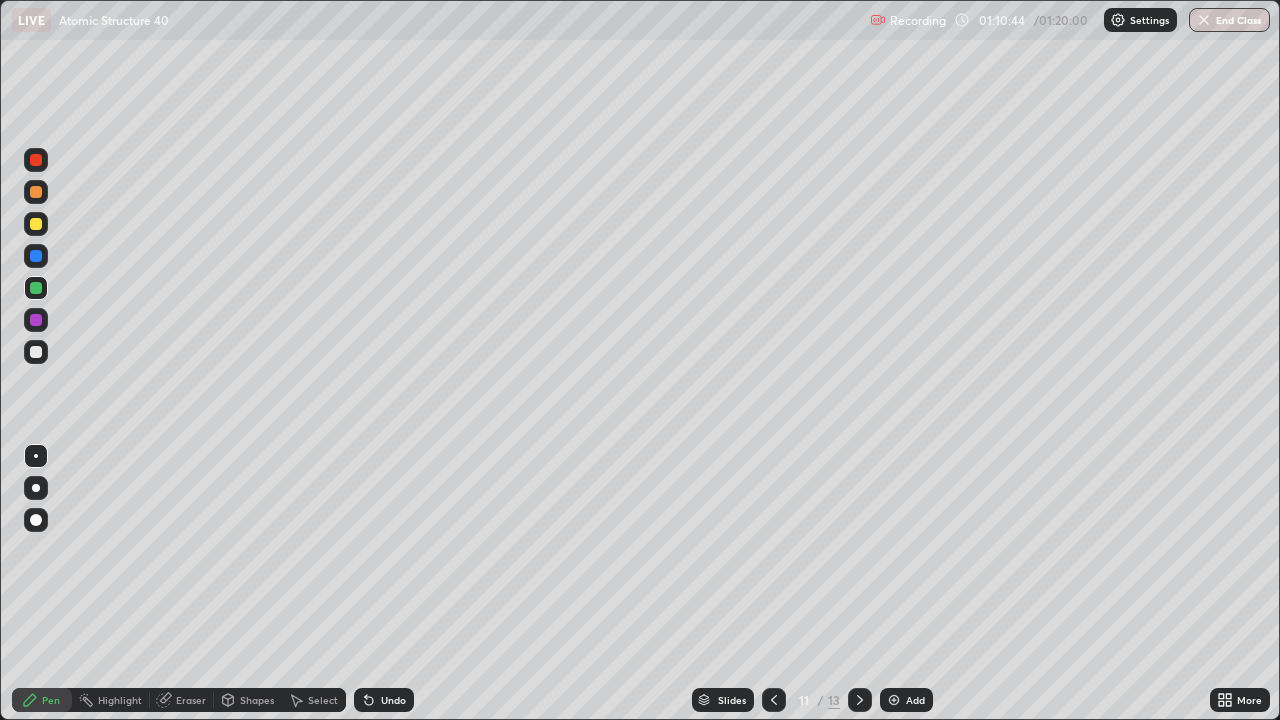 click at bounding box center (36, 352) 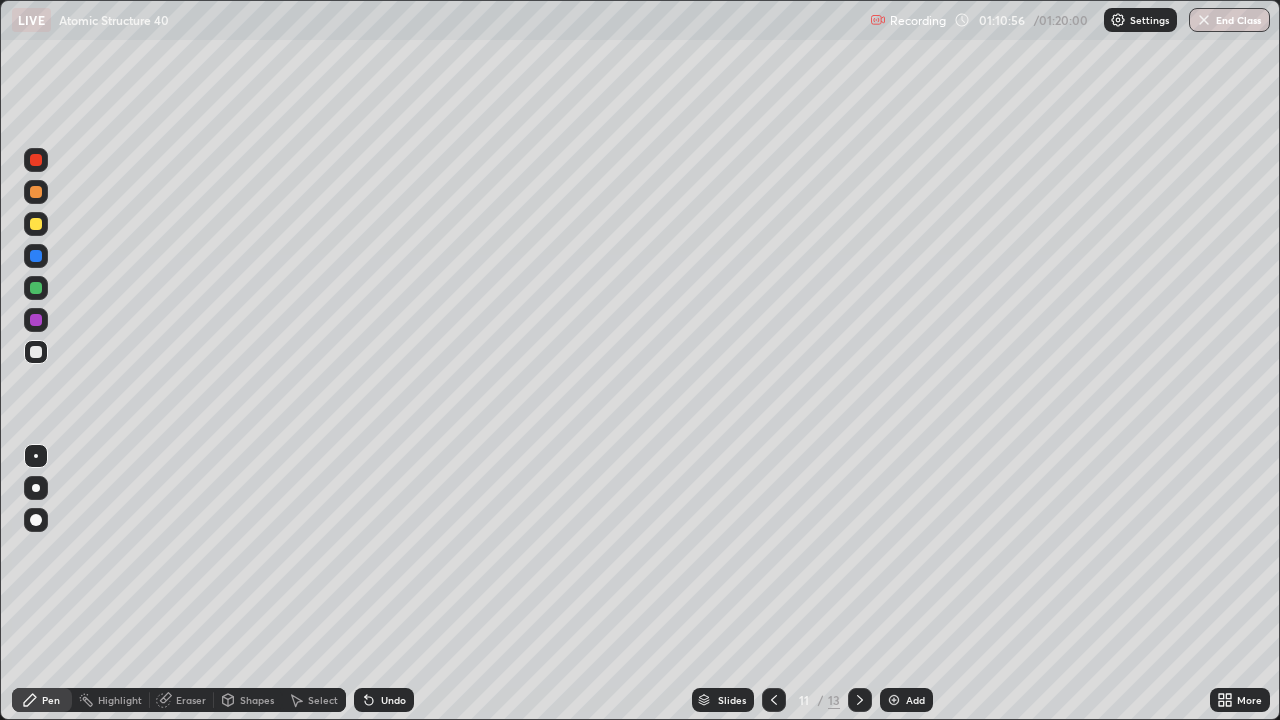 click at bounding box center (36, 320) 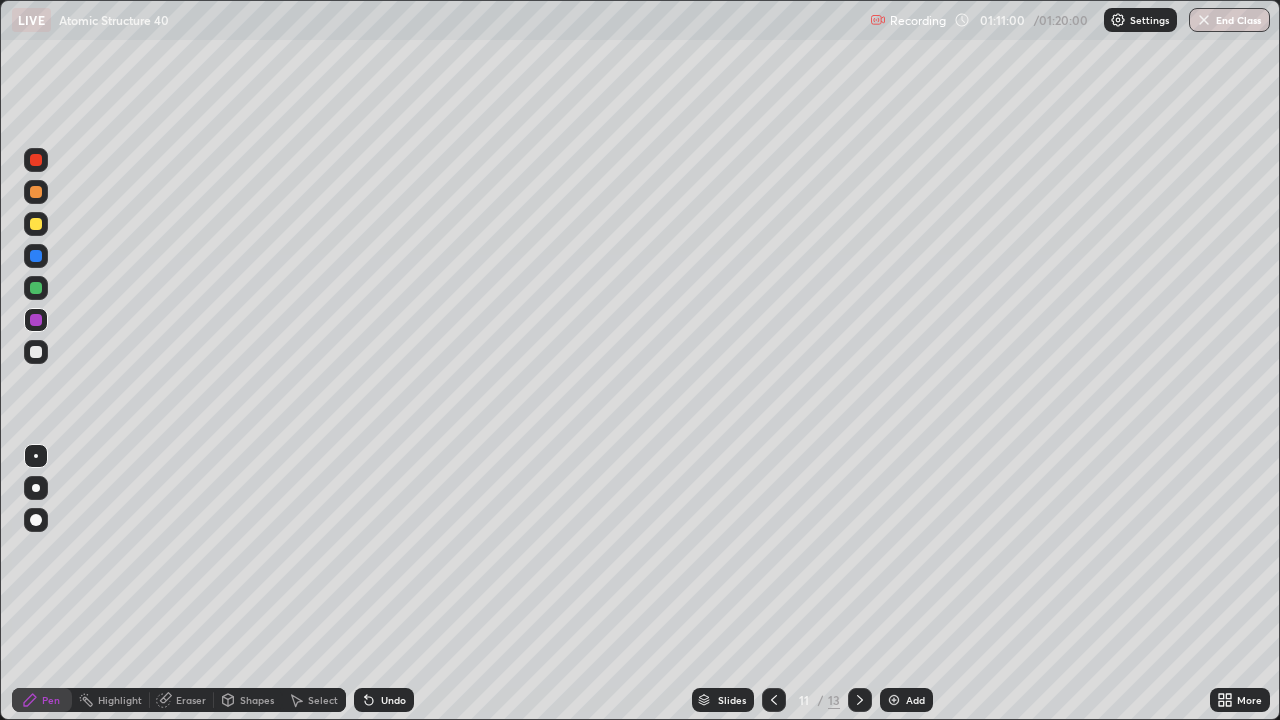 click at bounding box center [36, 288] 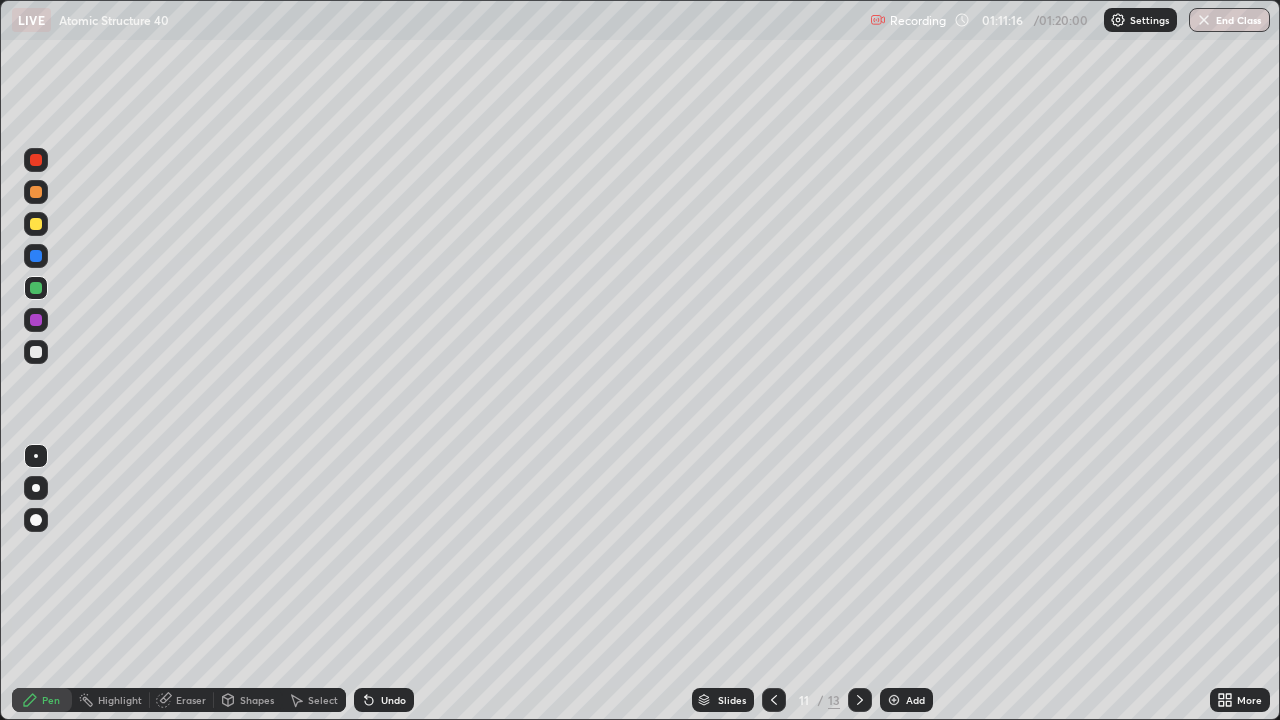 click at bounding box center (36, 320) 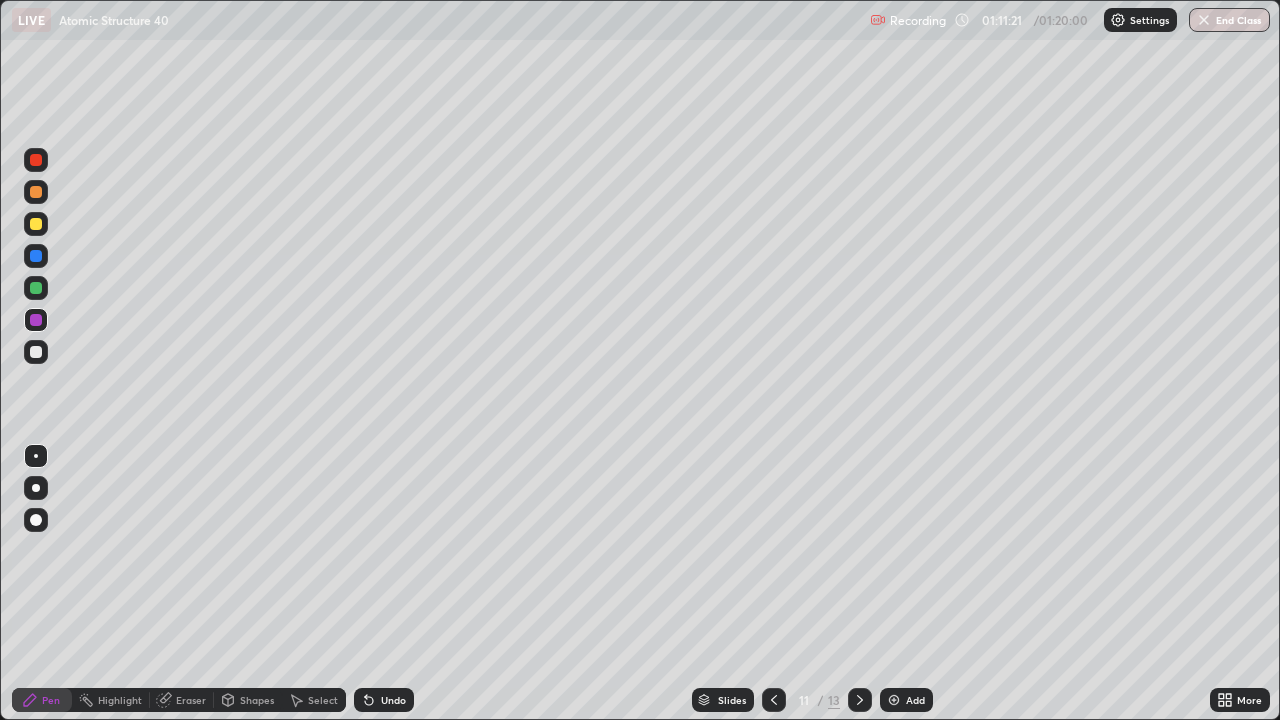 click at bounding box center [36, 192] 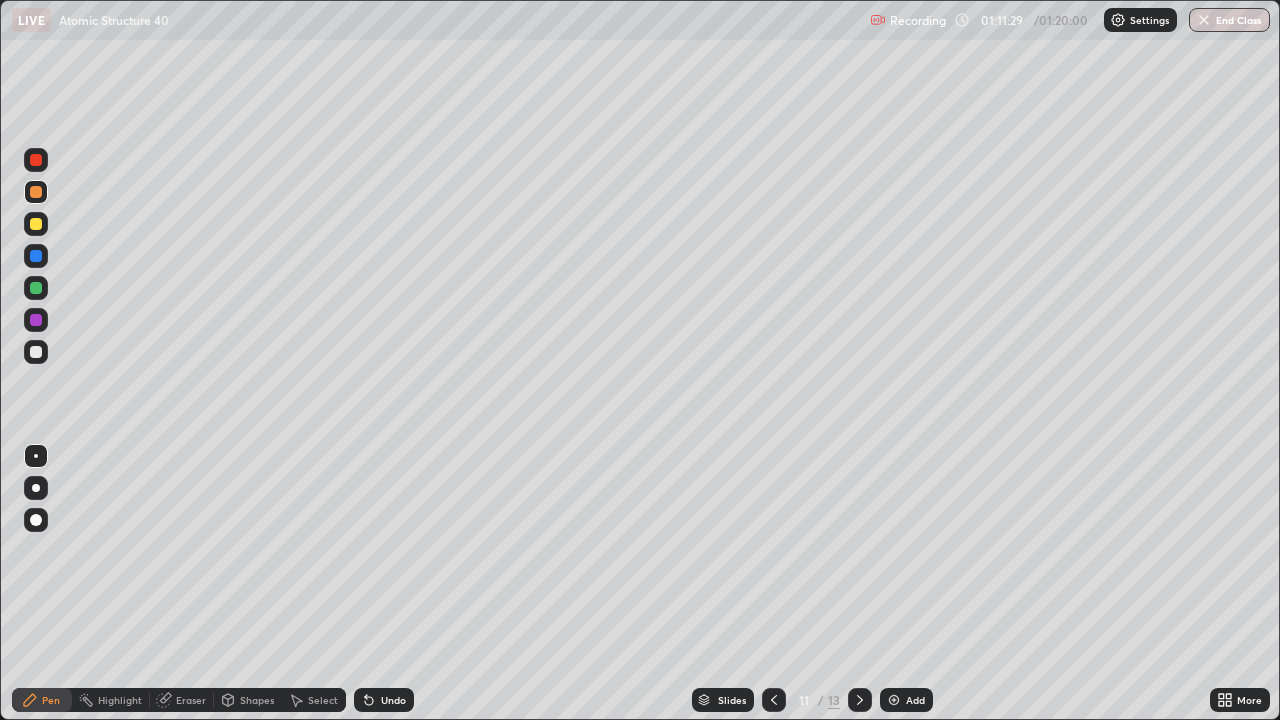click at bounding box center (36, 352) 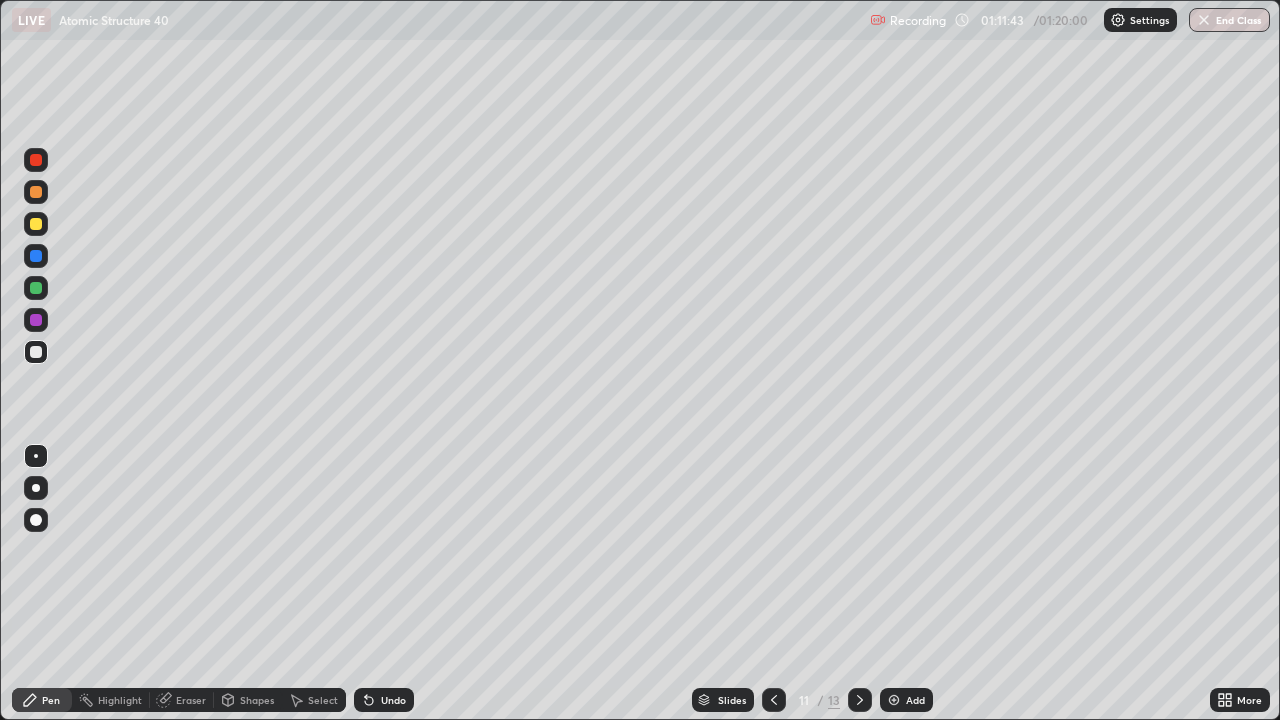 click at bounding box center [36, 224] 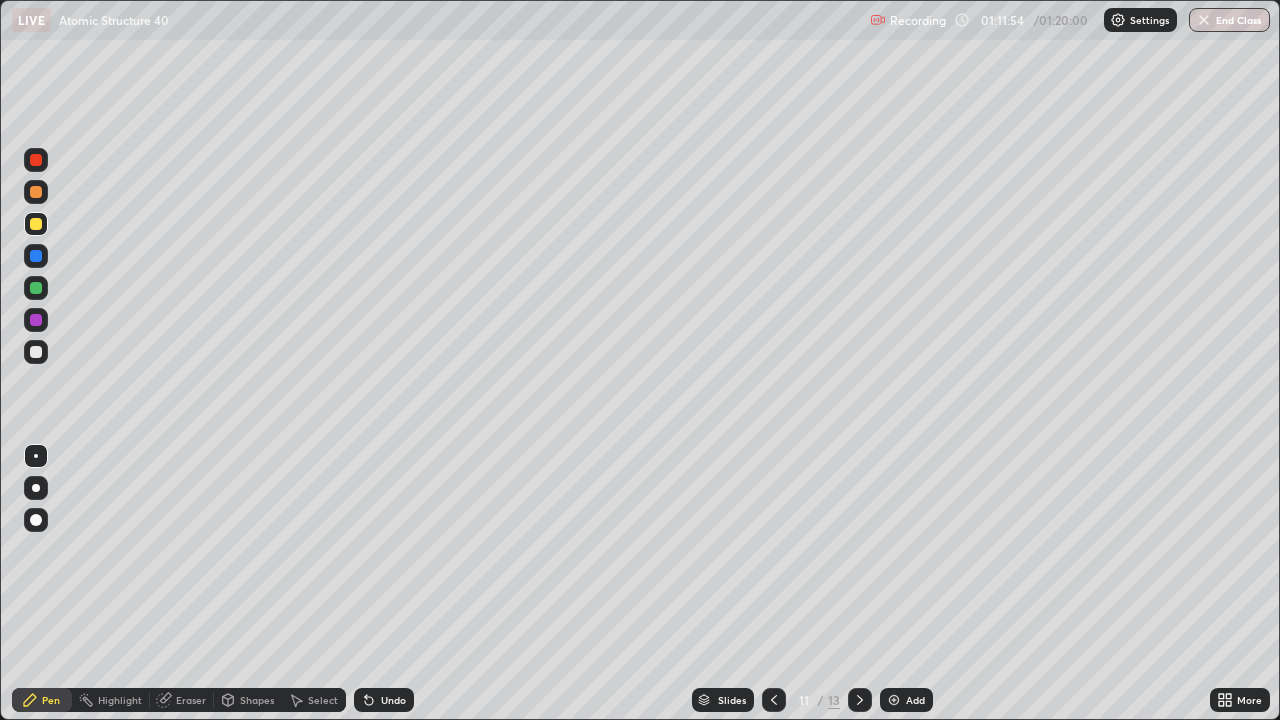 click at bounding box center [36, 352] 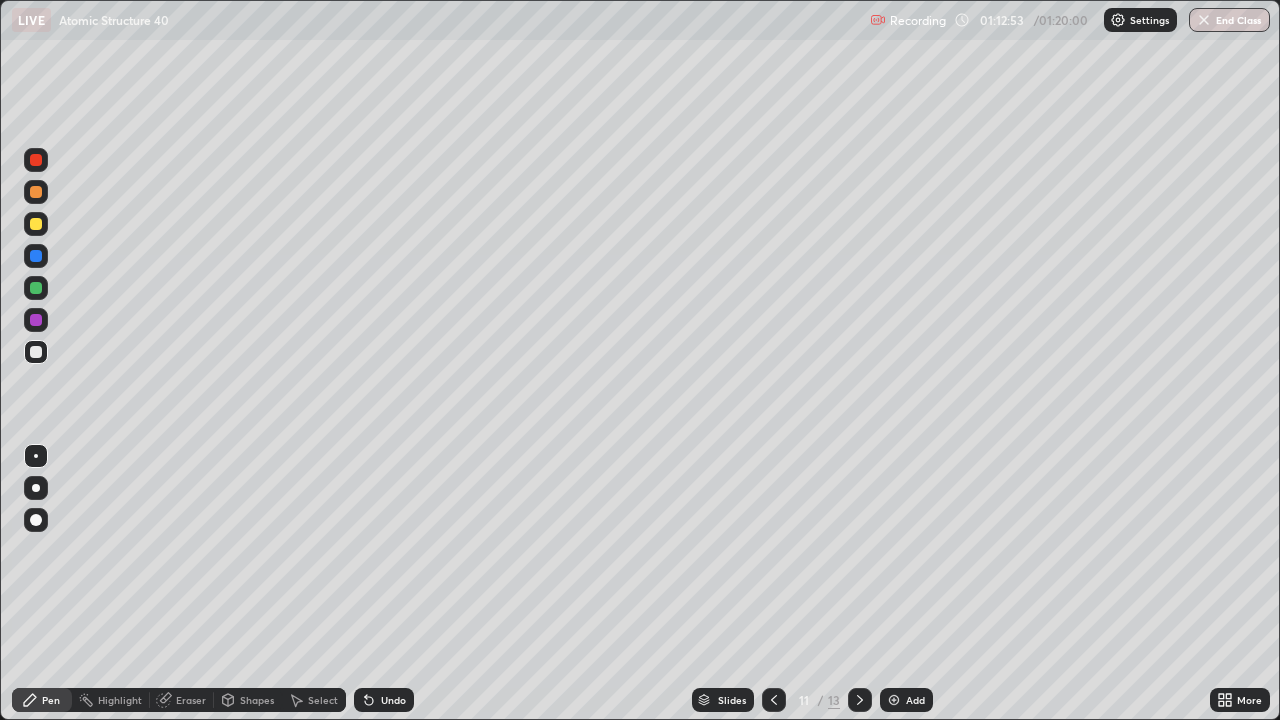click at bounding box center (36, 160) 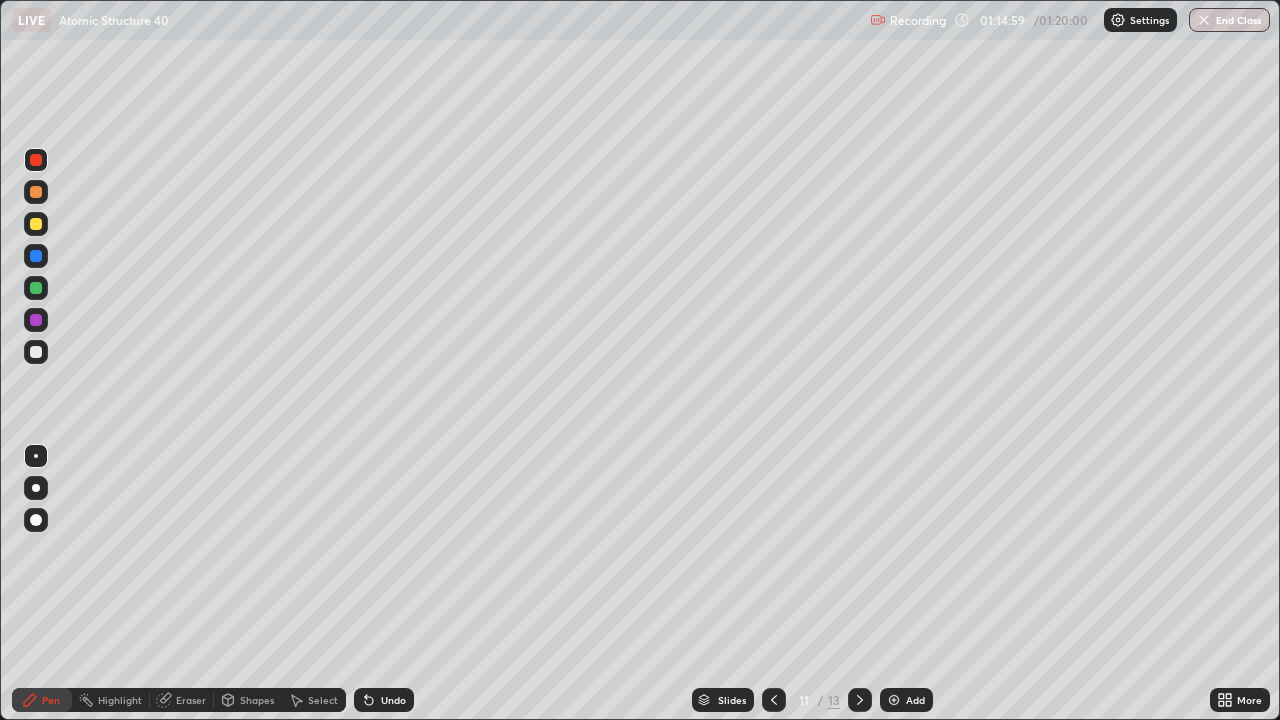 click 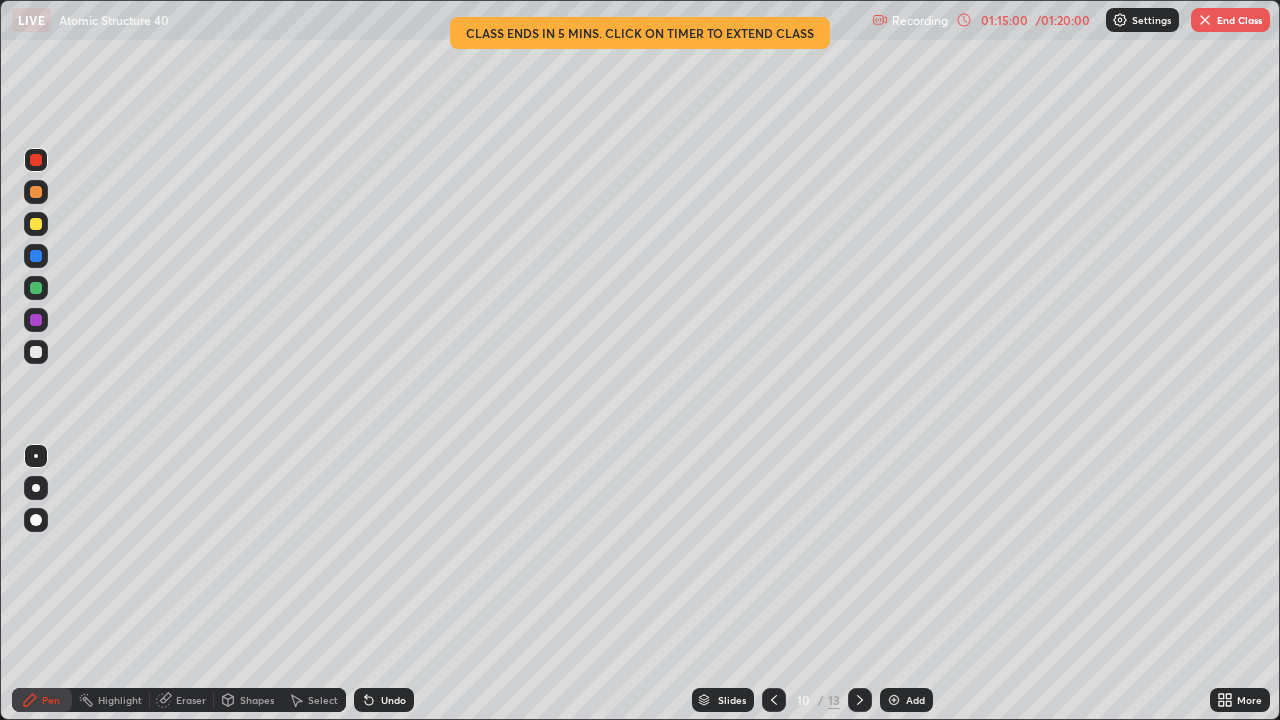 click 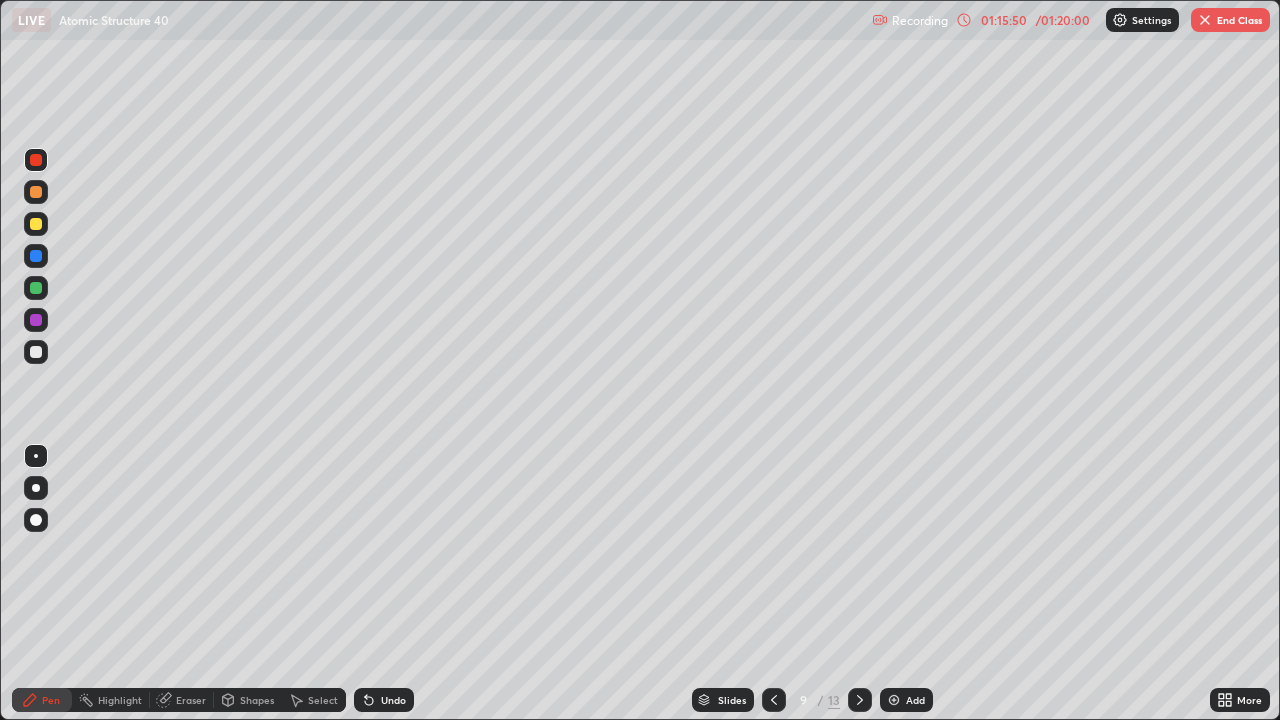 click at bounding box center [774, 700] 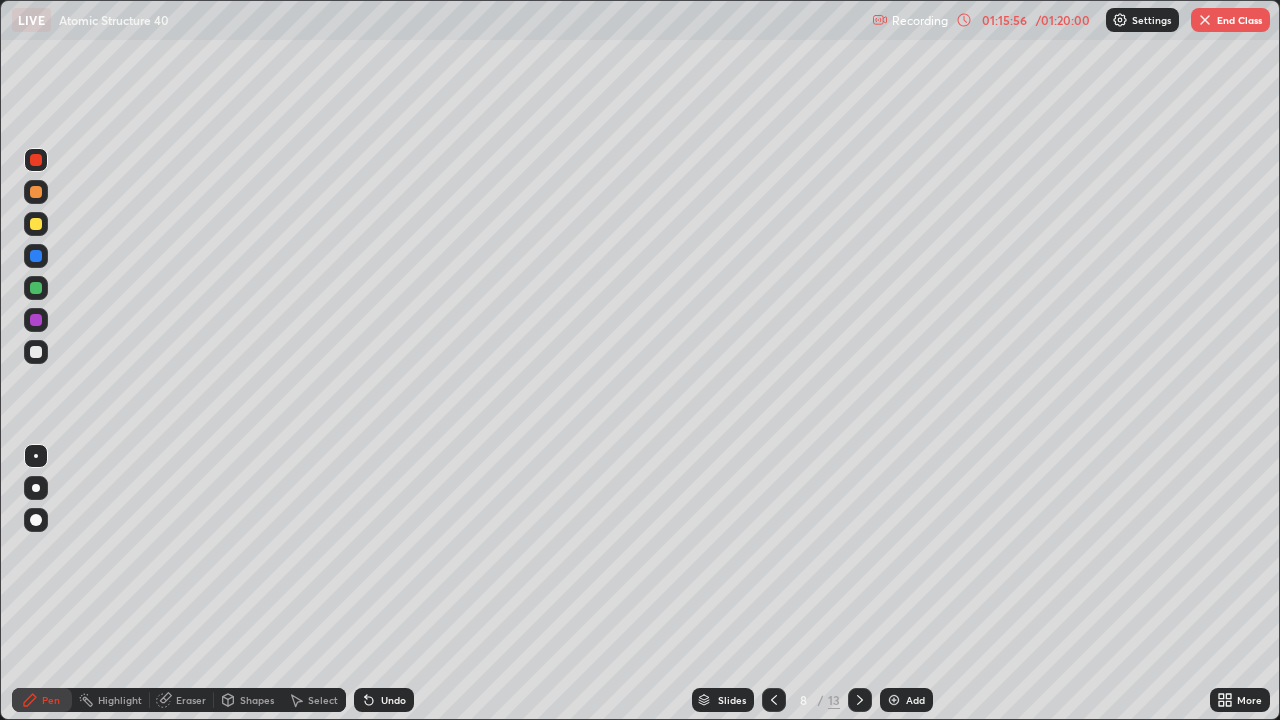 click 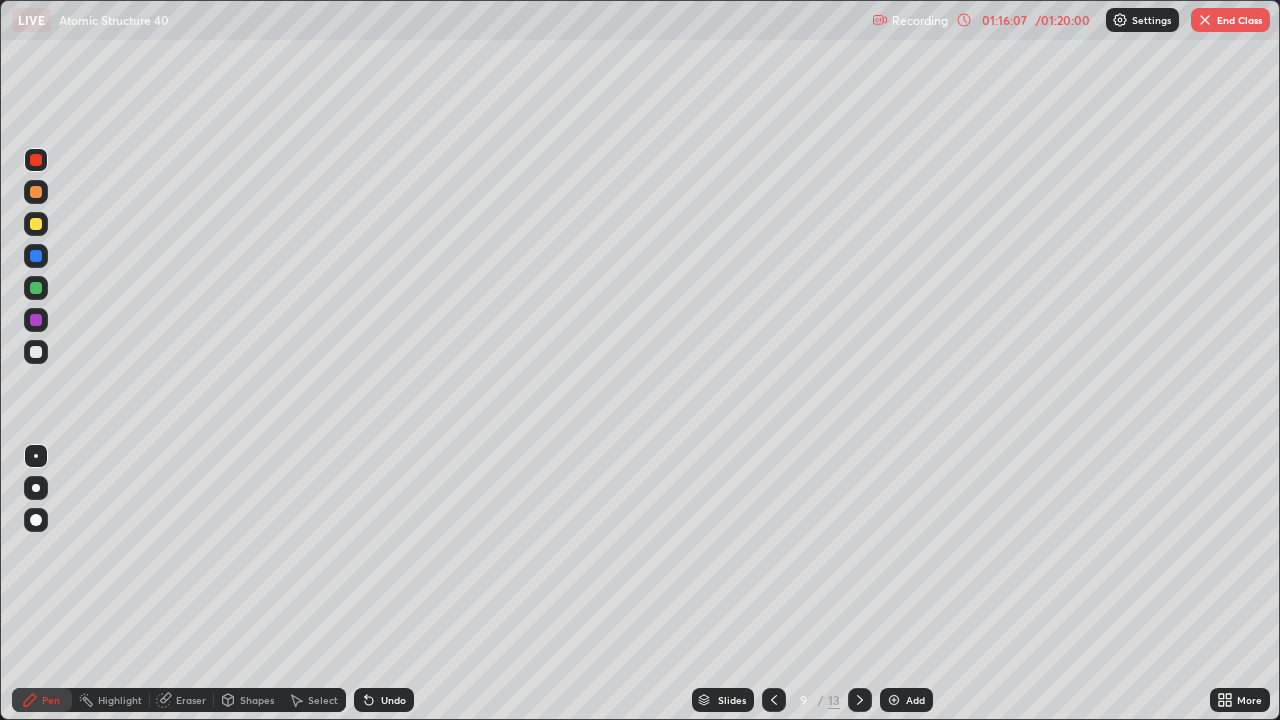 click 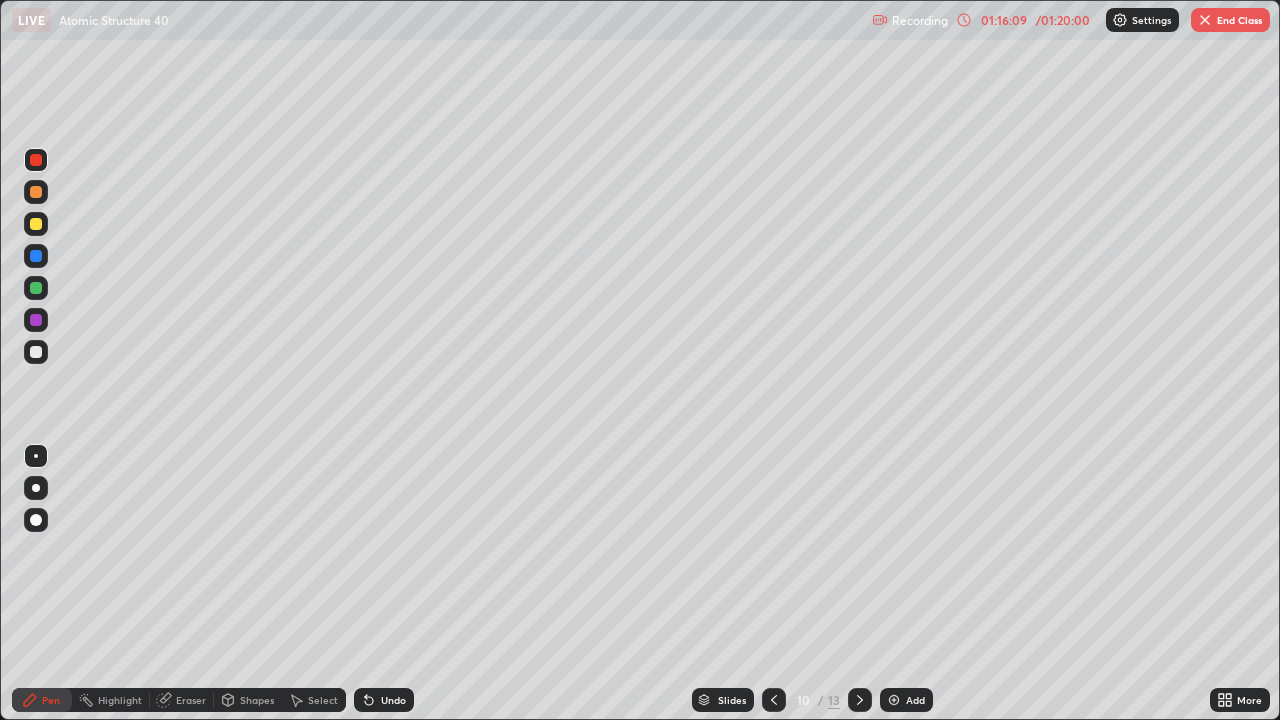 click 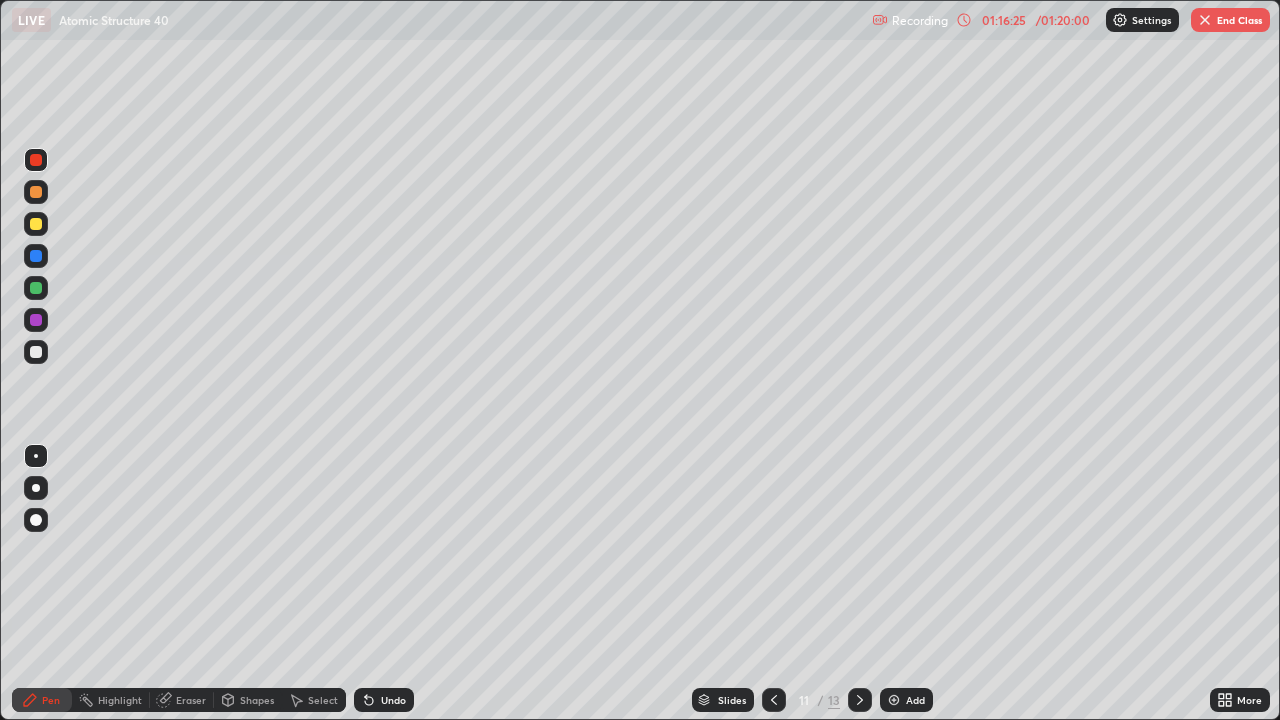 click 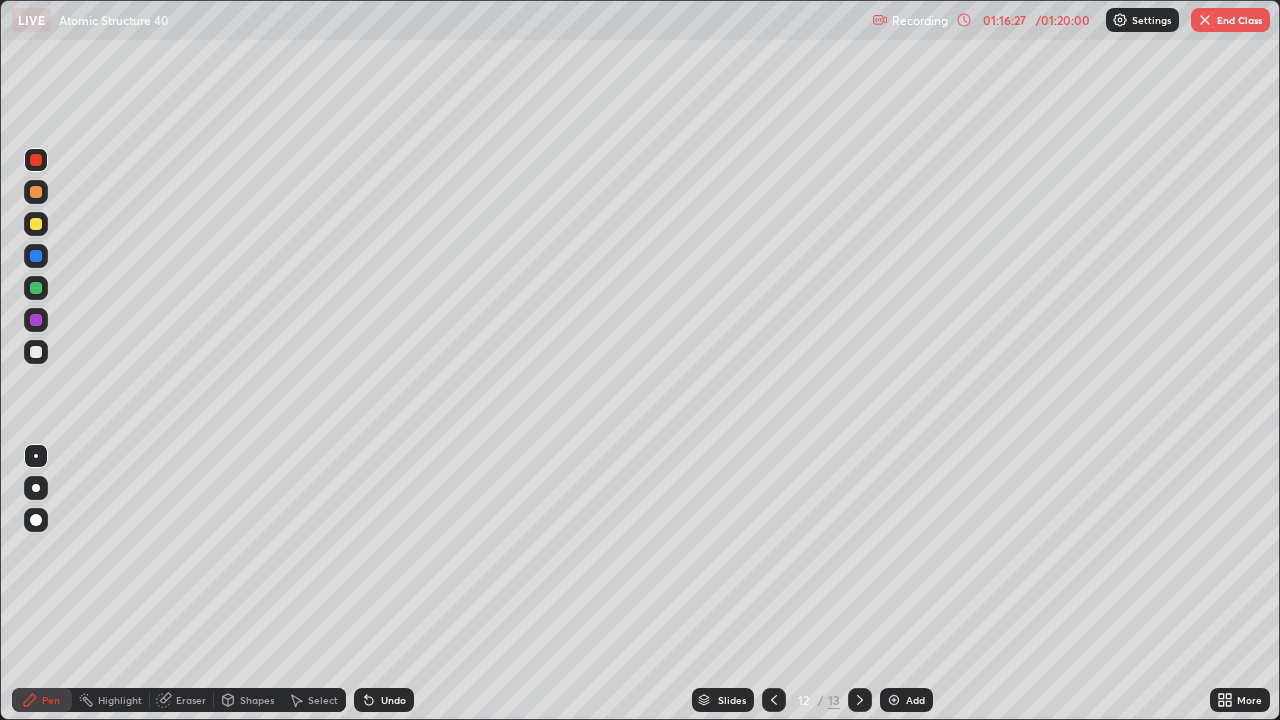 click 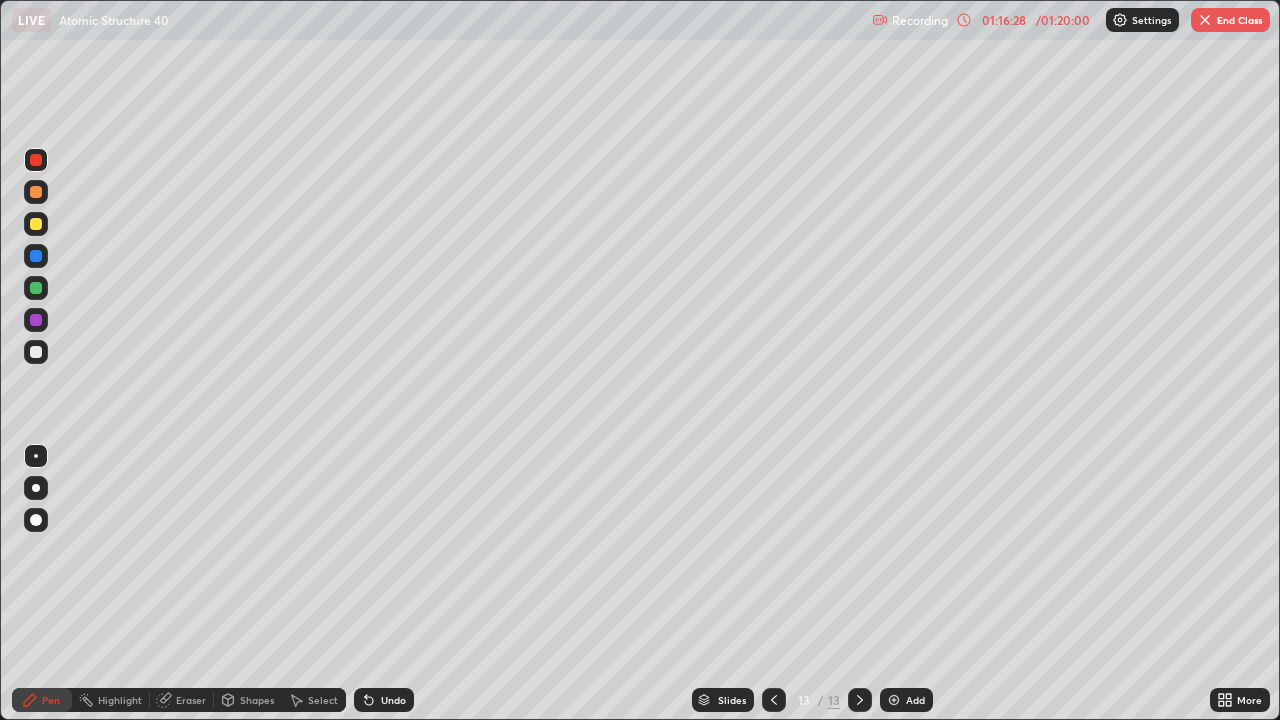click at bounding box center (860, 700) 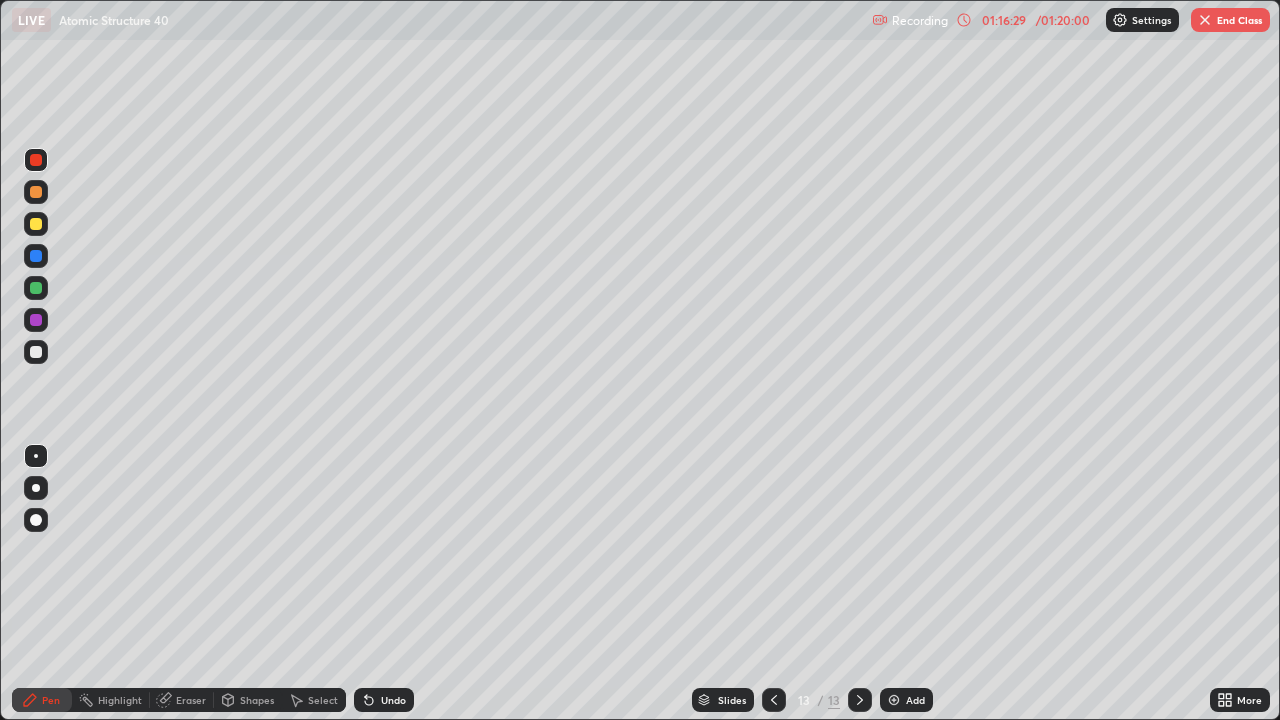 click 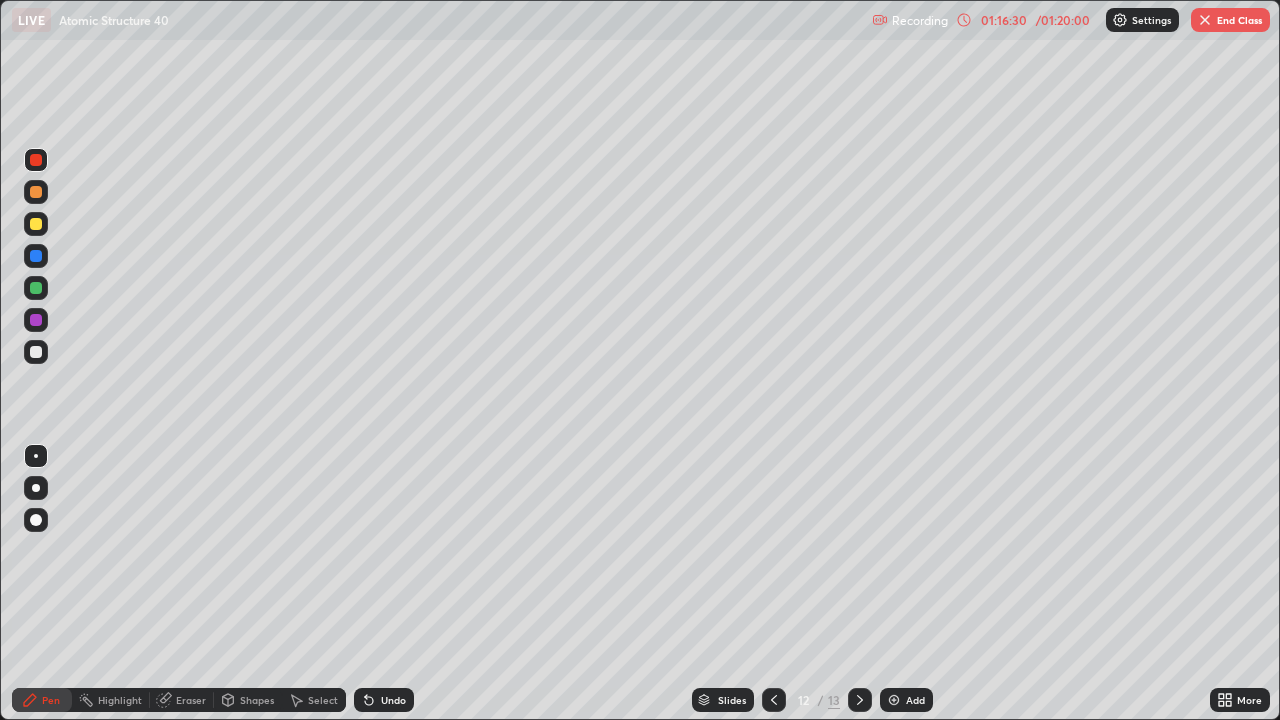 click at bounding box center (774, 700) 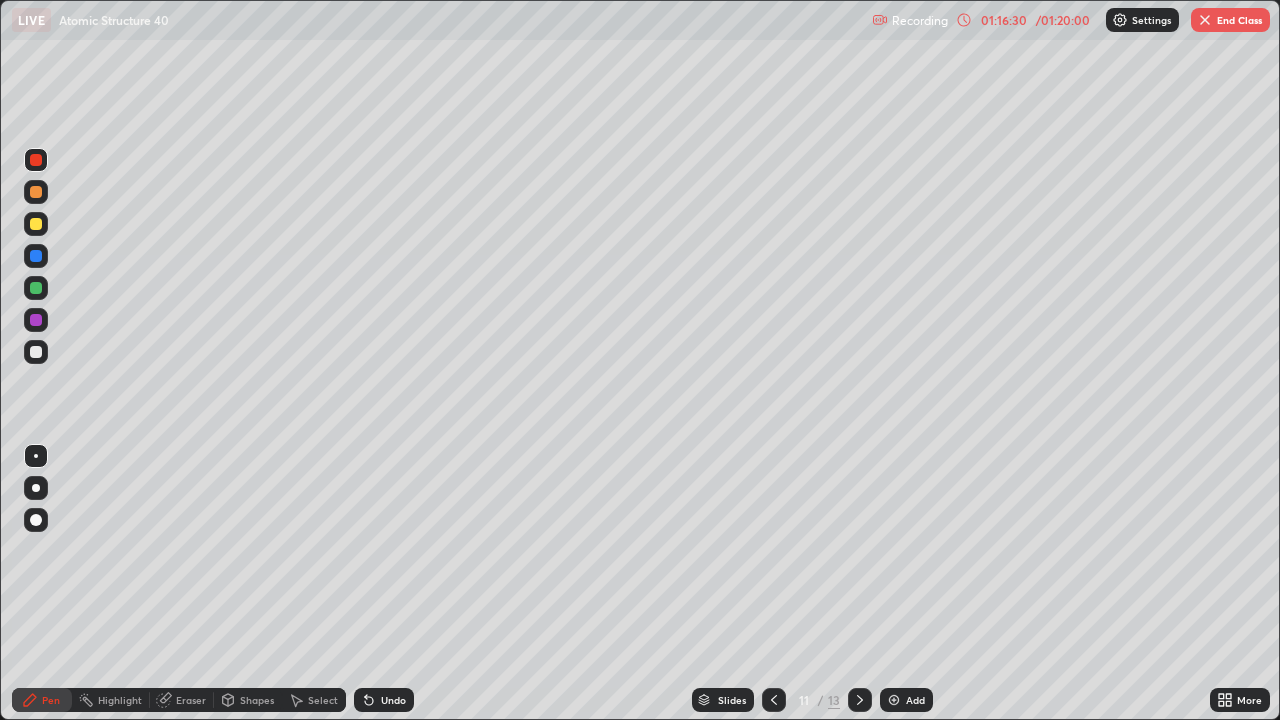 click 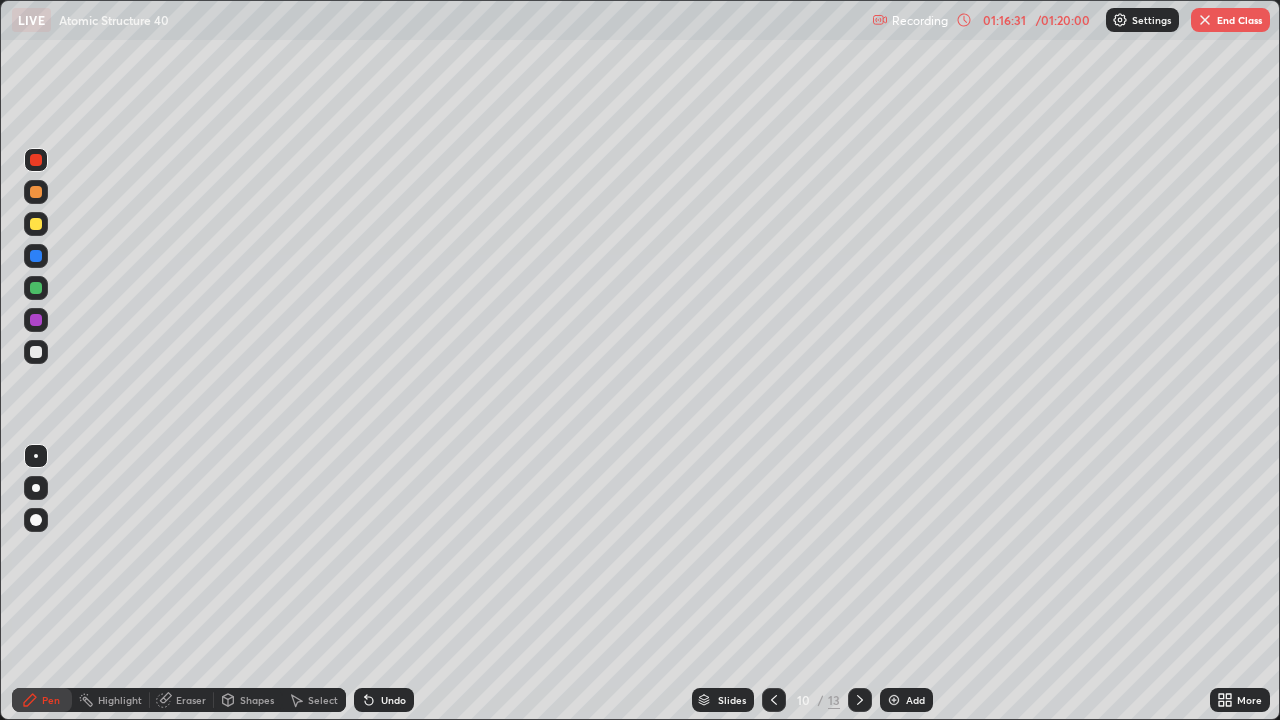 click 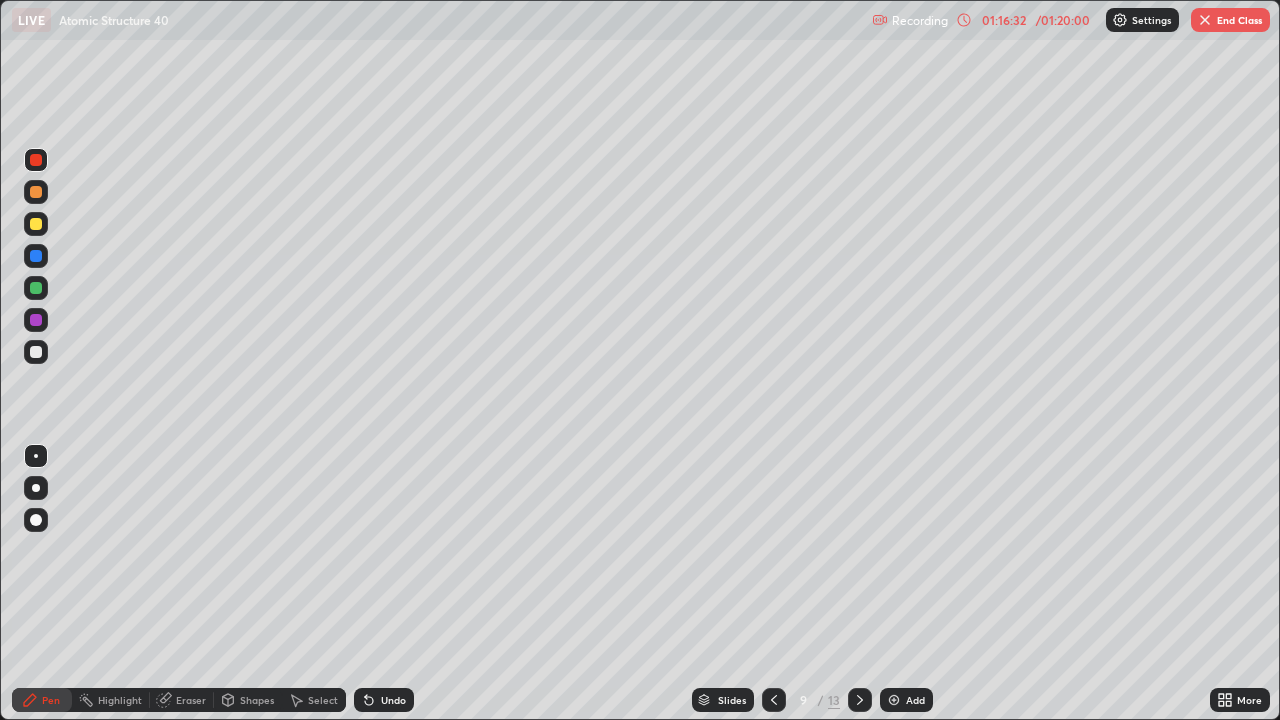 click 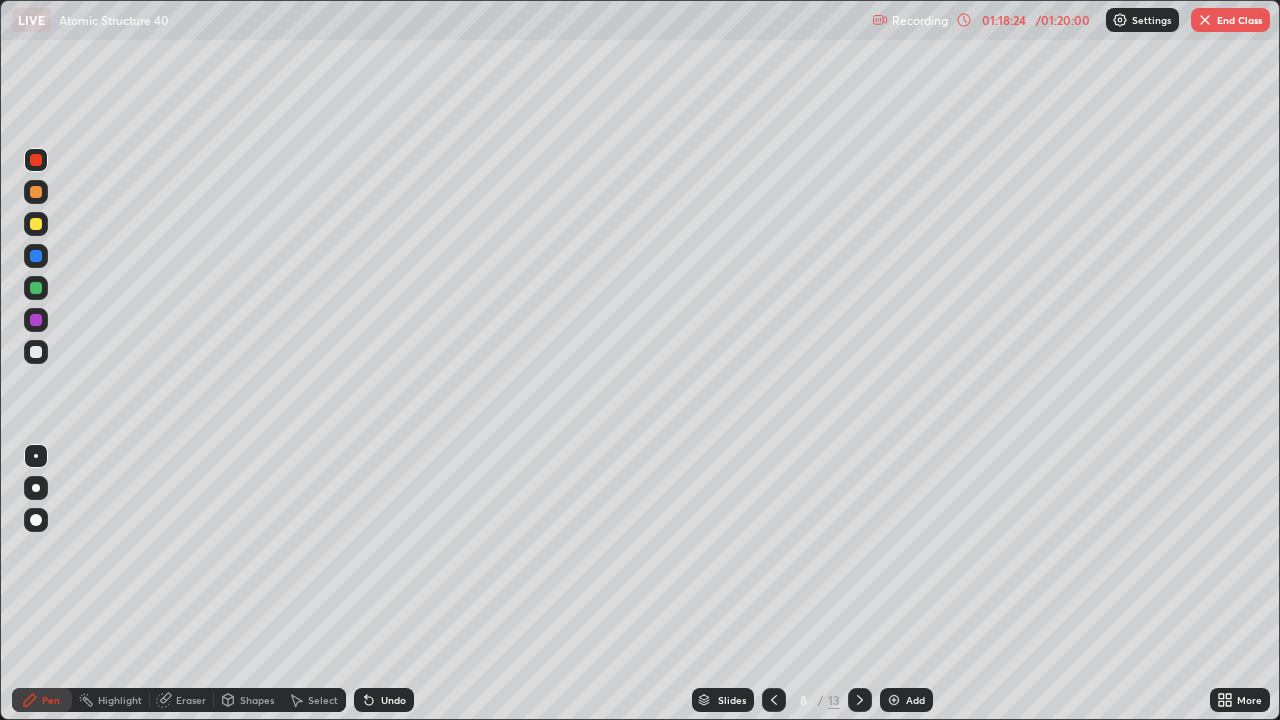 click on "End Class" at bounding box center [1230, 20] 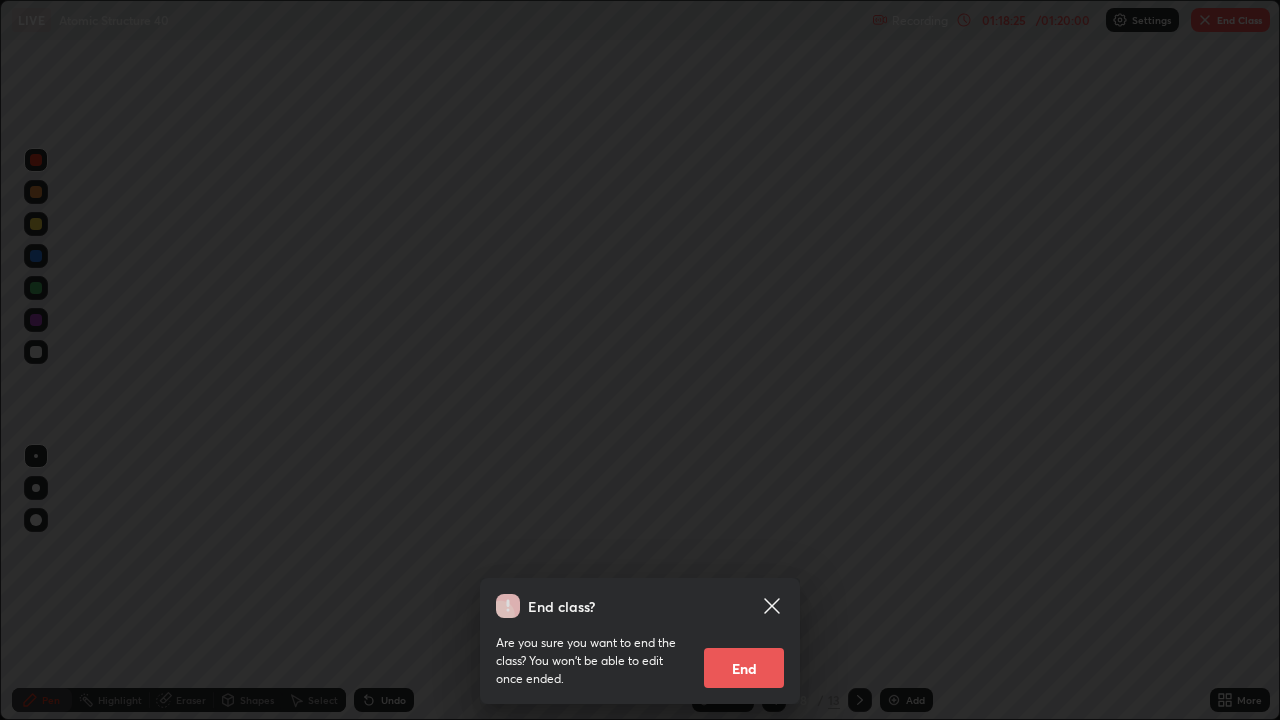 click on "End" at bounding box center (744, 668) 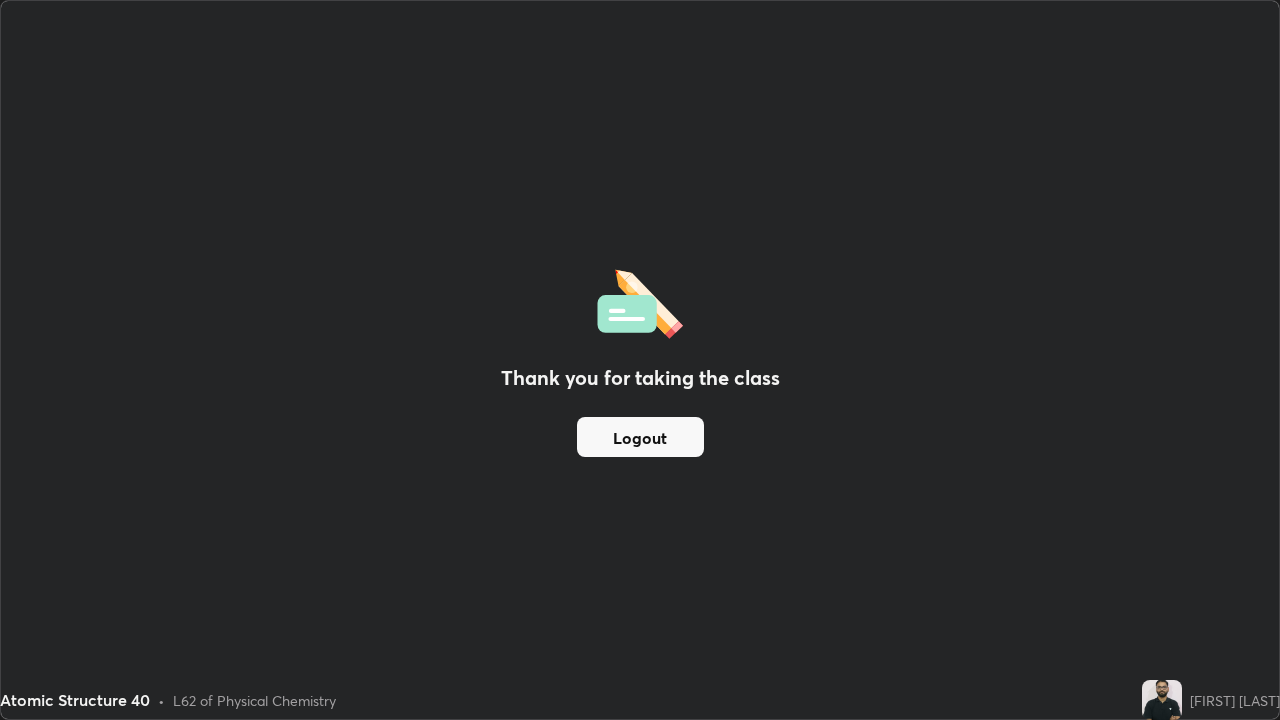 click on "Logout" at bounding box center [640, 437] 